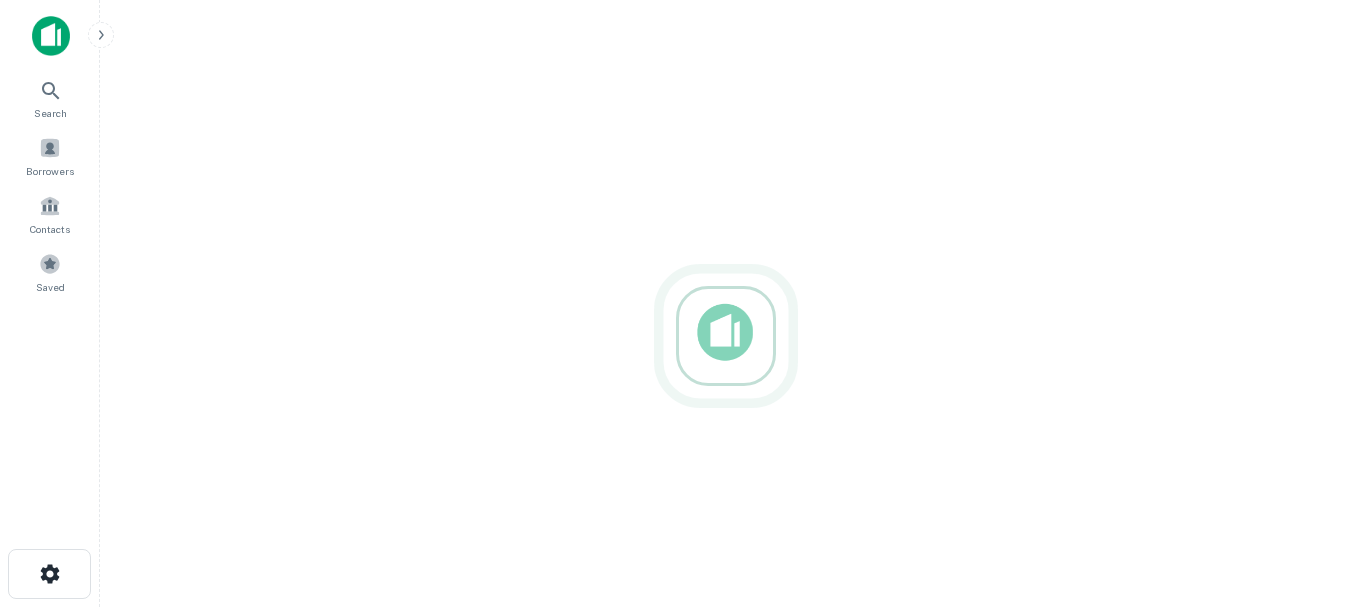scroll, scrollTop: 0, scrollLeft: 0, axis: both 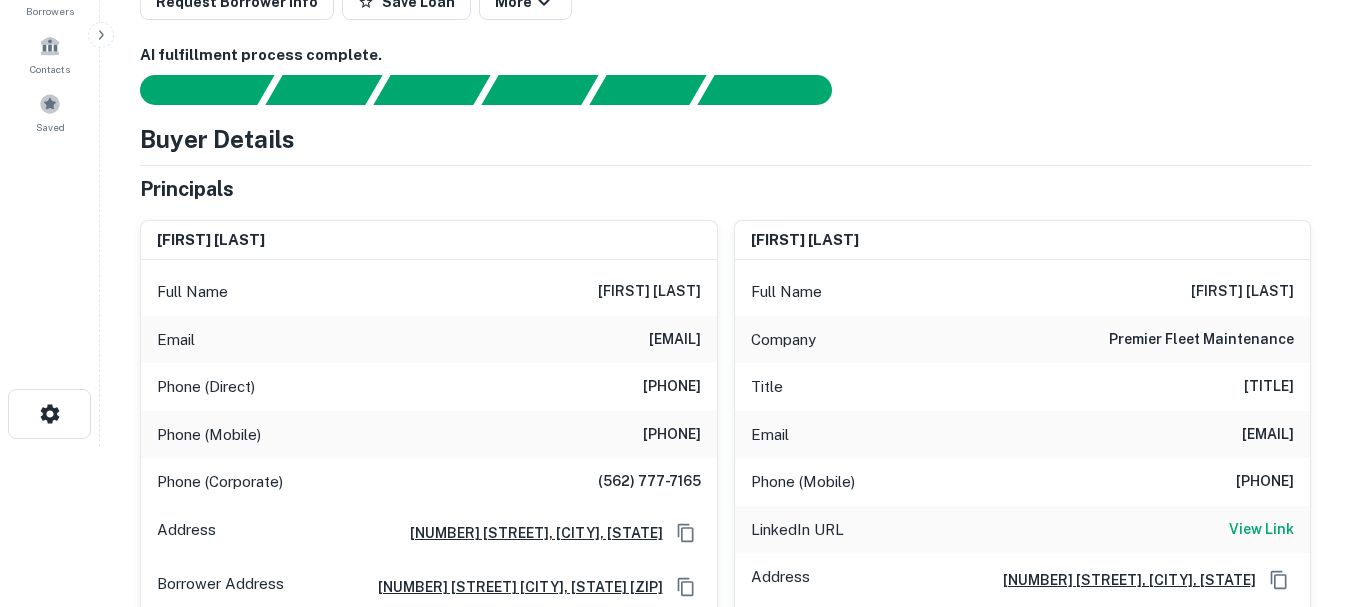 click at bounding box center [713, 90] 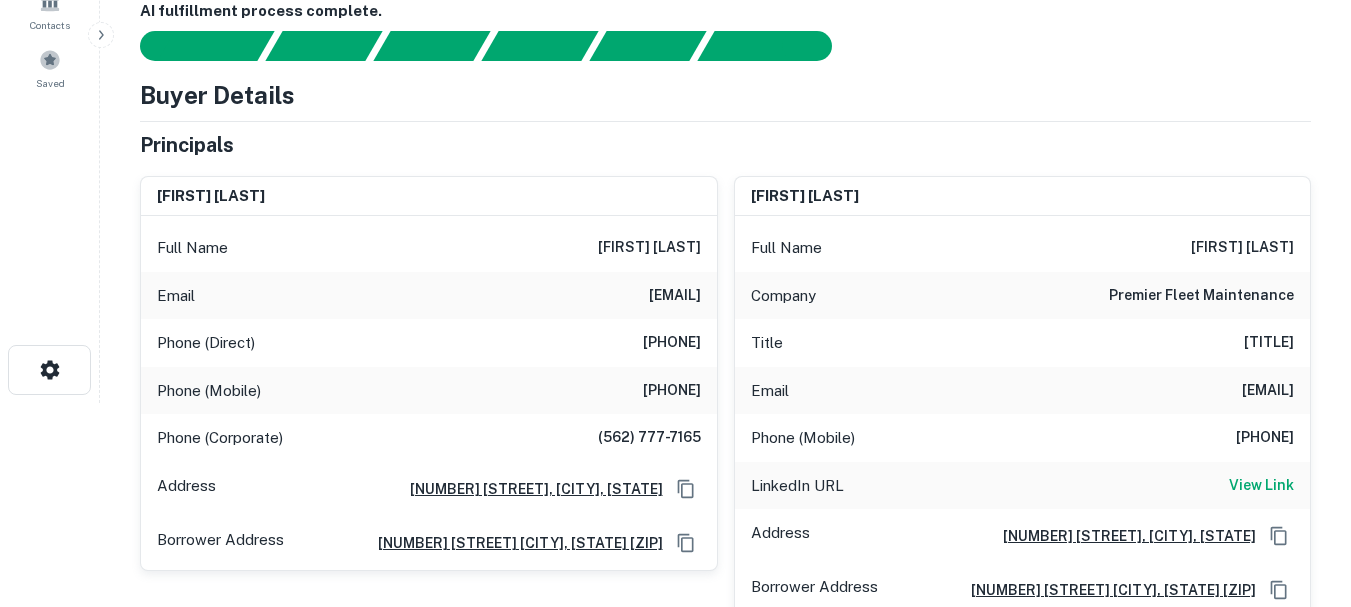 scroll, scrollTop: 300, scrollLeft: 0, axis: vertical 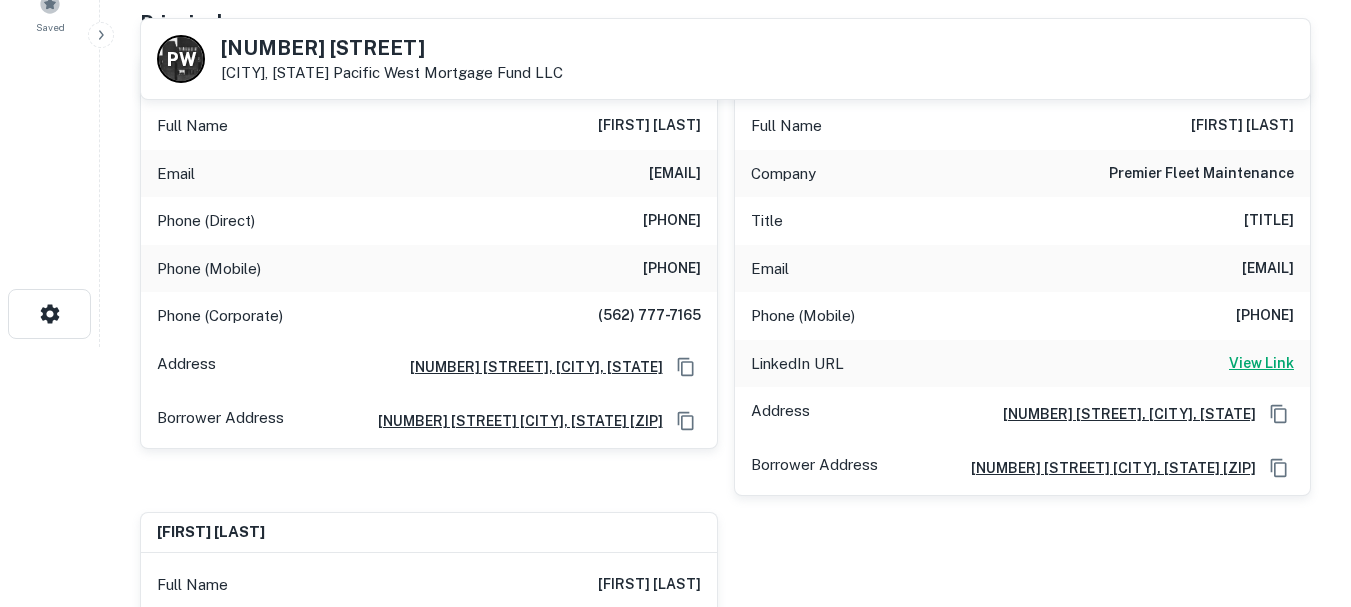click on "View Link" at bounding box center (1261, 363) 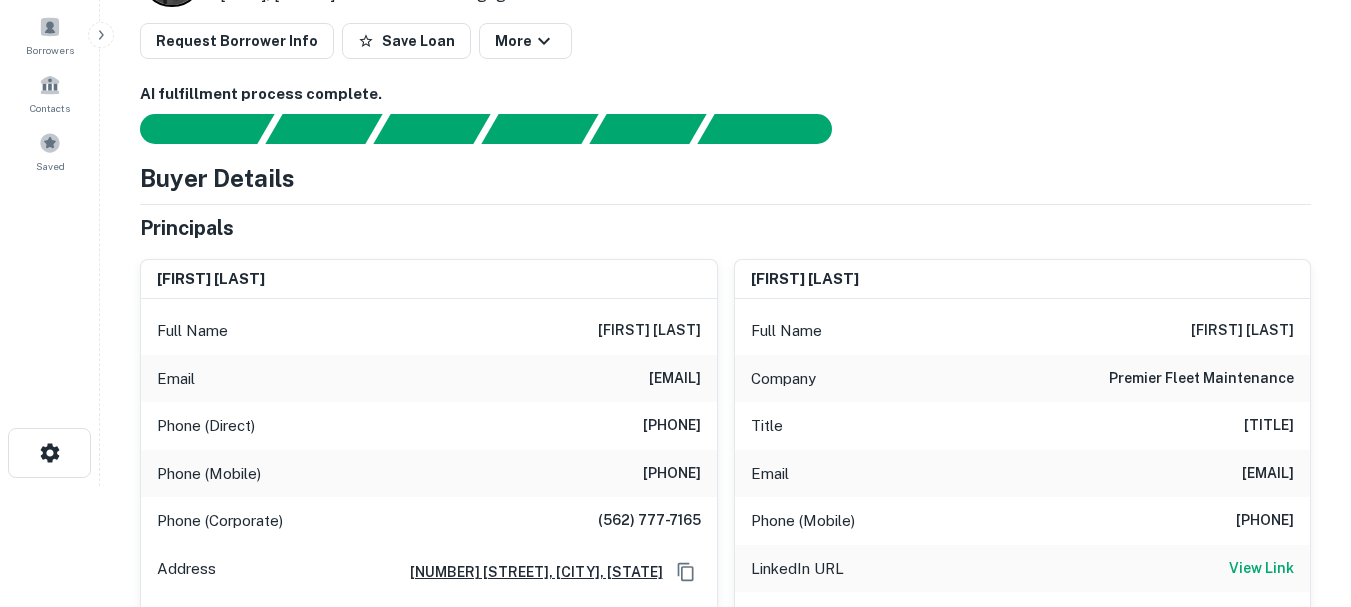 scroll, scrollTop: 0, scrollLeft: 0, axis: both 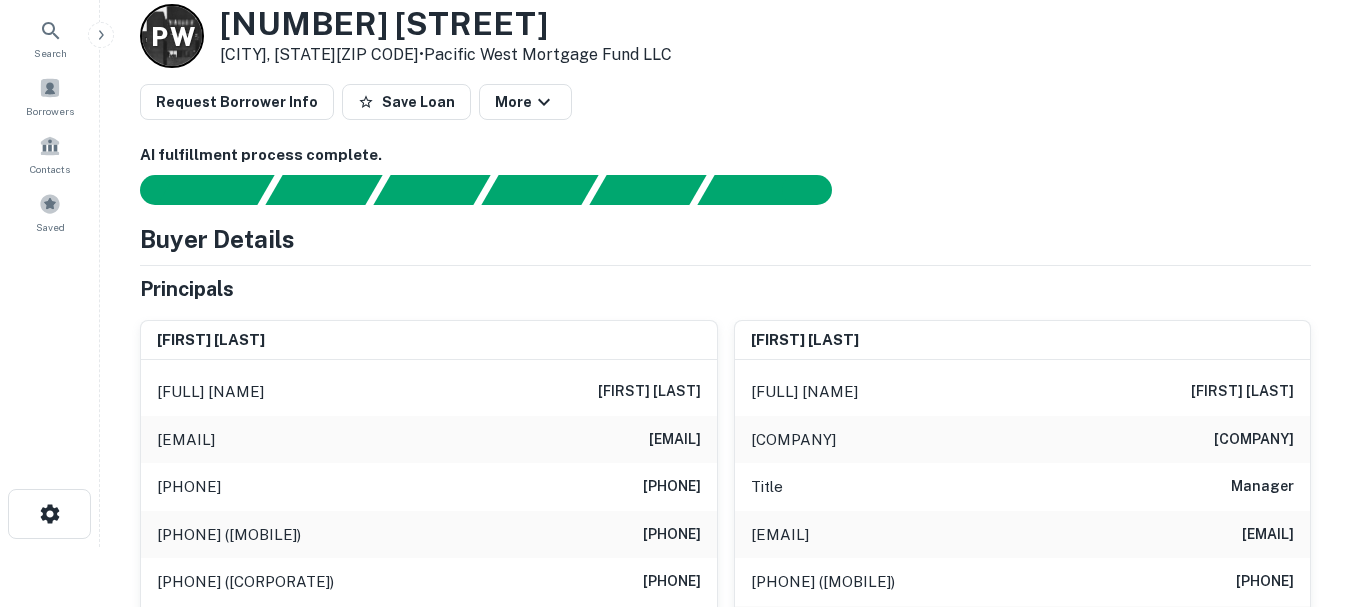 drag, startPoint x: 570, startPoint y: 354, endPoint x: 698, endPoint y: 351, distance: 128.03516 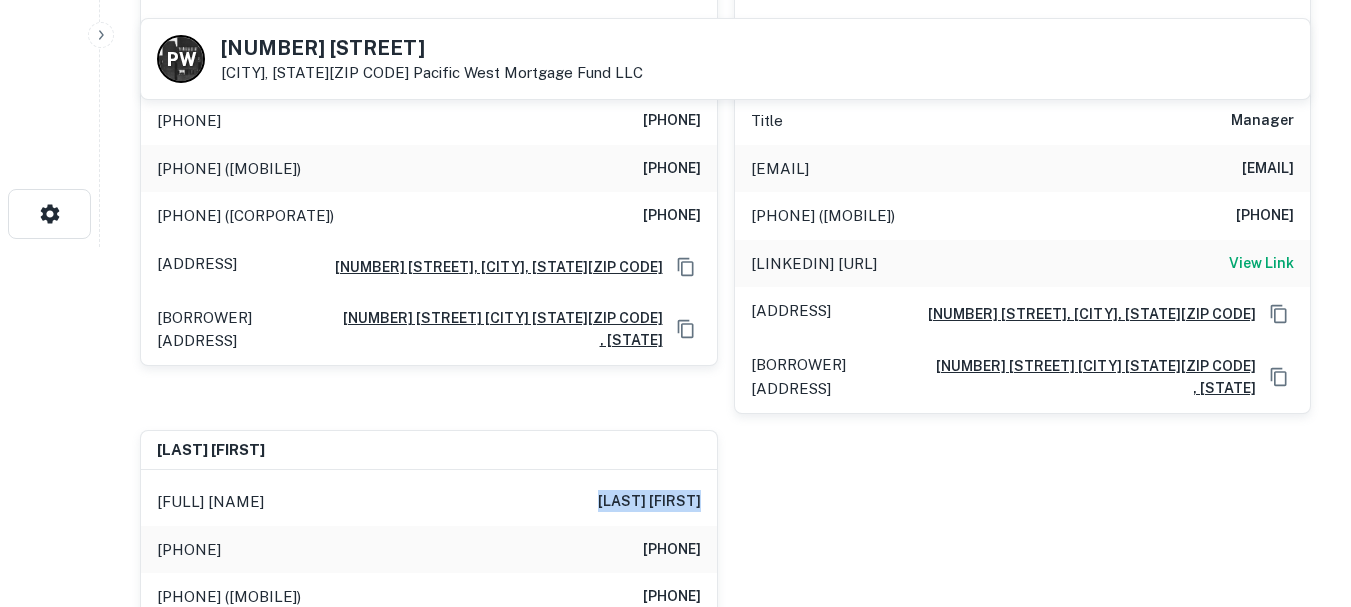 drag, startPoint x: 586, startPoint y: 436, endPoint x: 710, endPoint y: 447, distance: 124.486946 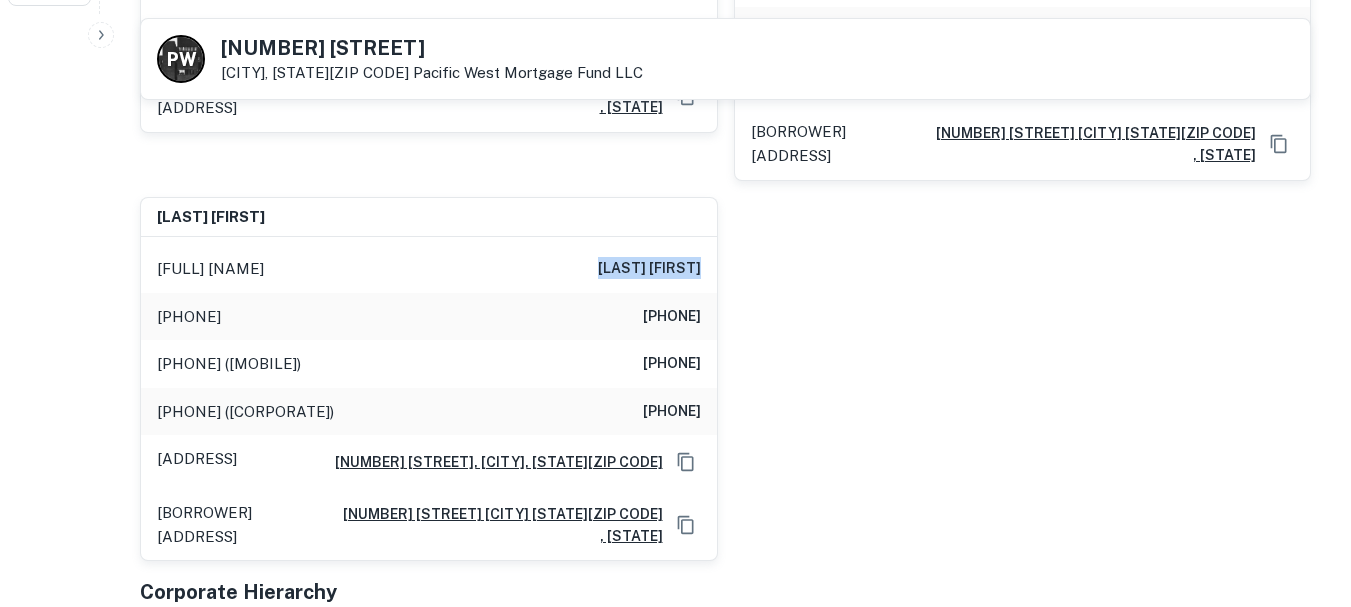 scroll, scrollTop: 600, scrollLeft: 0, axis: vertical 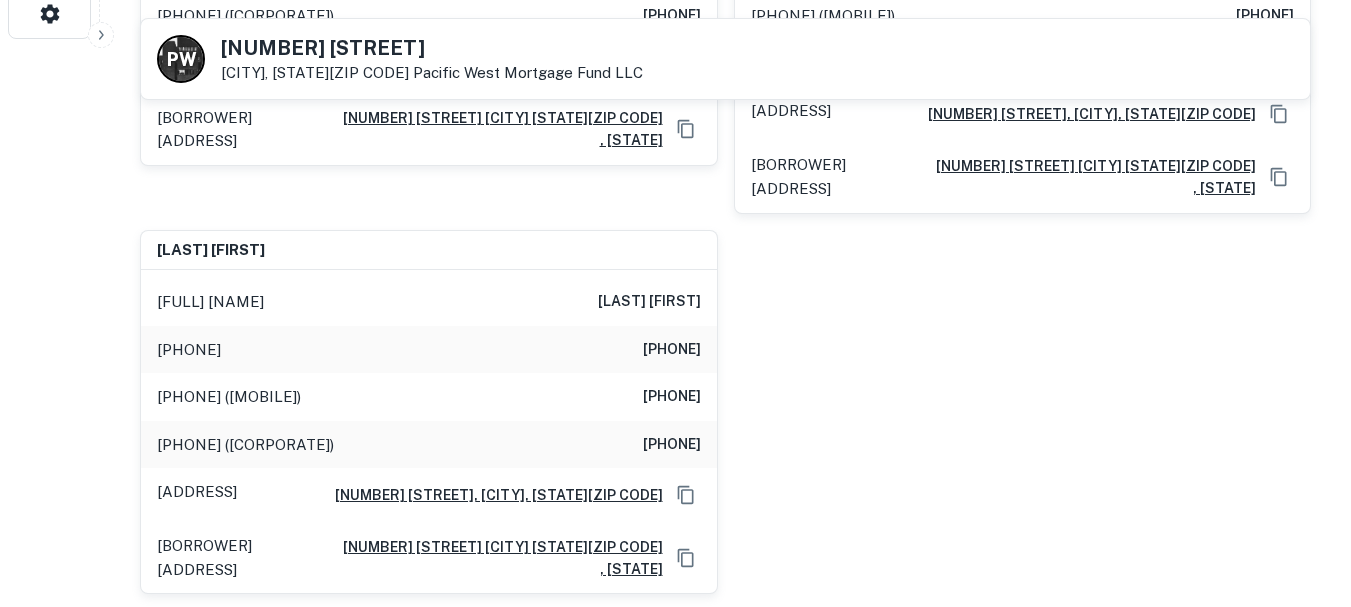 click on "theanna gutierrez Full Name theanna gutierrez Email theana97@geocities.com Phone (Direct) (562) 928-4523 Phone (Mobile) (323) 775-4391 Phone (Corporate) (562) 777-7165 Address 110 Pointe Dr, Brea, CA92821  Borrower Address 10518 painter avenue santa fe springs 90670 , CA yoan leon Full Name yoan leon Company premier fleet maintenance Title Manager Email yoan@premierfleet.org Phone (Mobile) (562) 595-3957 LinkedIn URL View Link Address 4502 Whaley Ave, Long Beach, CA90807  Borrower Address 10518 painter avenue santa fe springs 90670 , CA ermes esquivel Full Name ermes esquivel Phone (Direct) (562) 928-4523 Phone (Mobile) (562) 400-1188 Phone (Corporate) (714) 421-2686 Address 7544 Kress Ave, Bell, CA90201  Borrower Address 10518 painter avenue santa fe springs 90670 , CA" at bounding box center [717, 166] 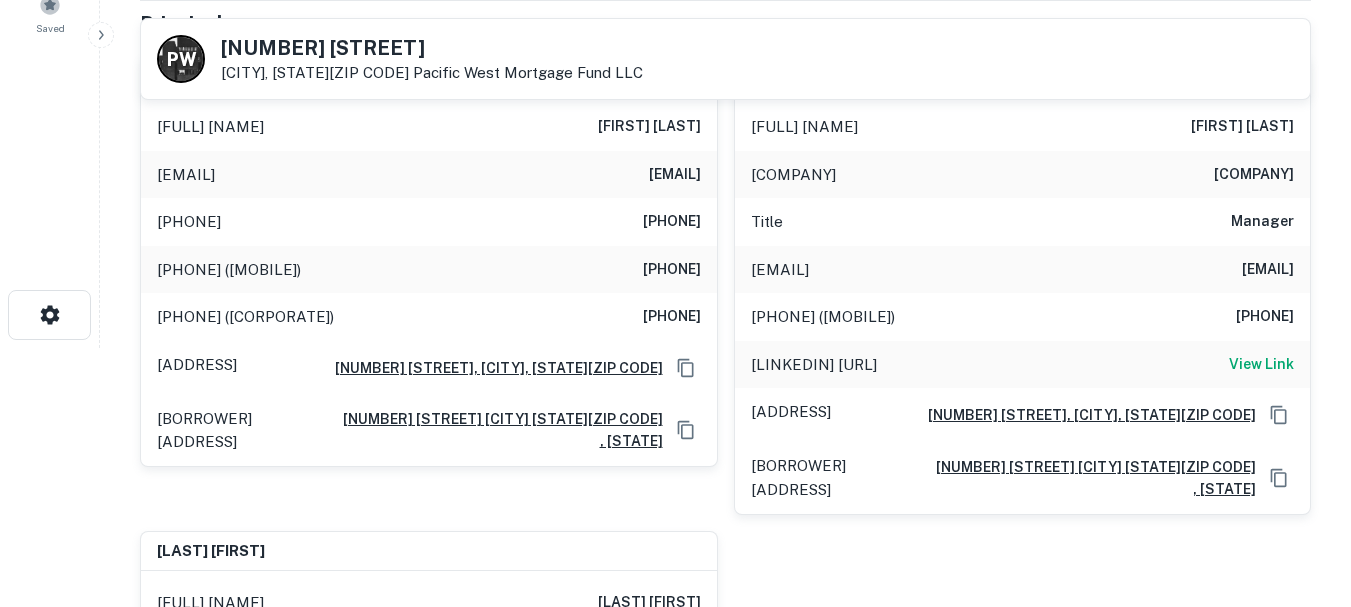 scroll, scrollTop: 300, scrollLeft: 0, axis: vertical 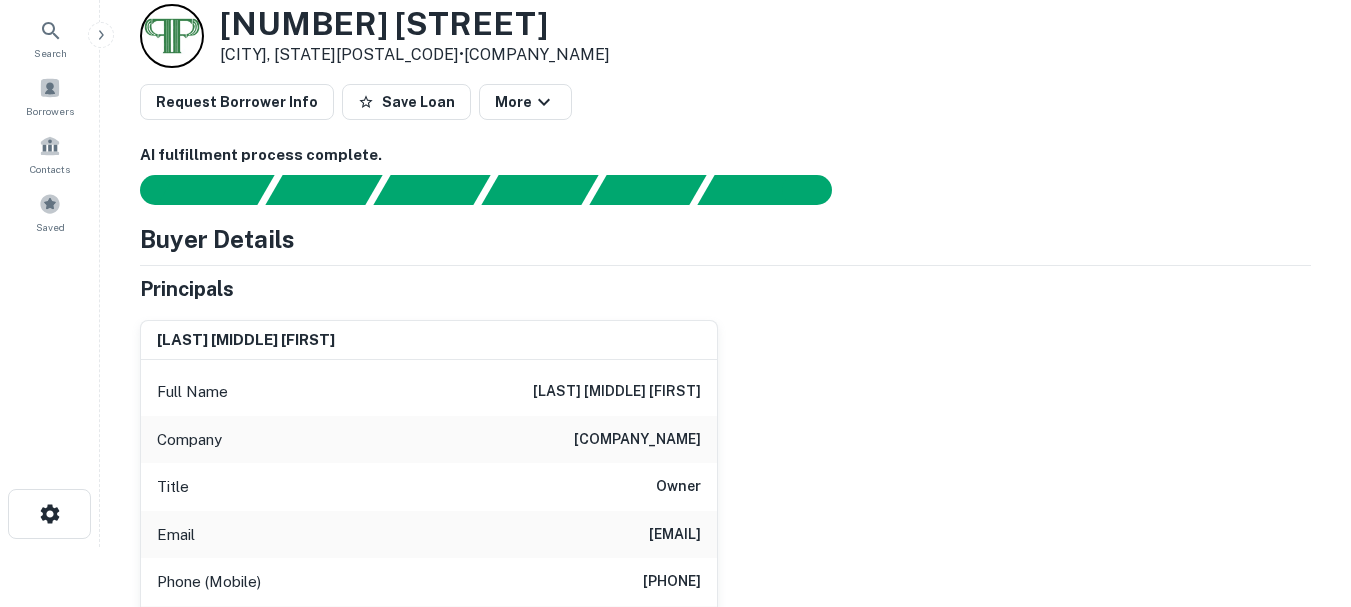 drag, startPoint x: 558, startPoint y: 333, endPoint x: 711, endPoint y: 397, distance: 165.84631 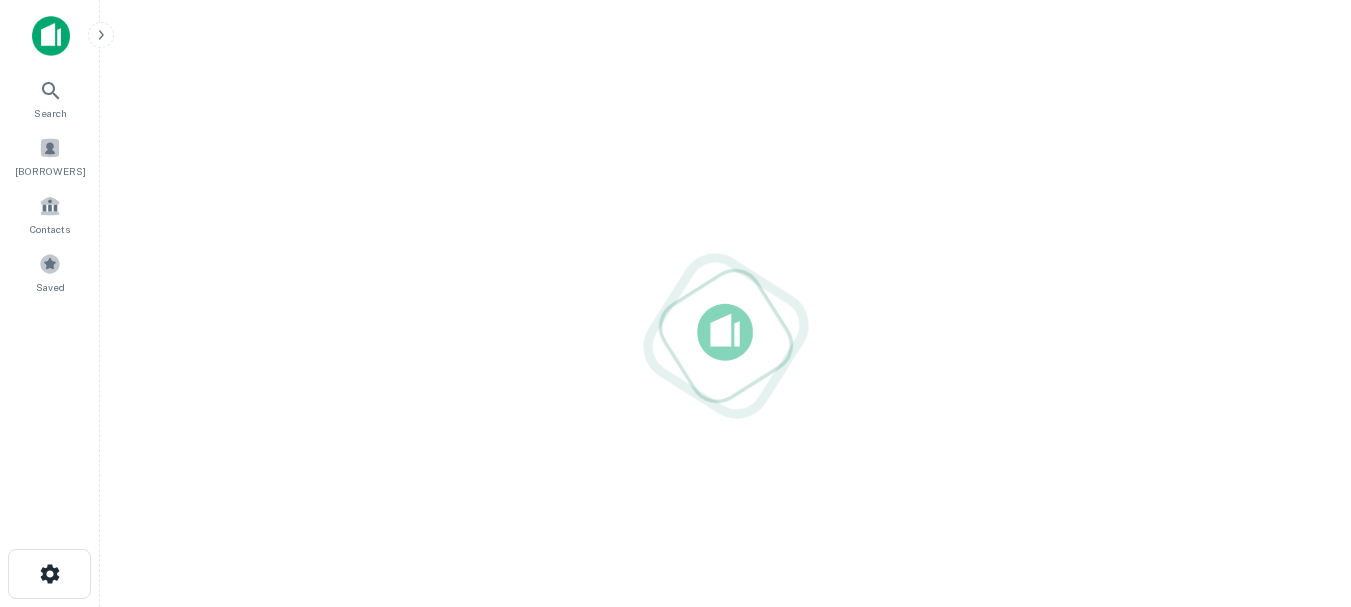 scroll, scrollTop: 0, scrollLeft: 0, axis: both 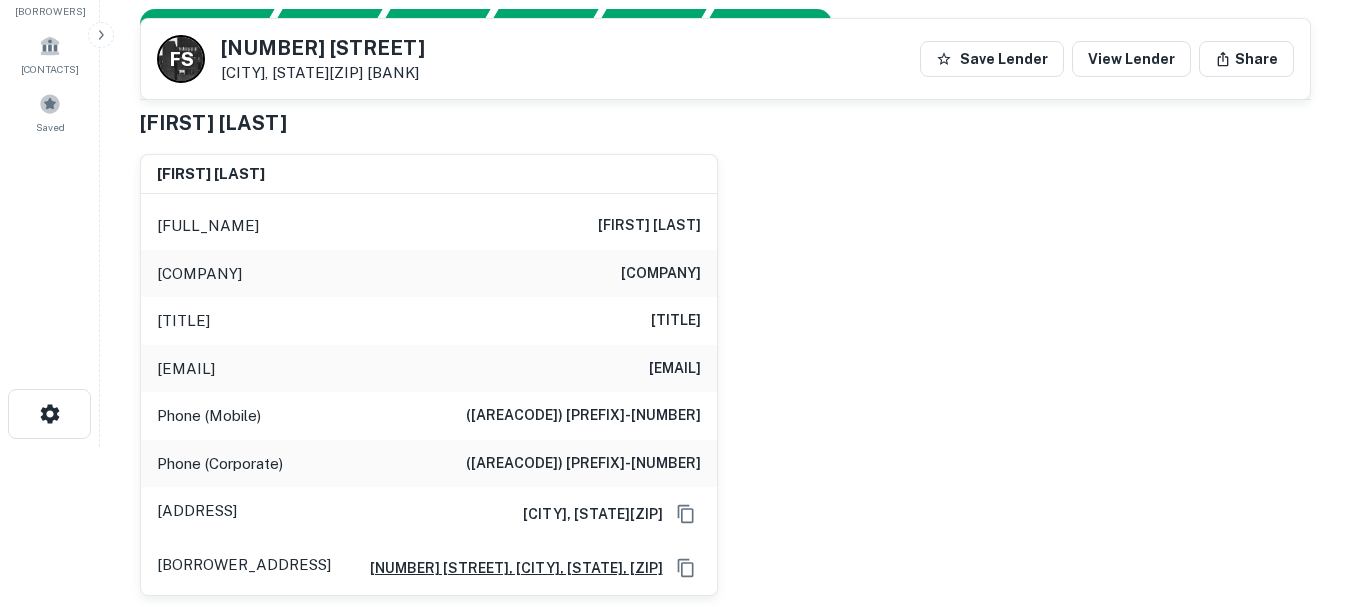 drag, startPoint x: 617, startPoint y: 182, endPoint x: 739, endPoint y: 236, distance: 133.41664 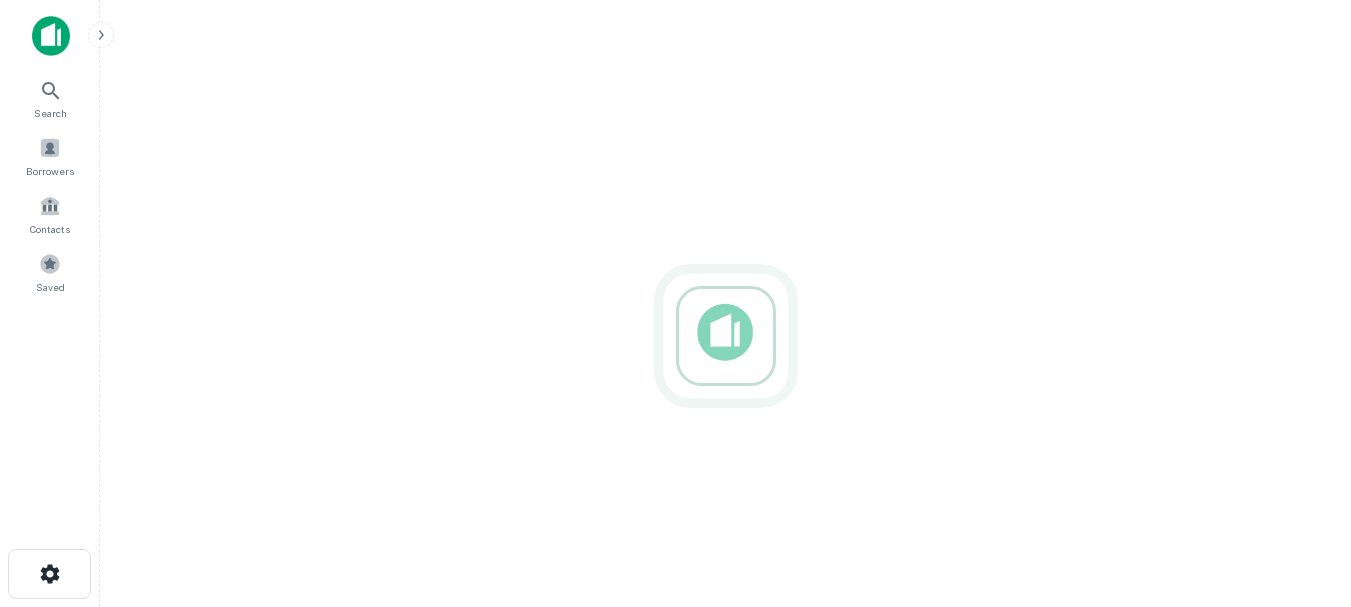 scroll, scrollTop: 0, scrollLeft: 0, axis: both 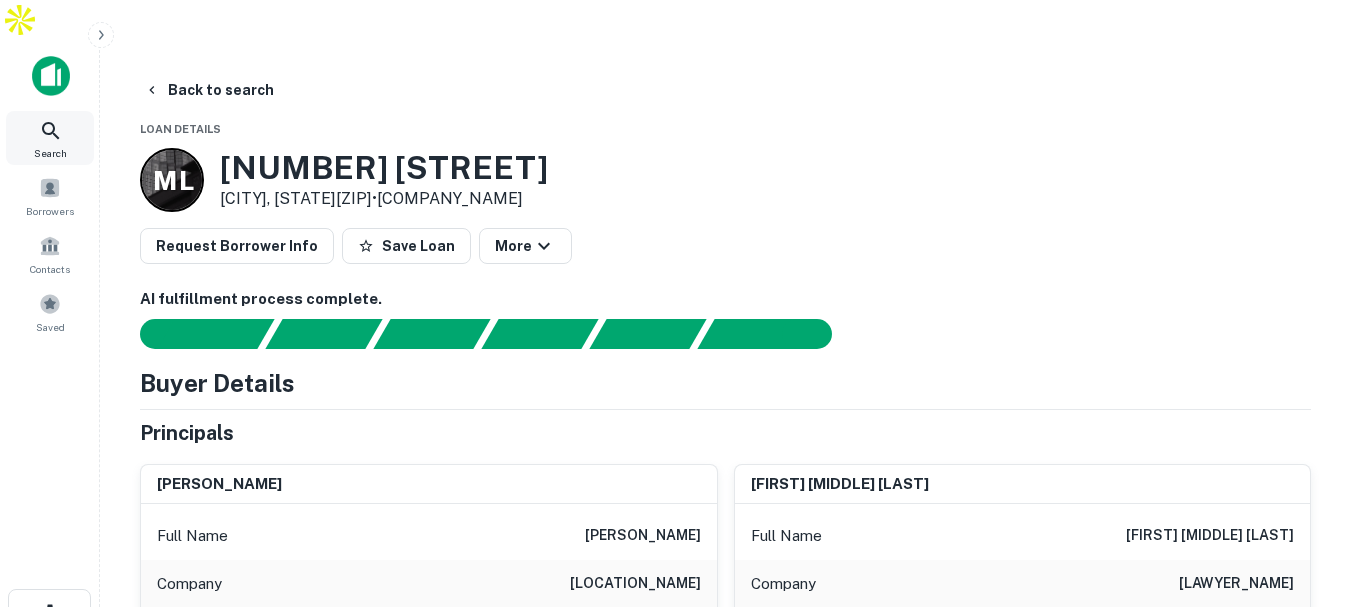 click at bounding box center [51, 131] 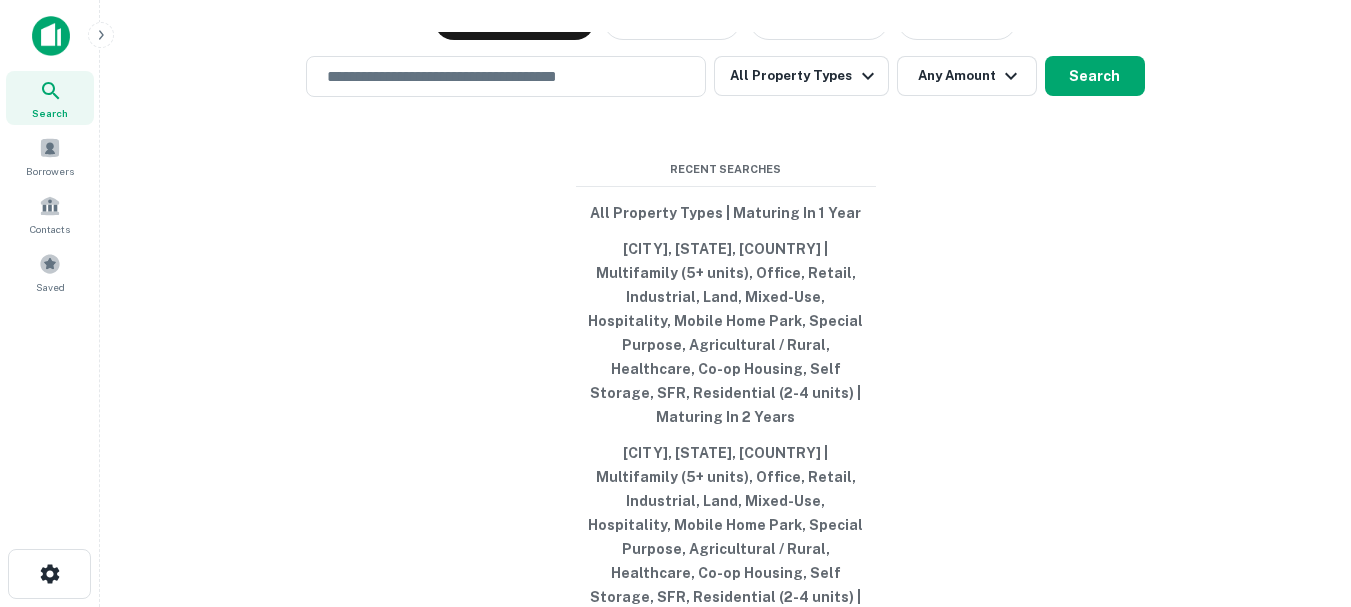 scroll, scrollTop: 0, scrollLeft: 0, axis: both 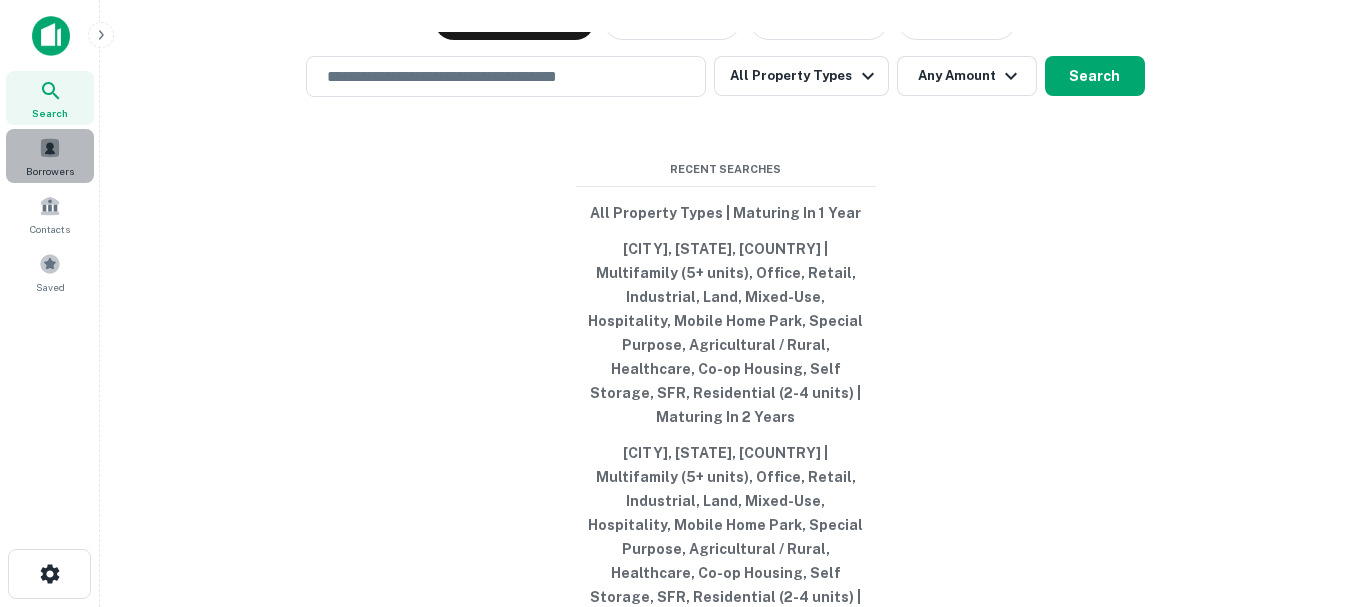 click at bounding box center (50, 148) 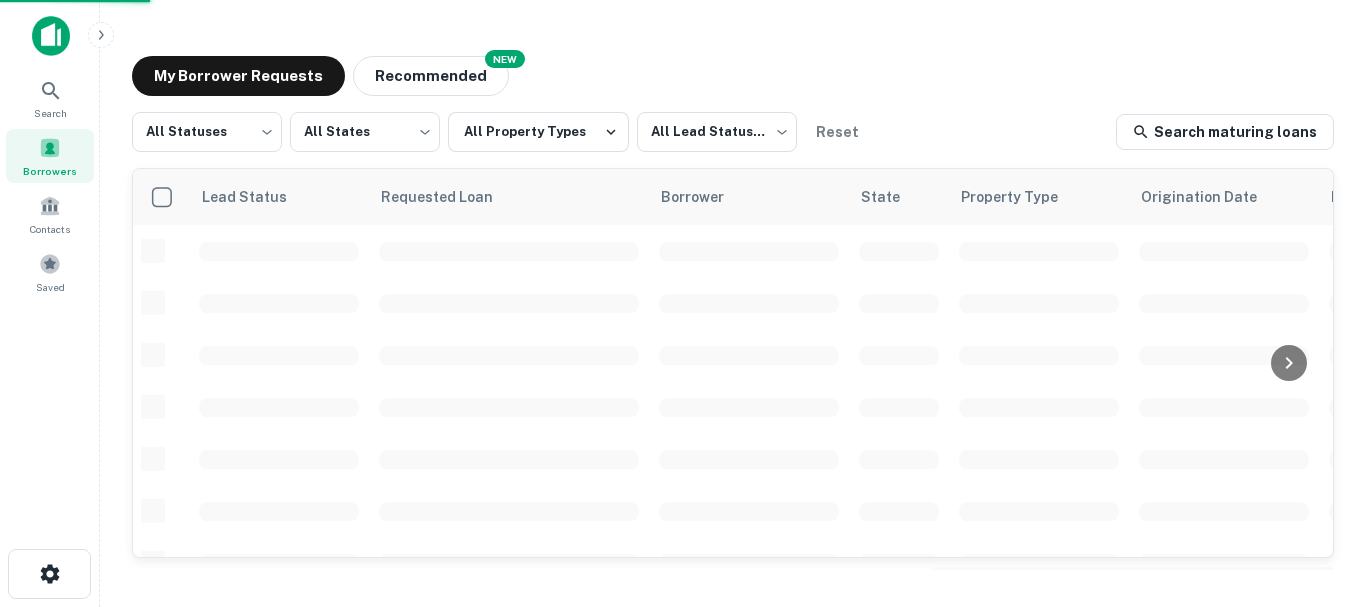scroll, scrollTop: 0, scrollLeft: 0, axis: both 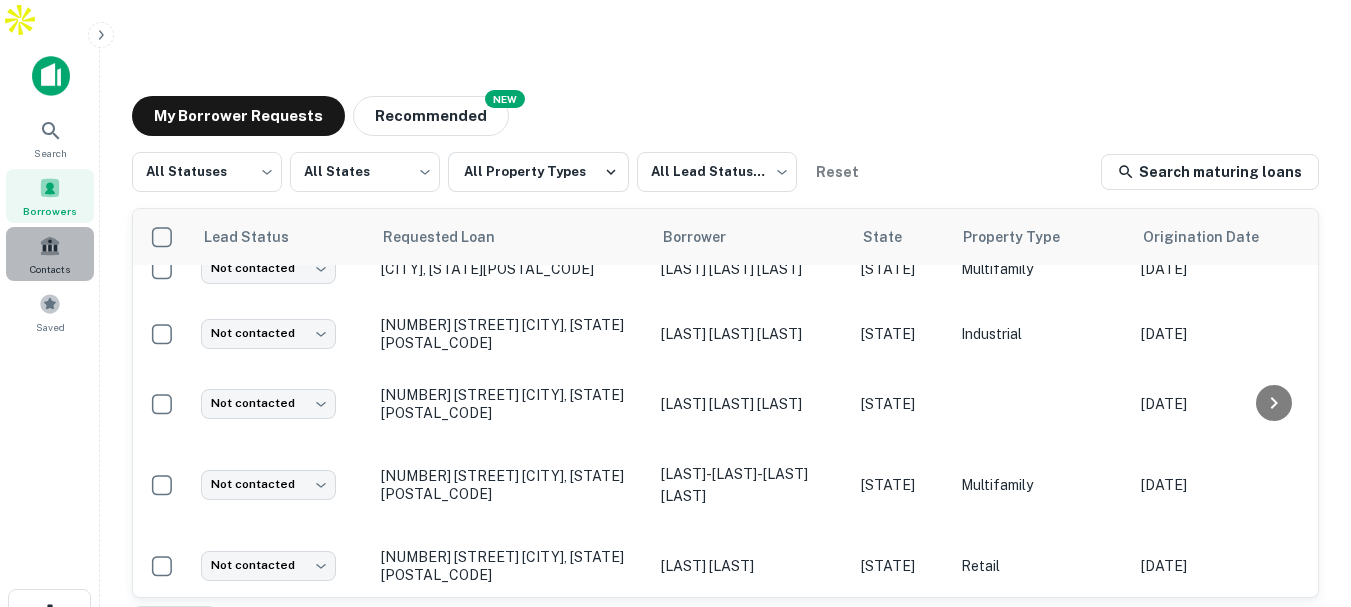 click at bounding box center (50, 246) 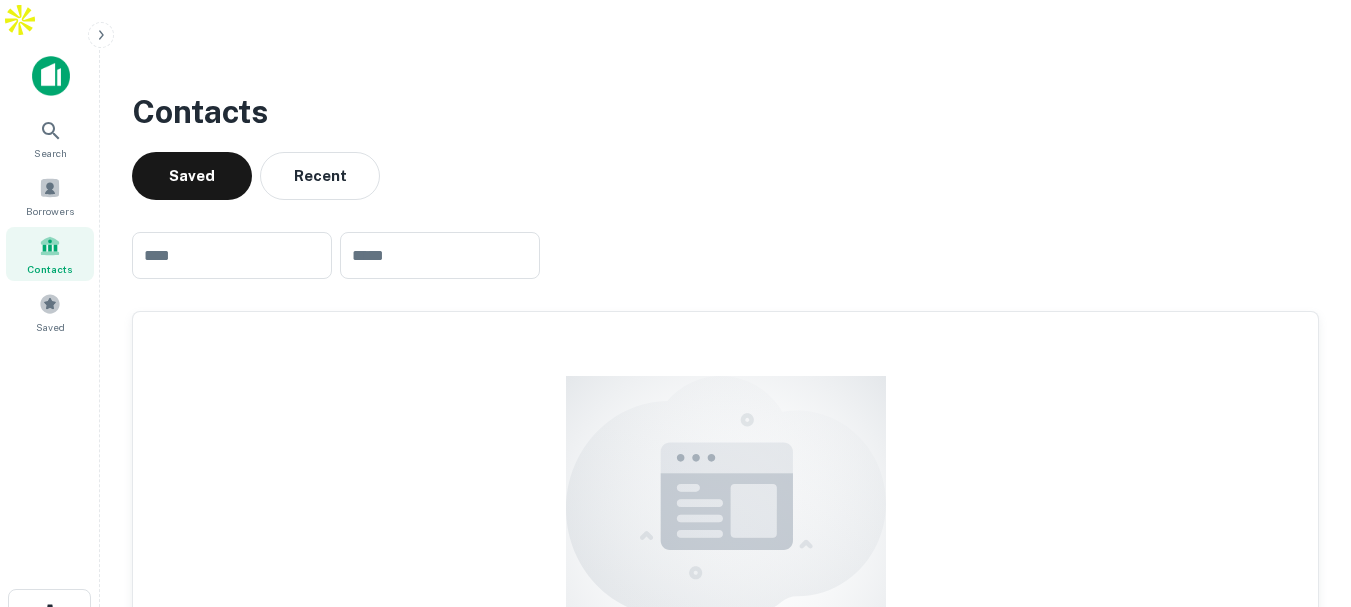 scroll, scrollTop: 100, scrollLeft: 0, axis: vertical 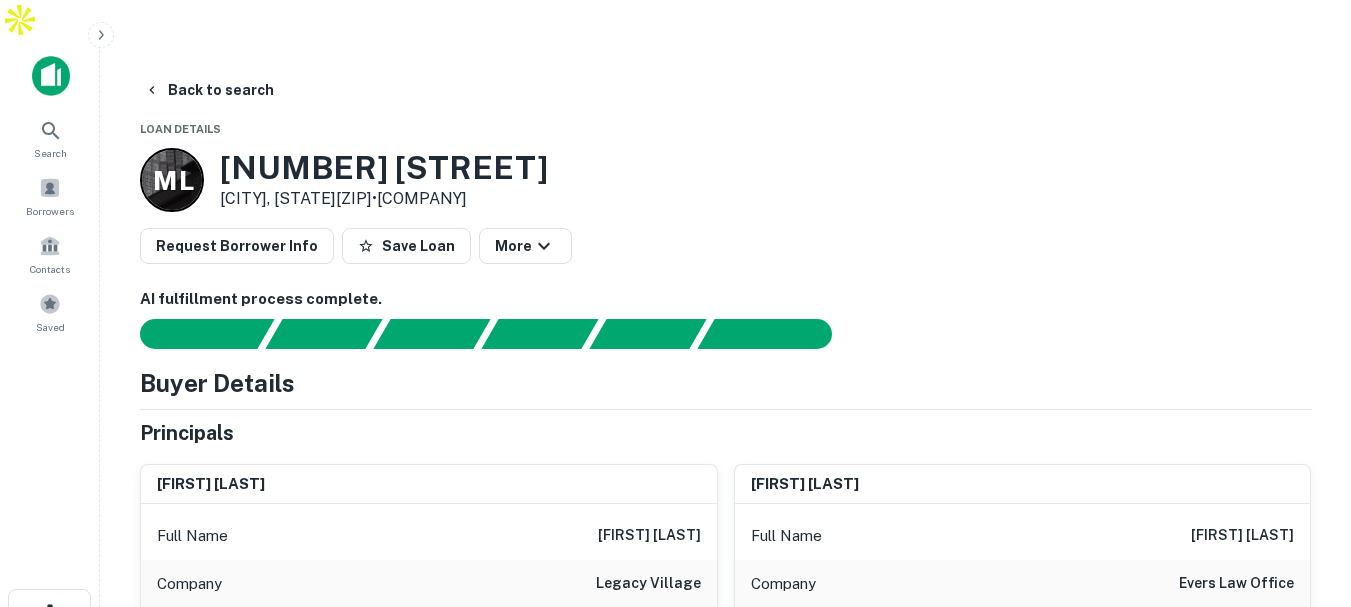 click at bounding box center (51, 76) 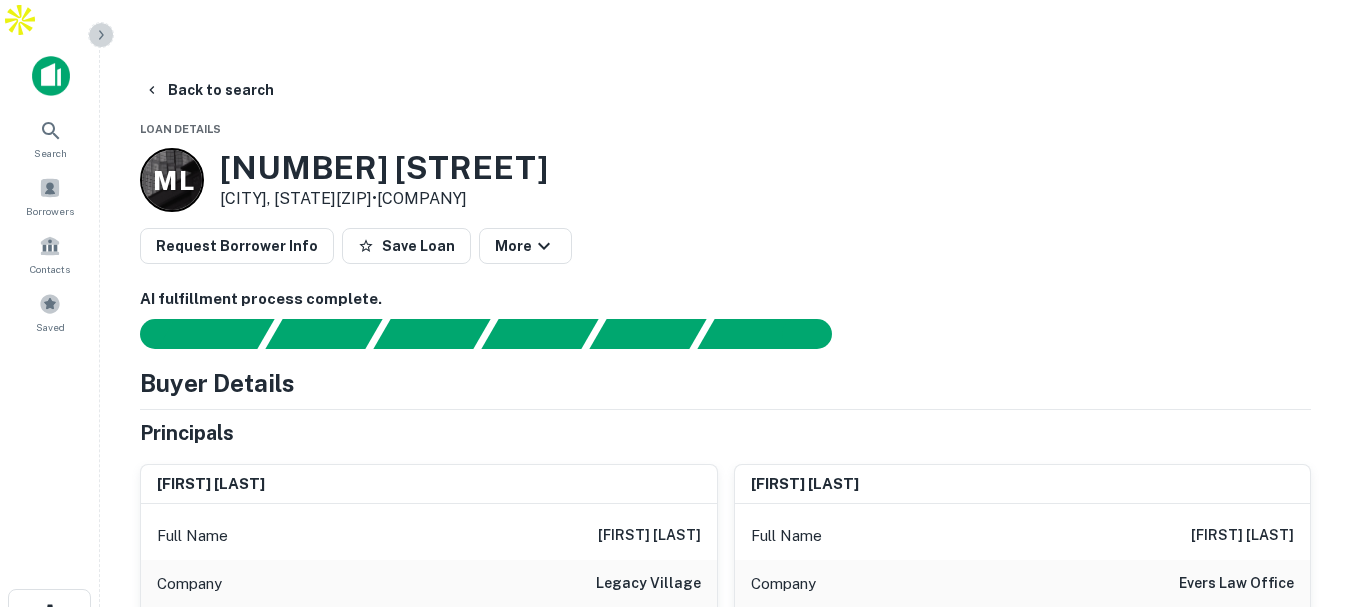 click at bounding box center [101, 35] 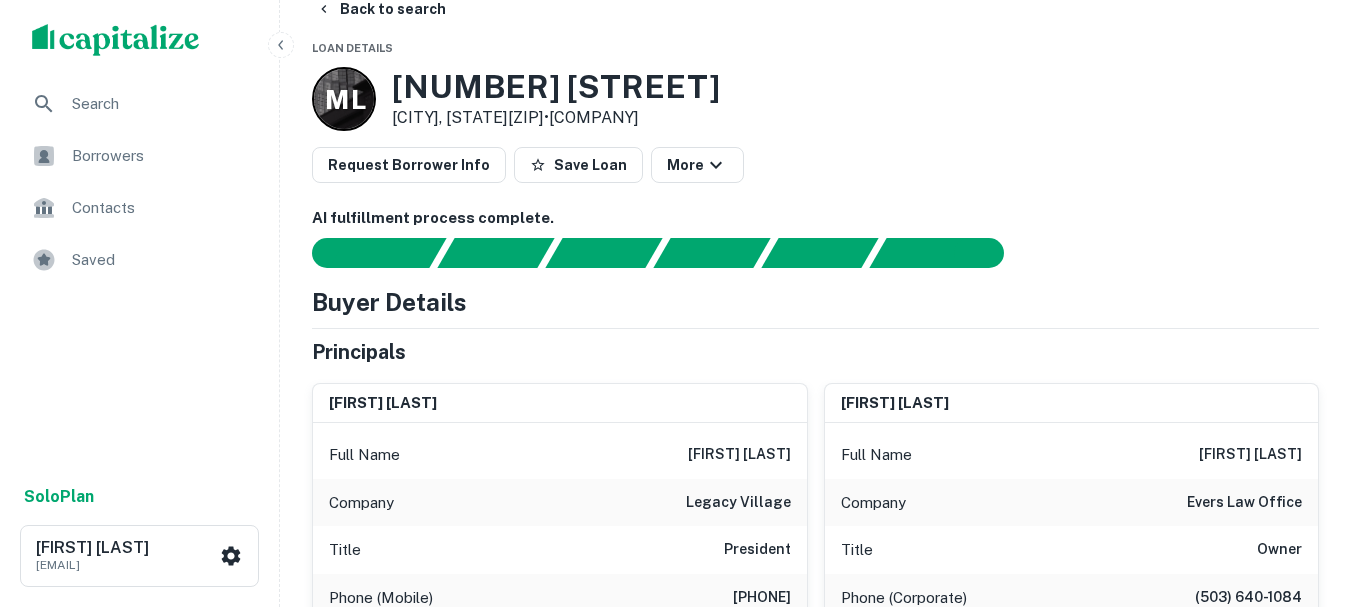 scroll, scrollTop: 0, scrollLeft: 0, axis: both 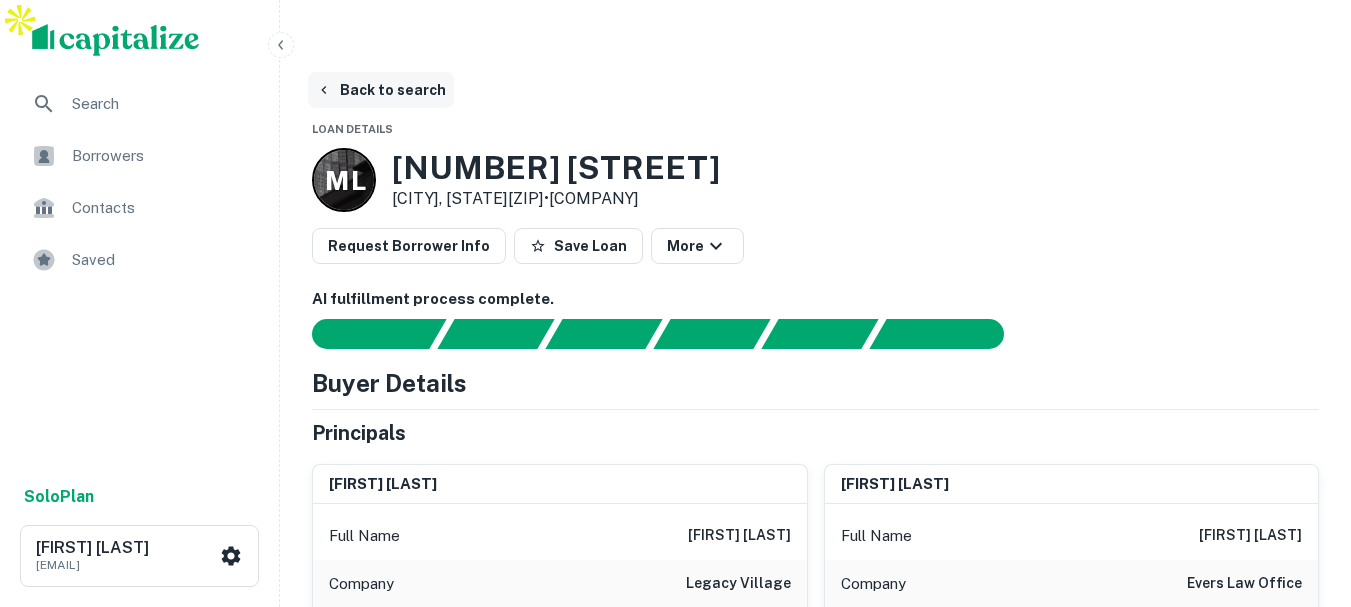 click on "Back to search" at bounding box center [381, 90] 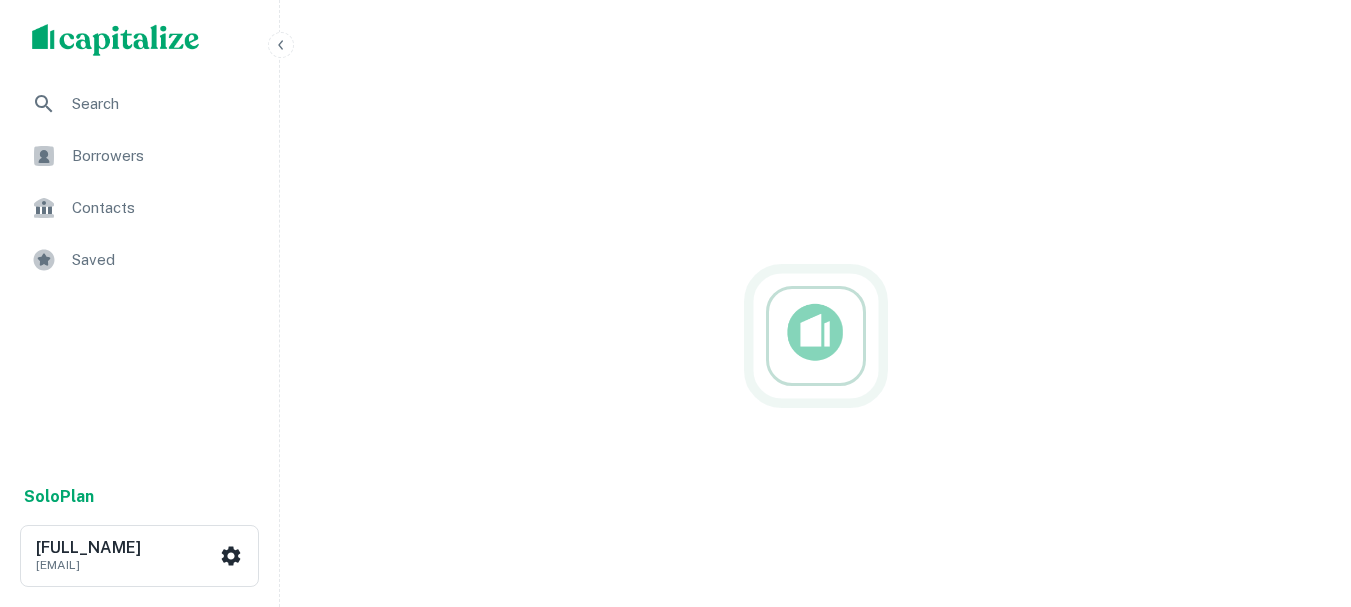 scroll, scrollTop: 0, scrollLeft: 0, axis: both 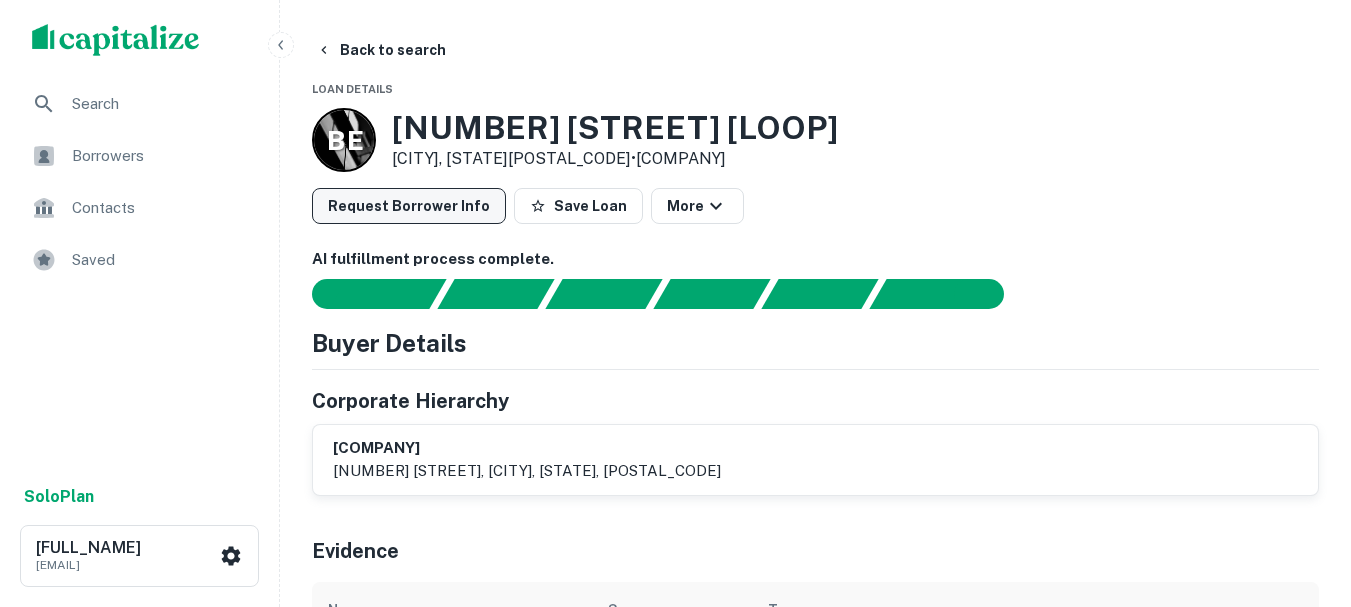click on "Request Borrower Info" at bounding box center (409, 206) 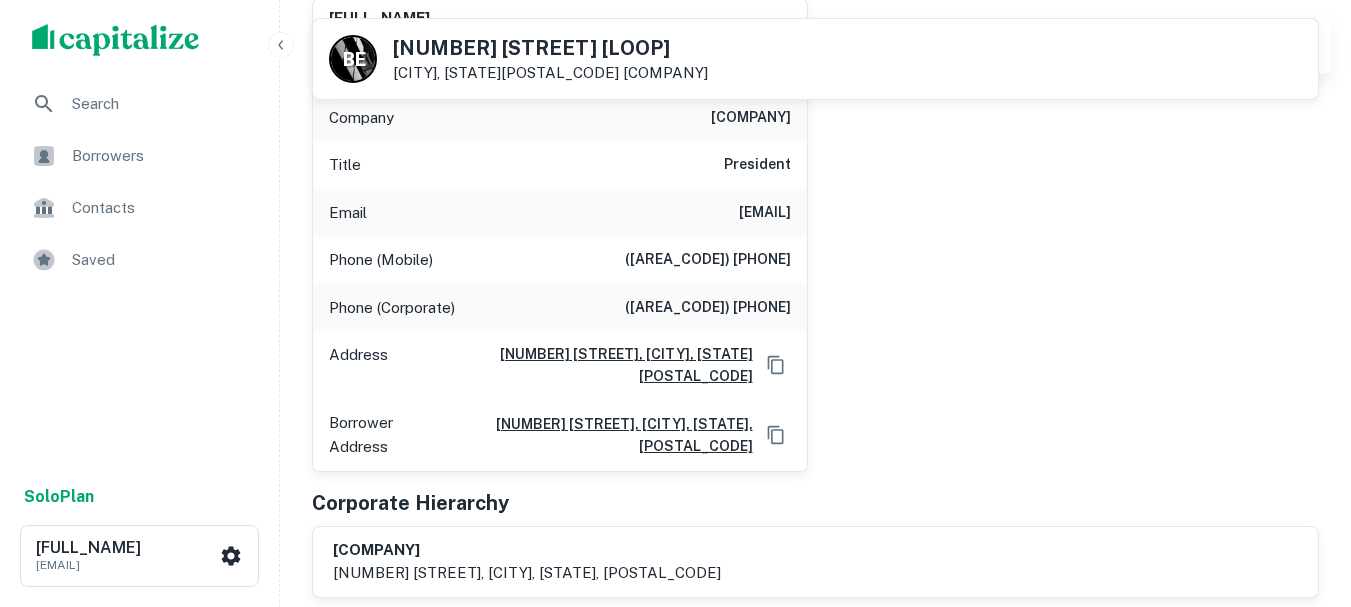 scroll, scrollTop: 200, scrollLeft: 0, axis: vertical 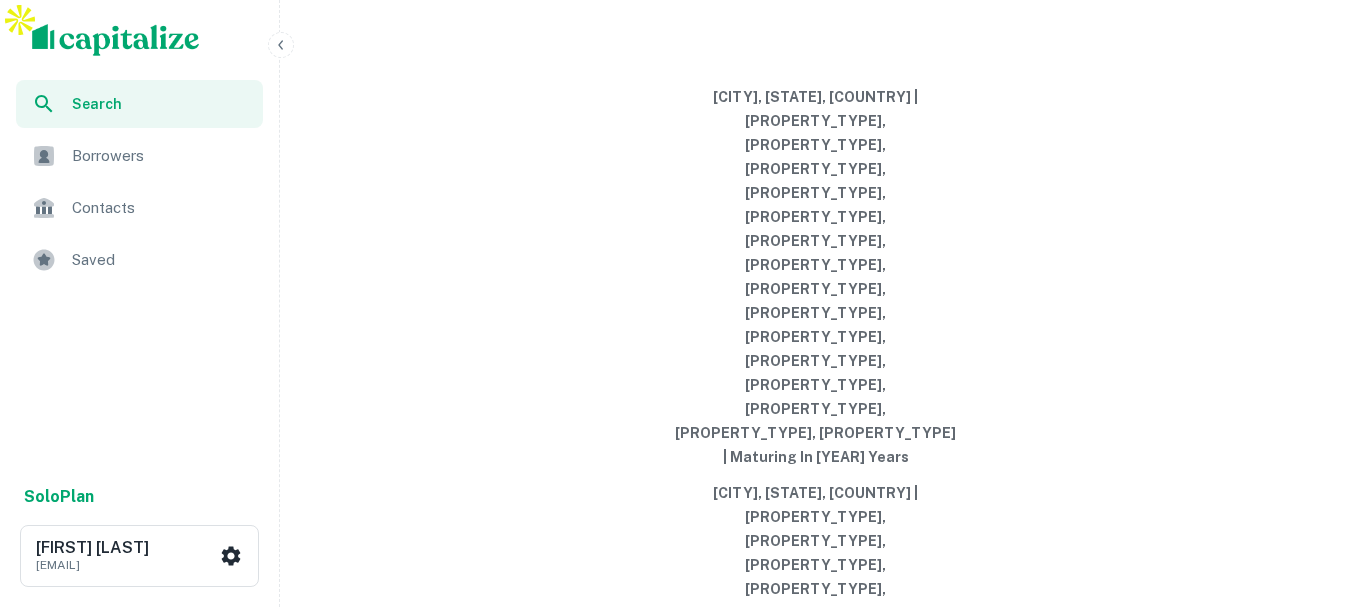 click on "Search lenders & loans, faster. Maturing Loans Originations Active Loans Lenders ​ All Property Types Any Amount Search Recent Searches All Property Types | Maturing In 1 Year [CITY], [STATE], [COUNTRY] | Multifamily (5+ units), Office, Retail, Industrial, Land, Mixed-Use, Hospitality, Mobile Home Park, Special Purpose, Agricultural / Rural, Healthcare, Co-op Housing, Self Storage, SFR, Residential (2-4 units) | Maturing In 2 Years [CITY], [STATE], [COUNTRY] | Multifamily (5+ units), Office, Retail, Industrial, Land, Mixed-Use, Hospitality, Mobile Home Park, Special Purpose, Agricultural / Rural, Healthcare, Co-op Housing, Self Storage, SFR, Residential (2-4 units) | Maturing In 1 Year" at bounding box center (815, 391) 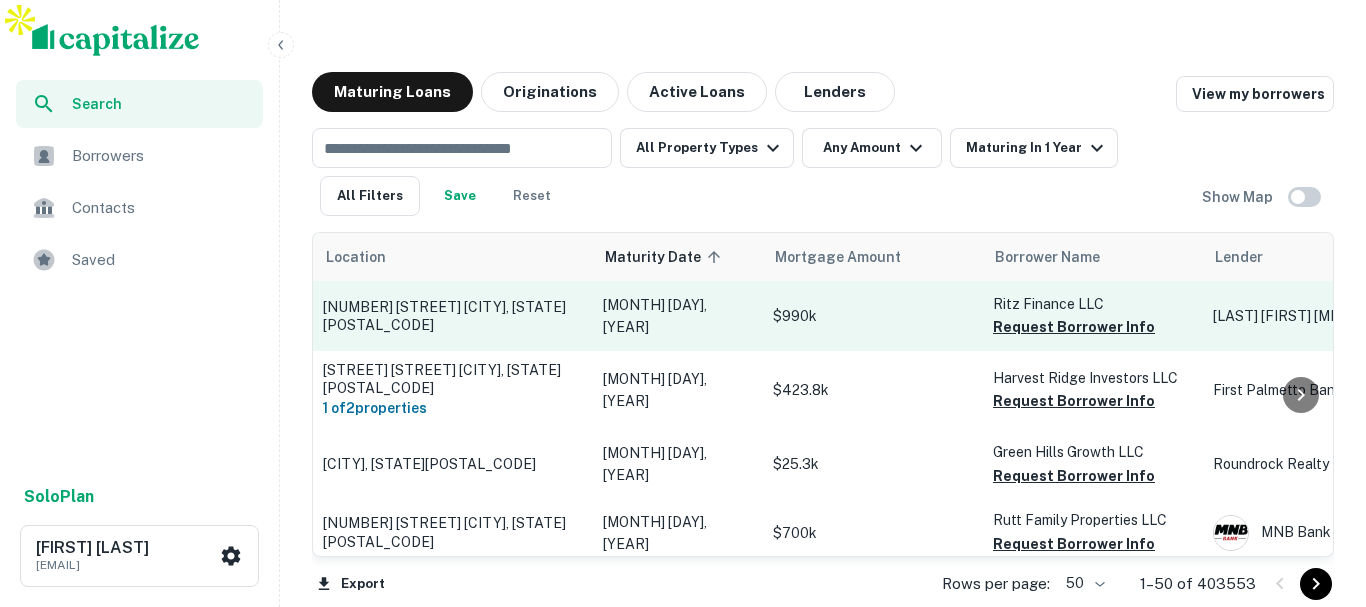 scroll, scrollTop: 0, scrollLeft: 0, axis: both 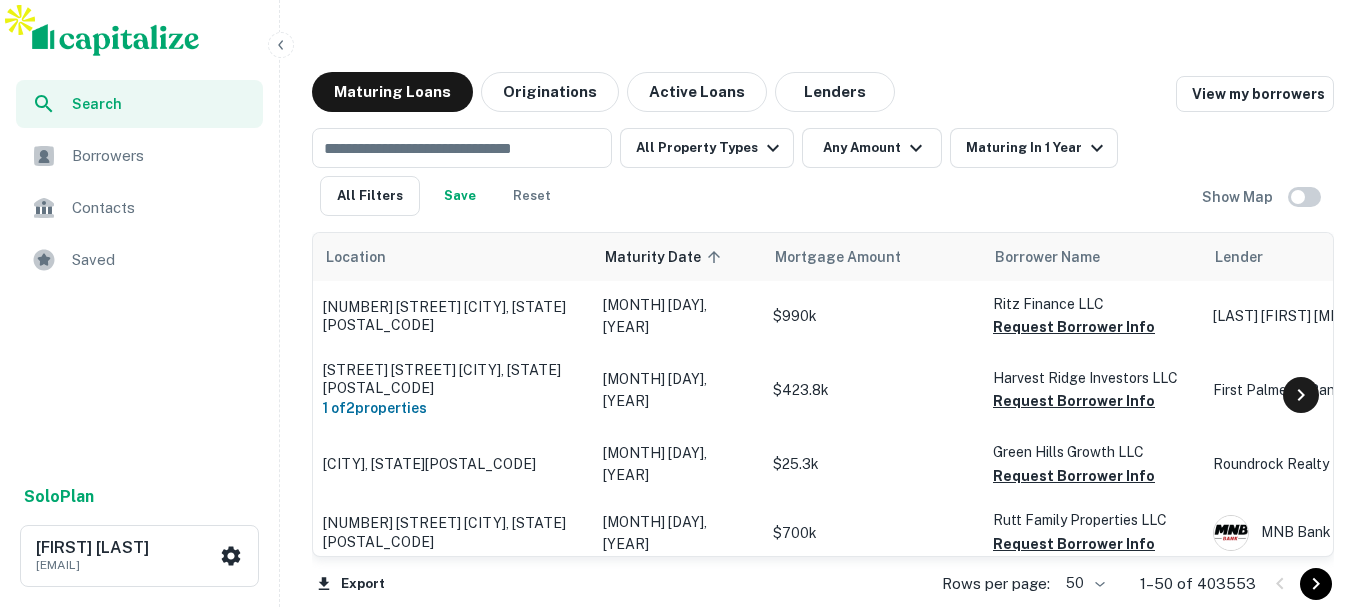 click at bounding box center (1301, 395) 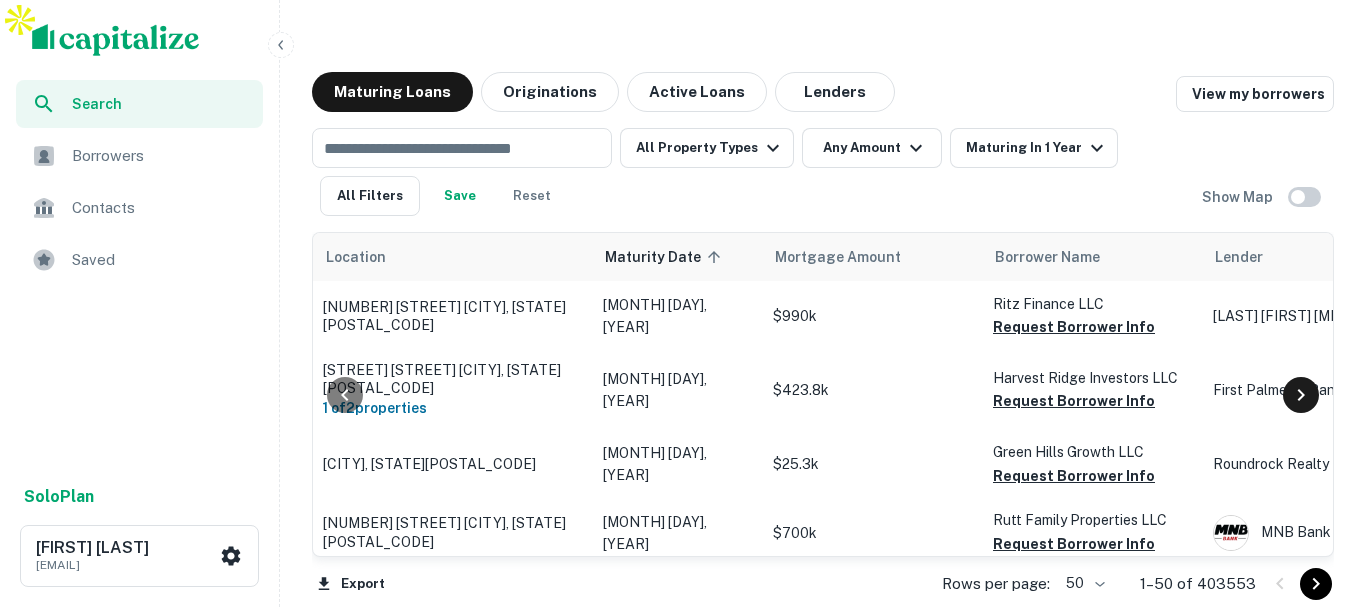 scroll, scrollTop: 0, scrollLeft: 840, axis: horizontal 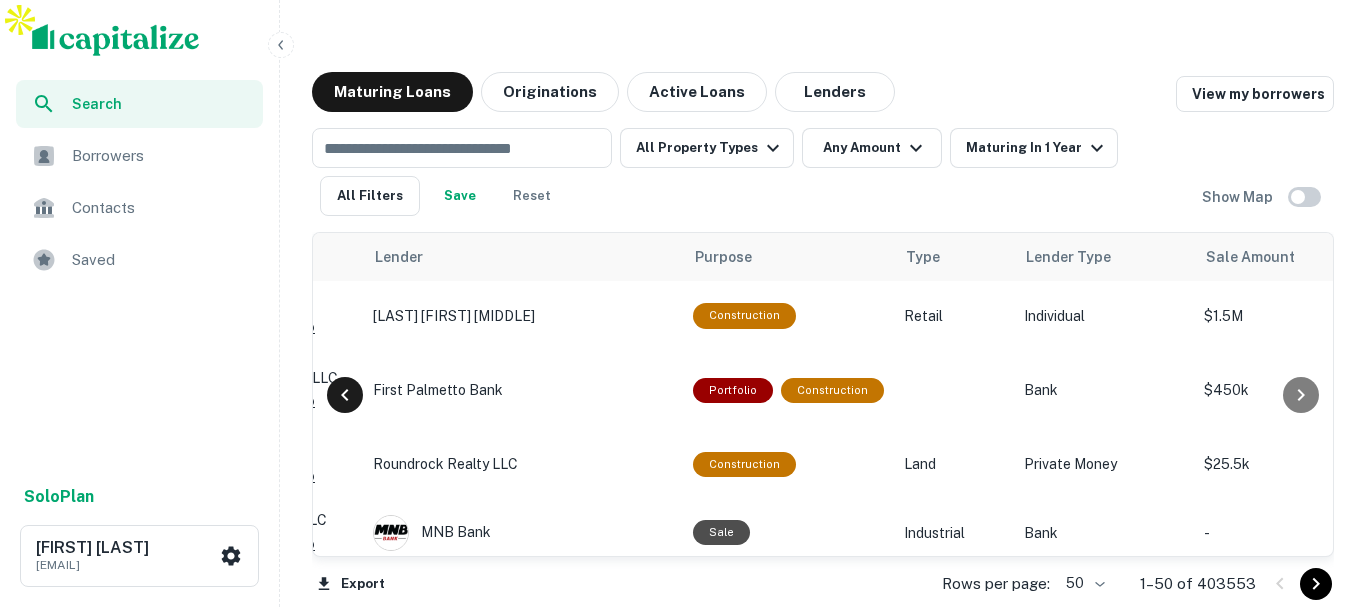 drag, startPoint x: 324, startPoint y: 355, endPoint x: 351, endPoint y: 354, distance: 27.018513 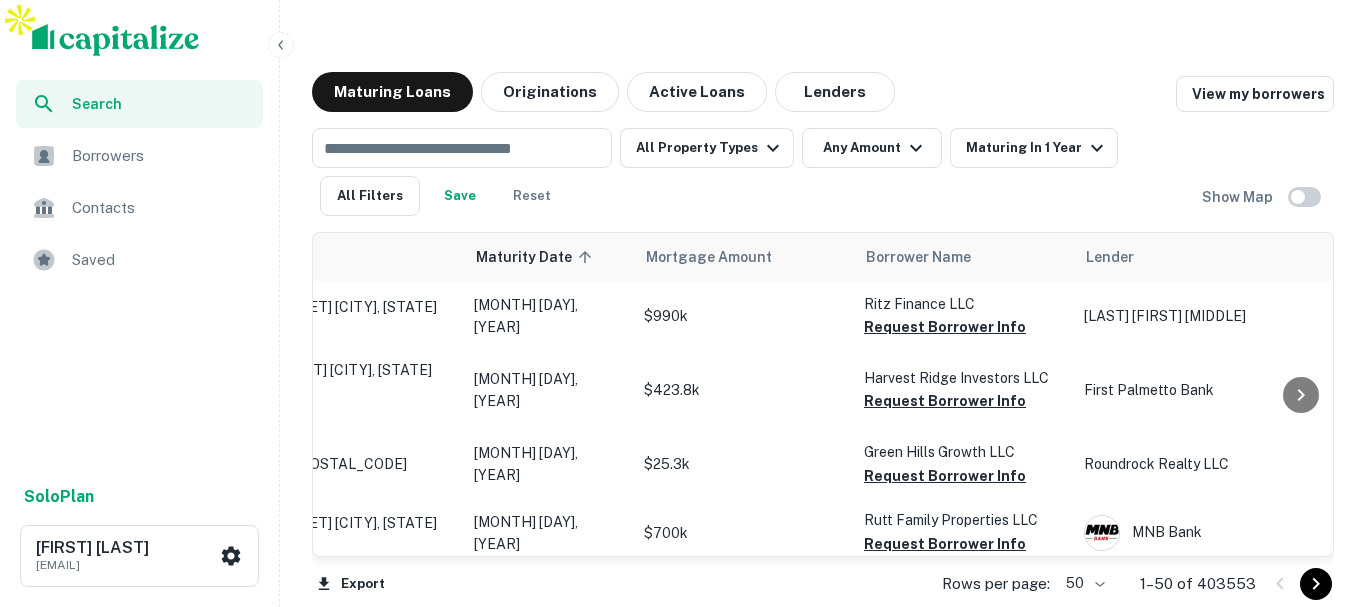 scroll, scrollTop: 0, scrollLeft: 0, axis: both 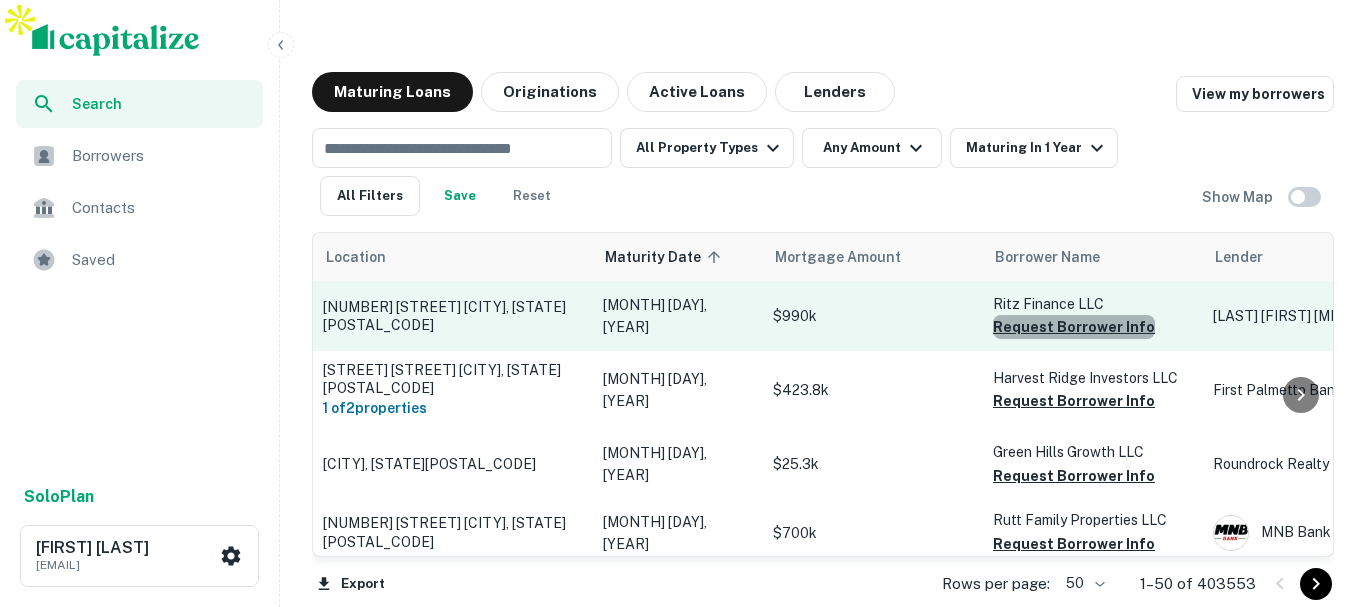 click on "Request Borrower Info" at bounding box center [1074, 327] 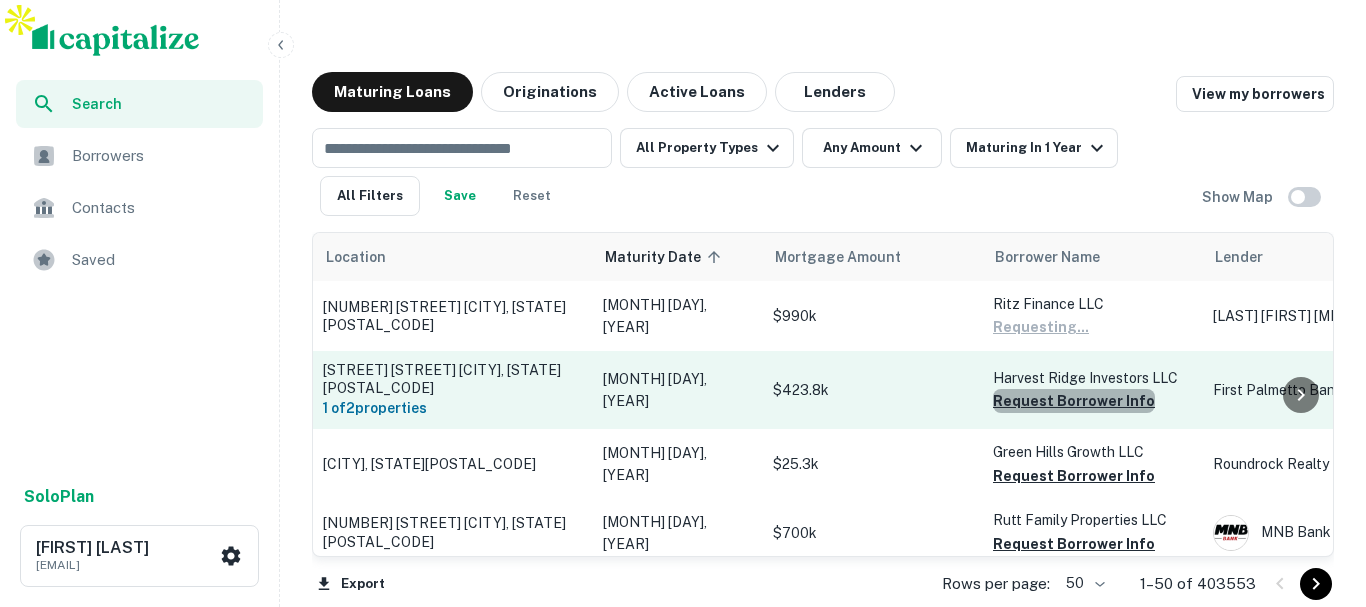 click on "Request Borrower Info" at bounding box center (1074, 401) 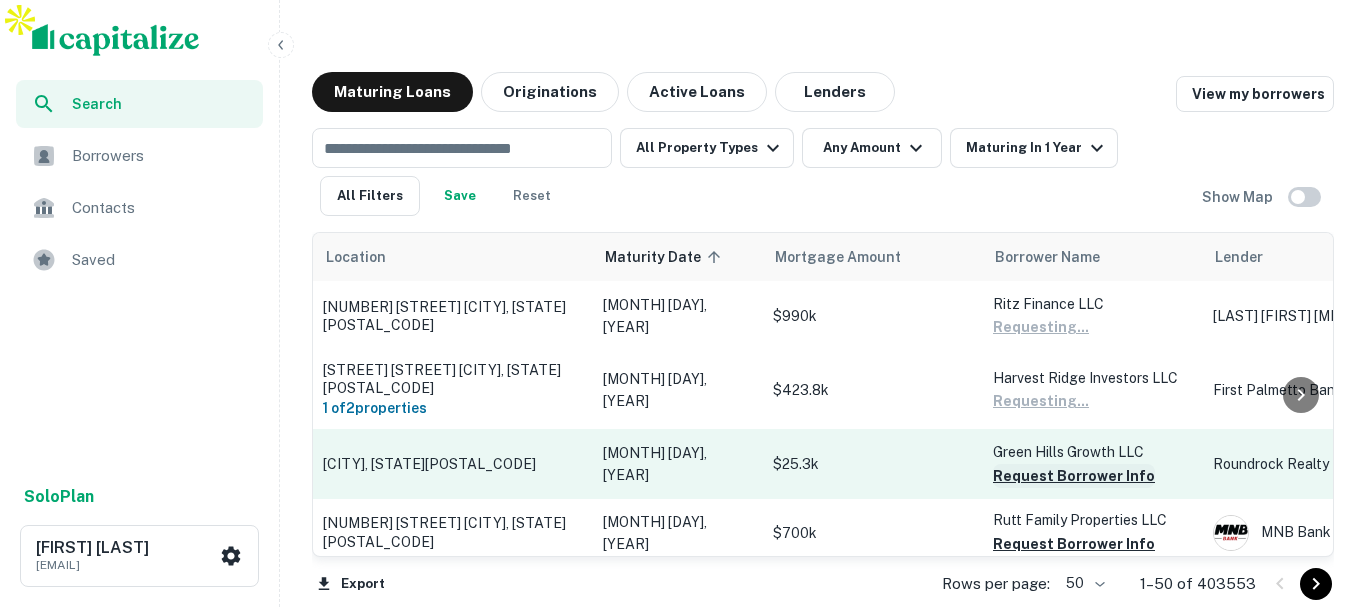 click on "Request Borrower Info" at bounding box center [1074, 476] 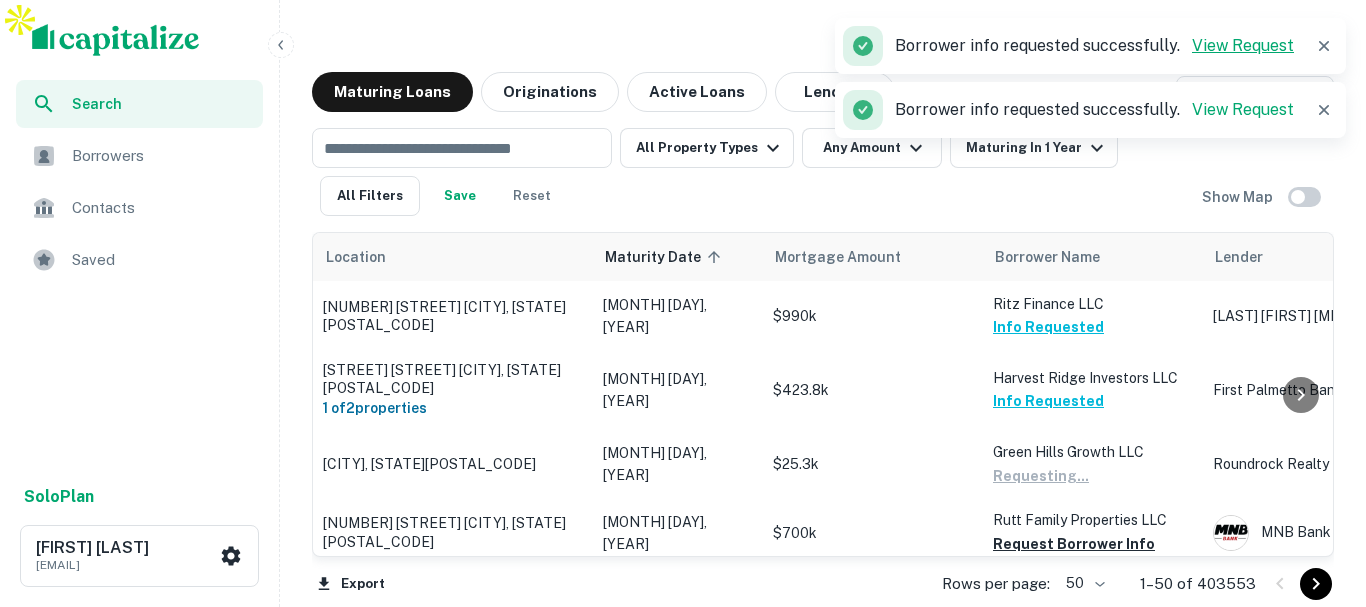 click on "View Request" at bounding box center (1243, 45) 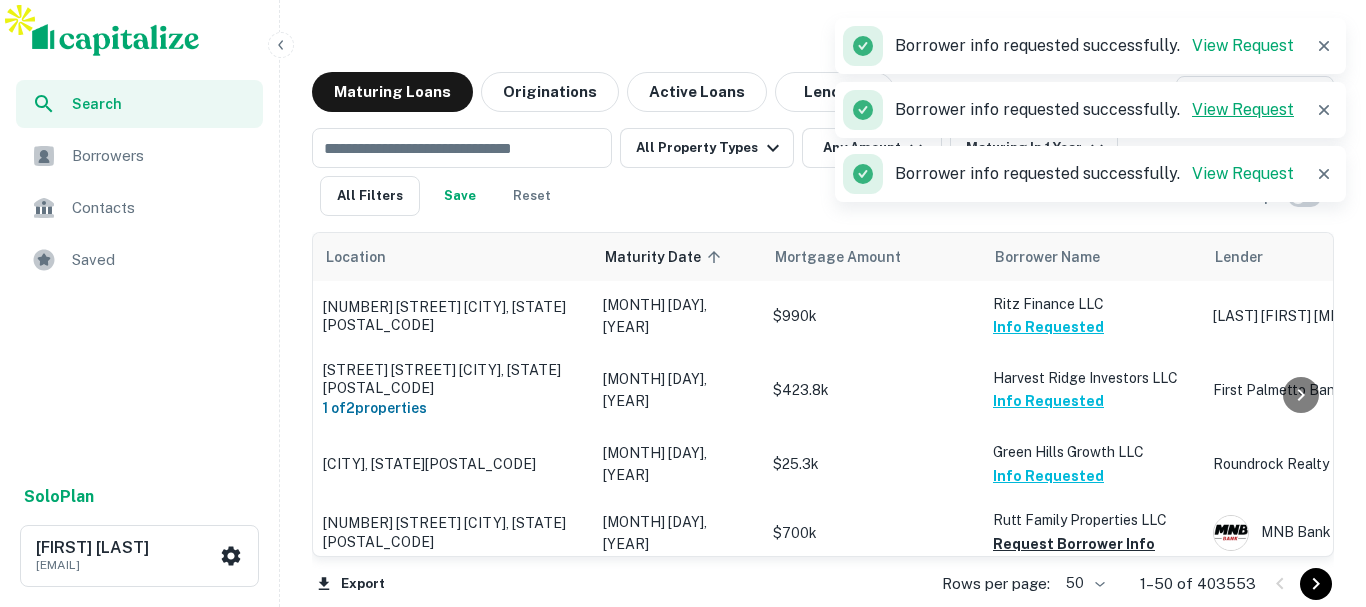 click on "View Request" at bounding box center [1243, 109] 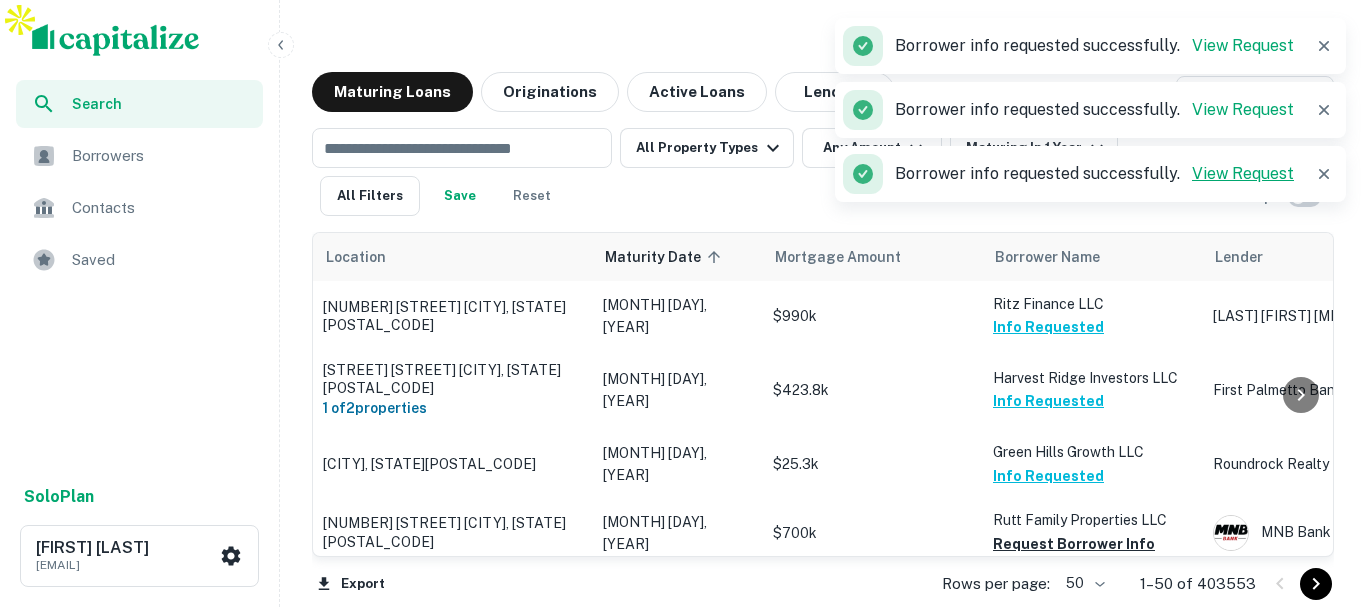click on "View Request" at bounding box center (1243, 173) 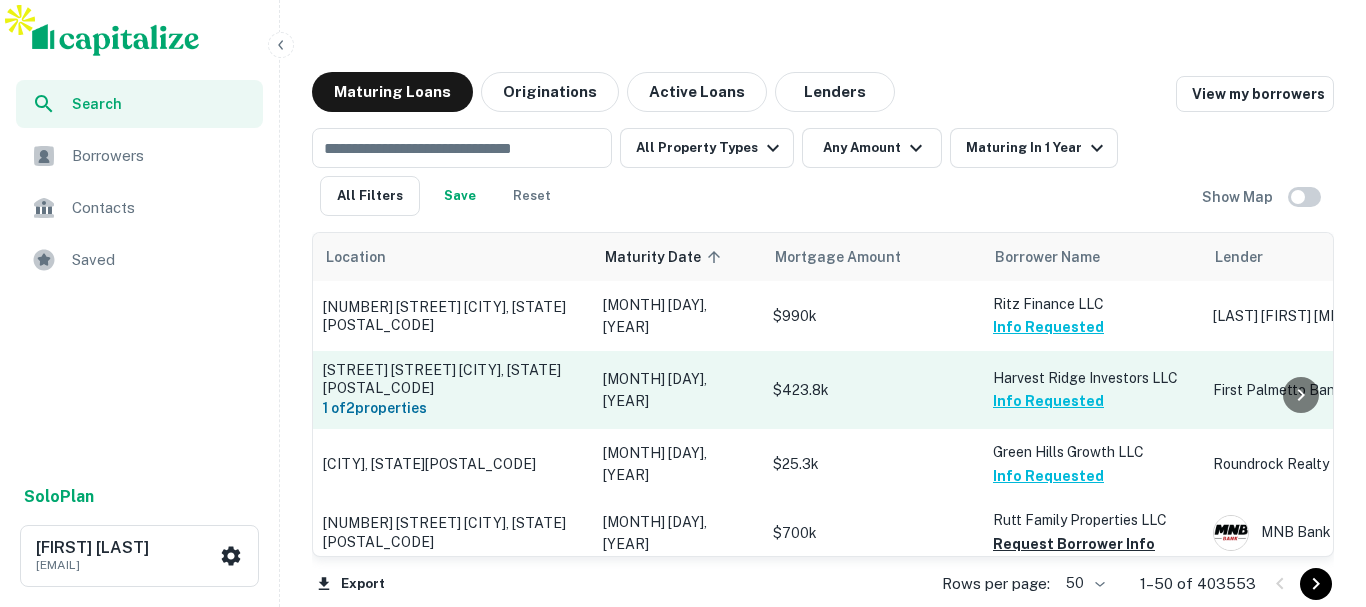 scroll, scrollTop: 100, scrollLeft: 0, axis: vertical 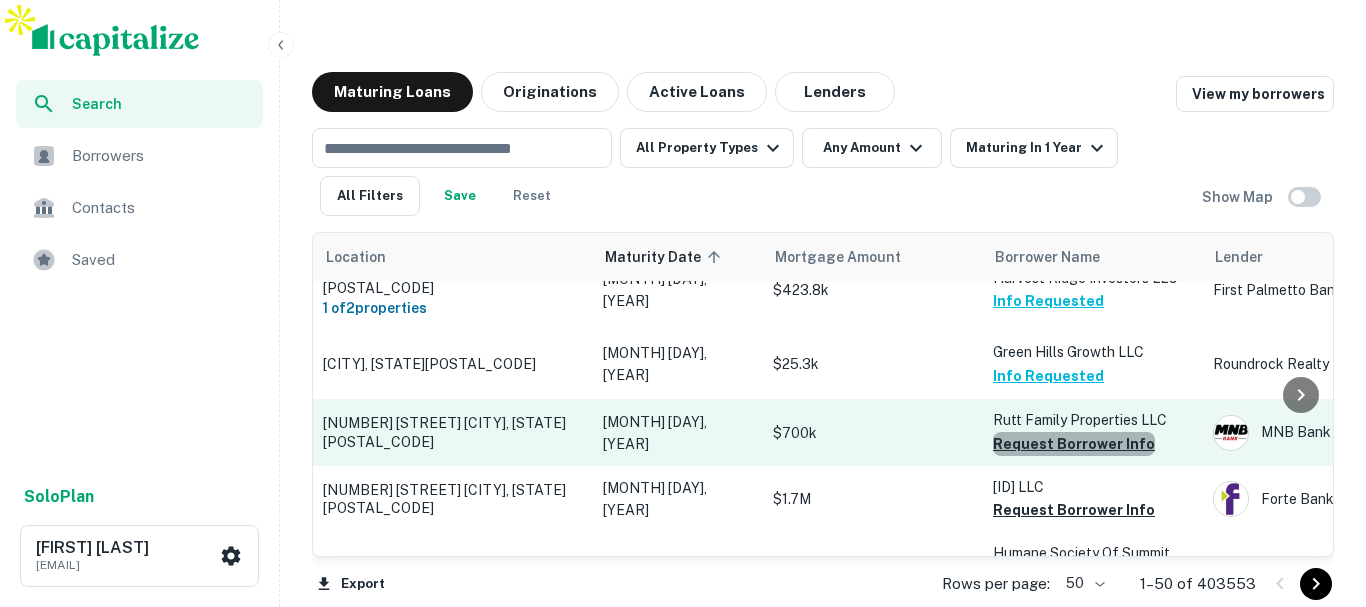 click on "Request Borrower Info" at bounding box center (1074, 444) 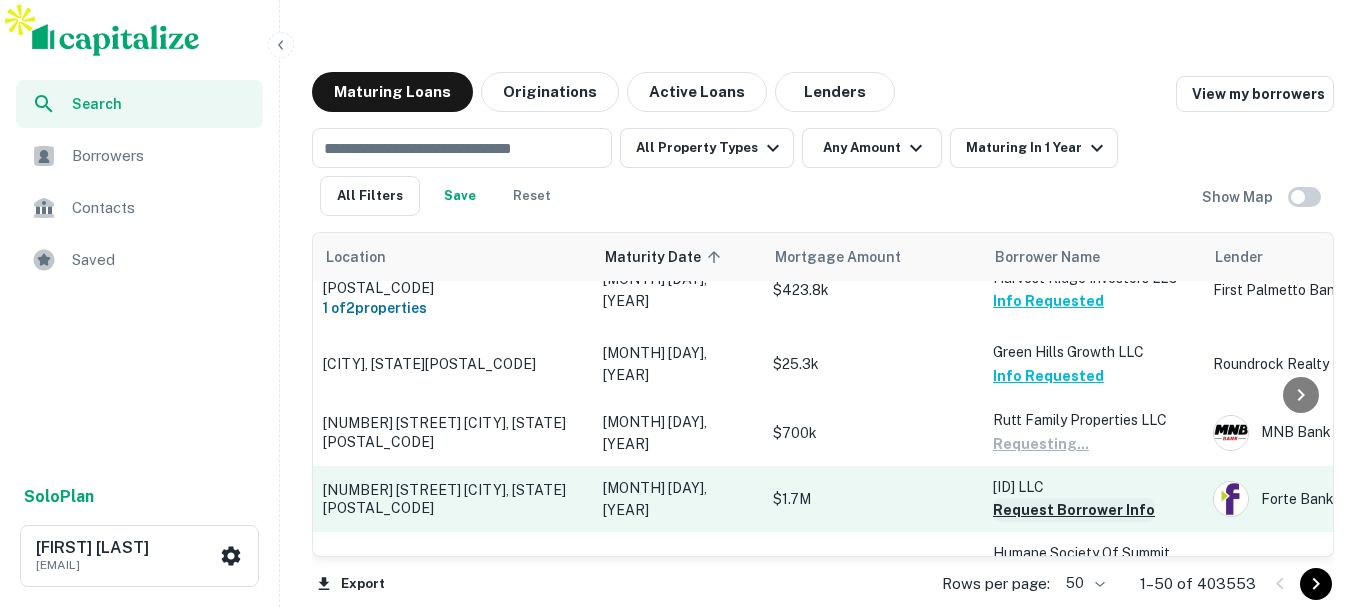 click on "Request Borrower Info" at bounding box center [1074, 510] 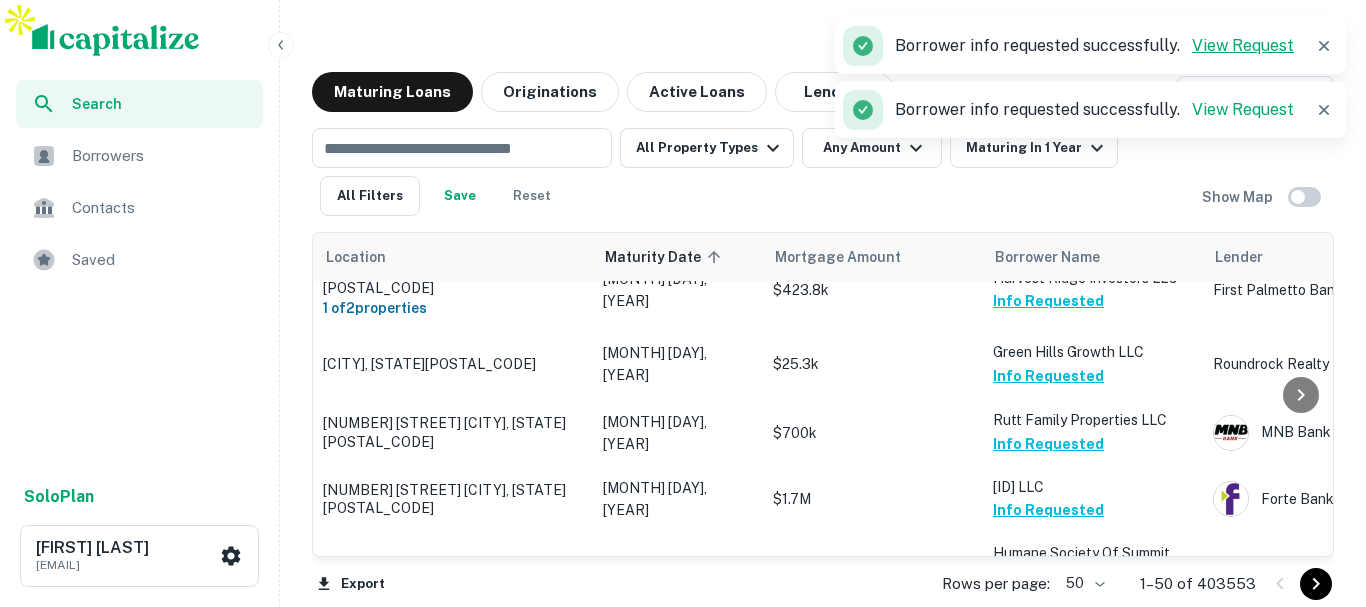 click on "View Request" at bounding box center (1243, 45) 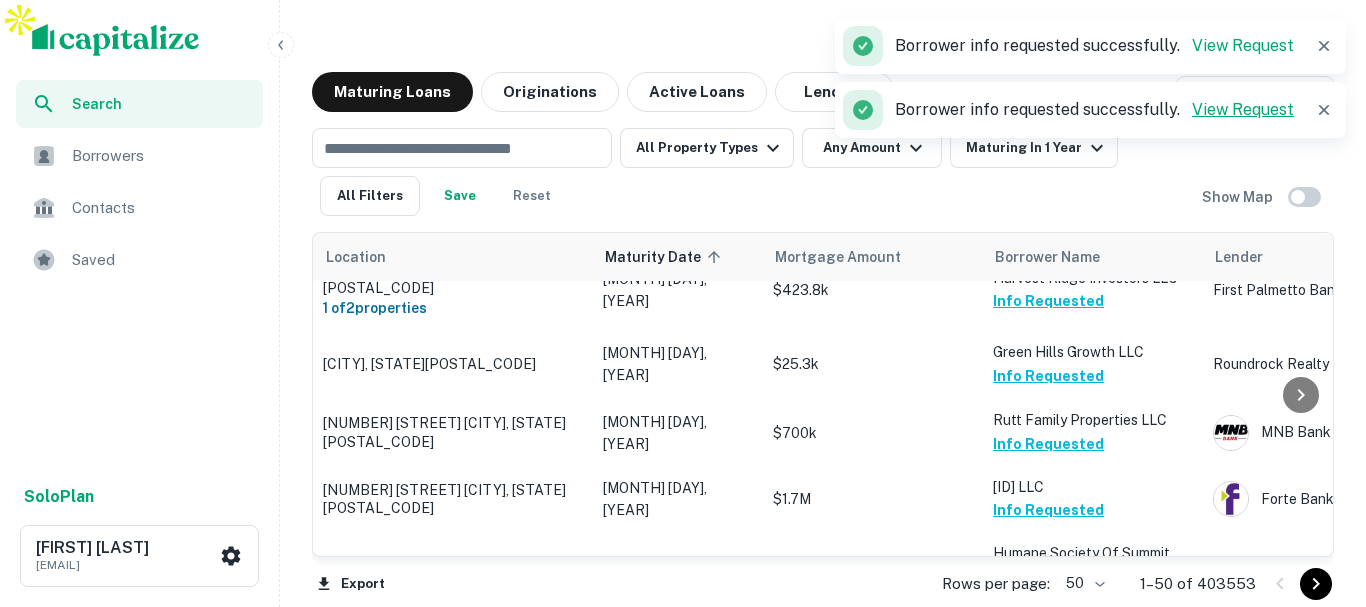 click on "View Request" at bounding box center [1243, 109] 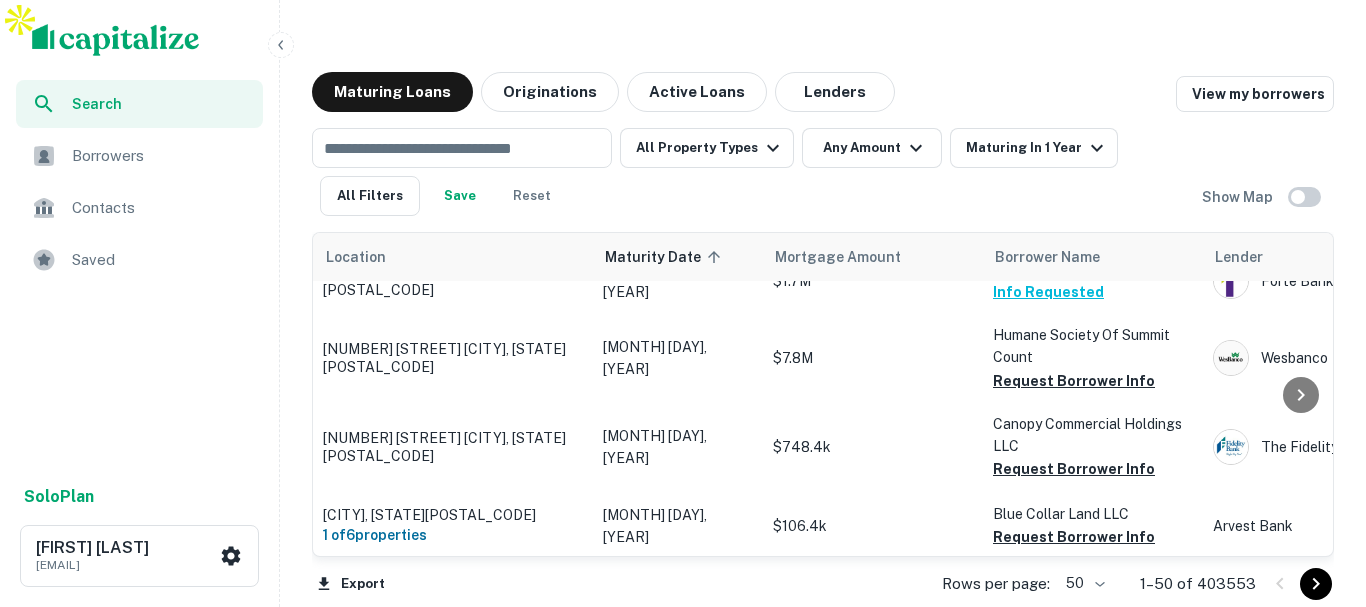 scroll, scrollTop: 300, scrollLeft: 0, axis: vertical 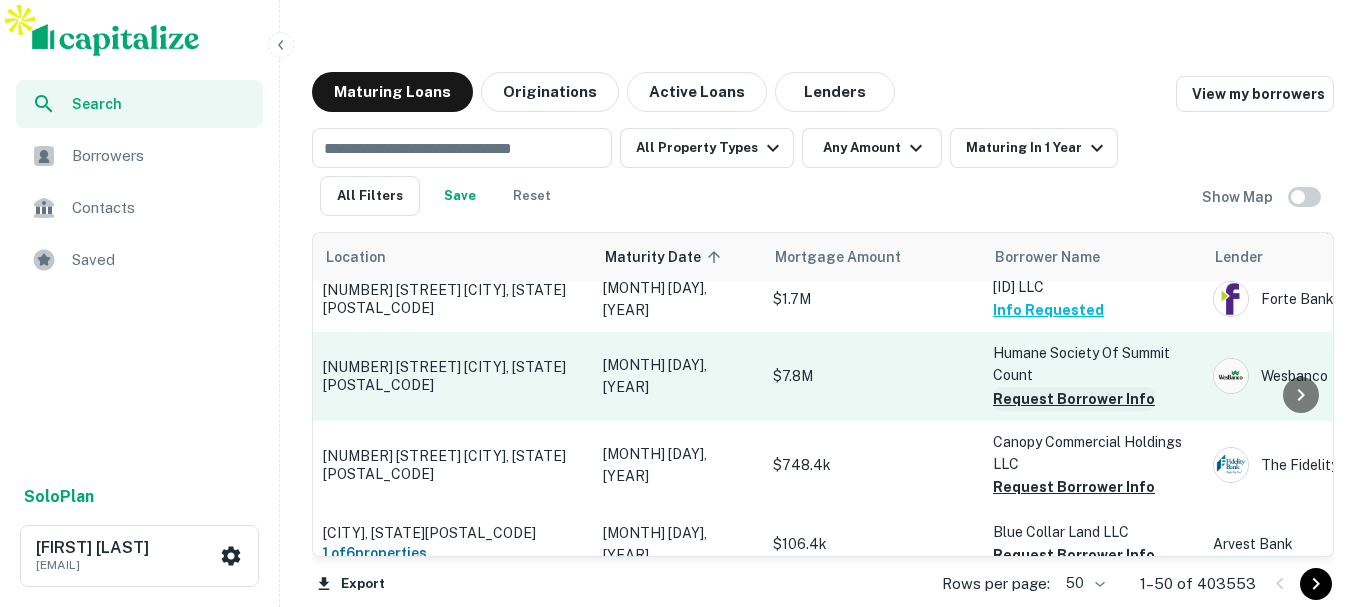 click on "Request Borrower Info" at bounding box center (1074, 377) 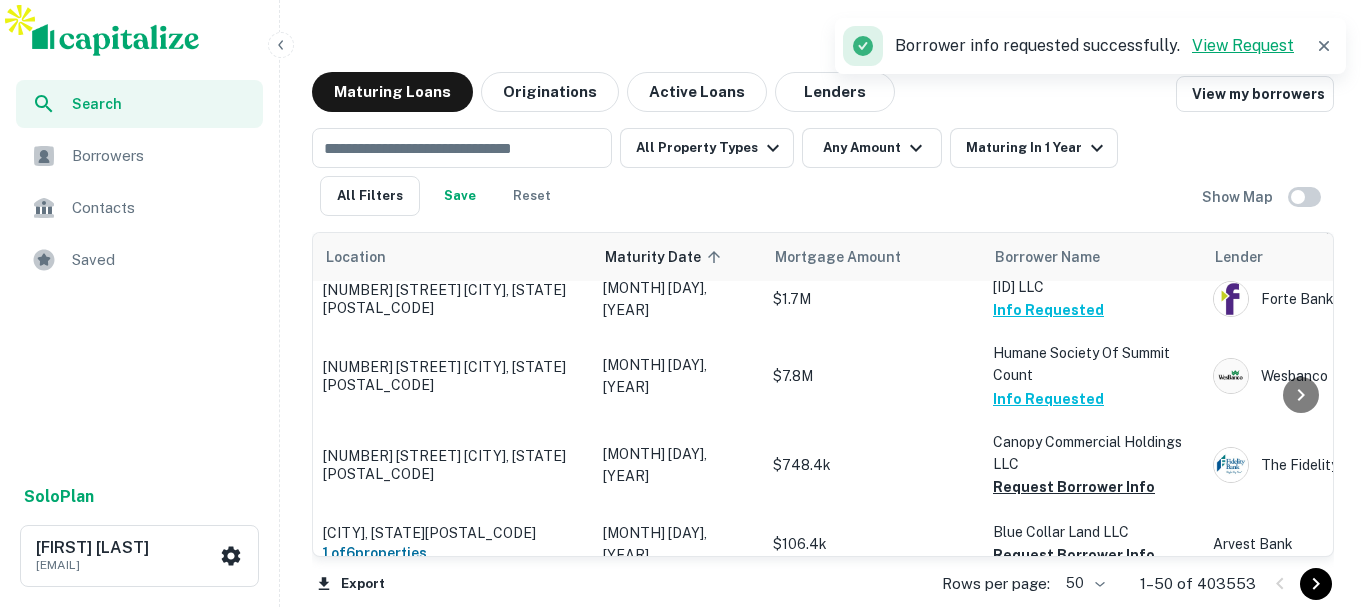 click on "View Request" at bounding box center [1243, 45] 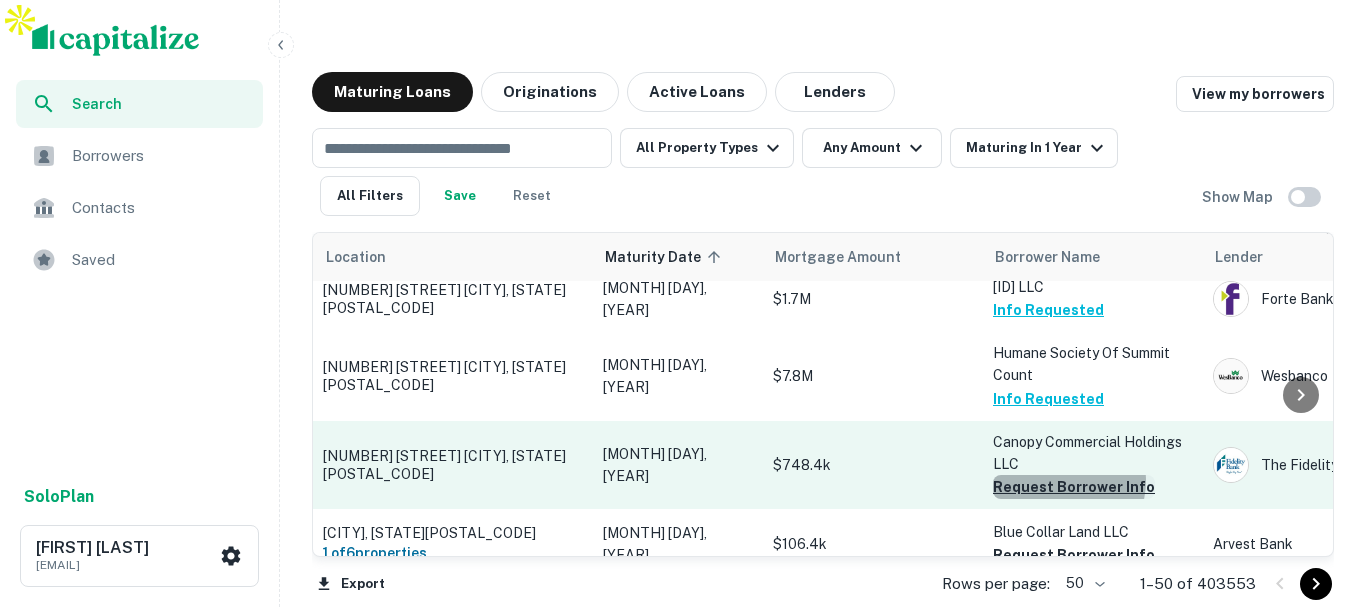 click on "Request Borrower Info" at bounding box center [1074, 465] 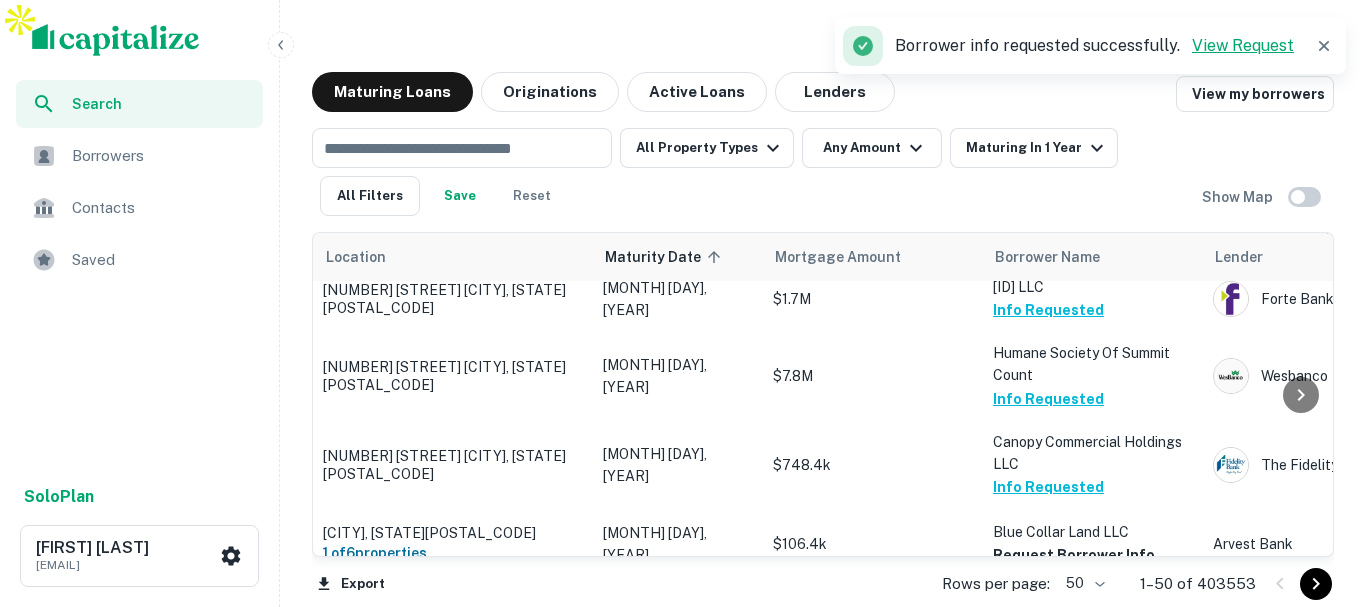click on "View Request" at bounding box center (1243, 45) 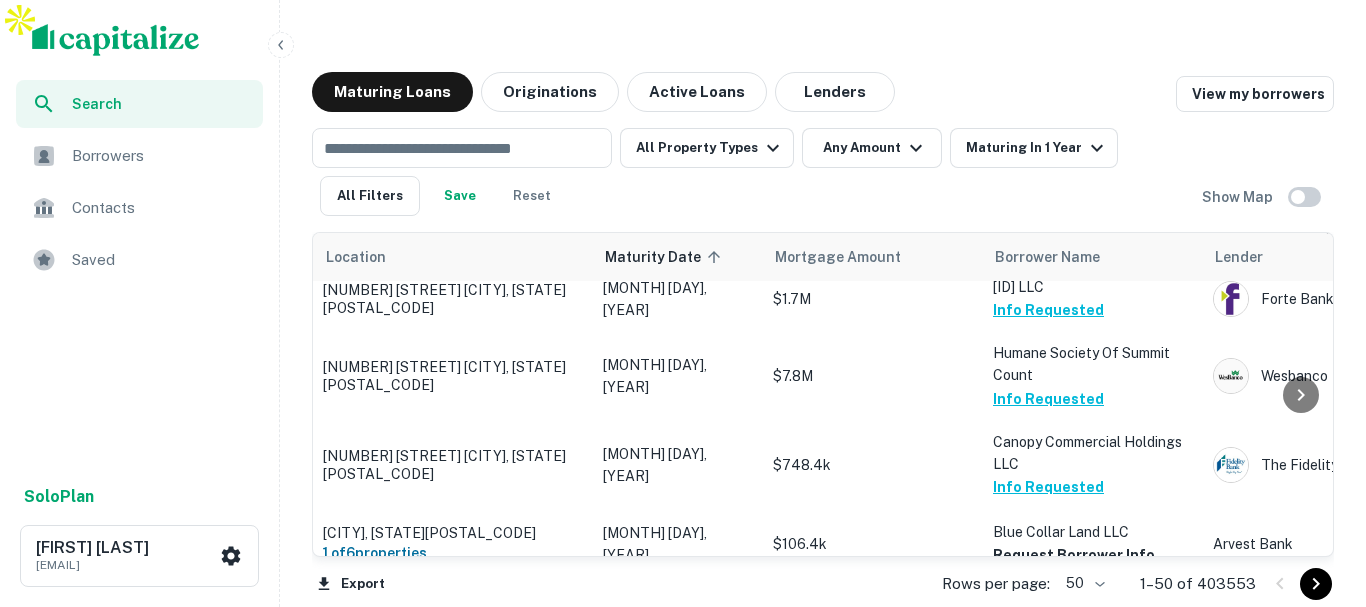 click on "Search         Borrowers         Contacts         Saved" at bounding box center (139, 276) 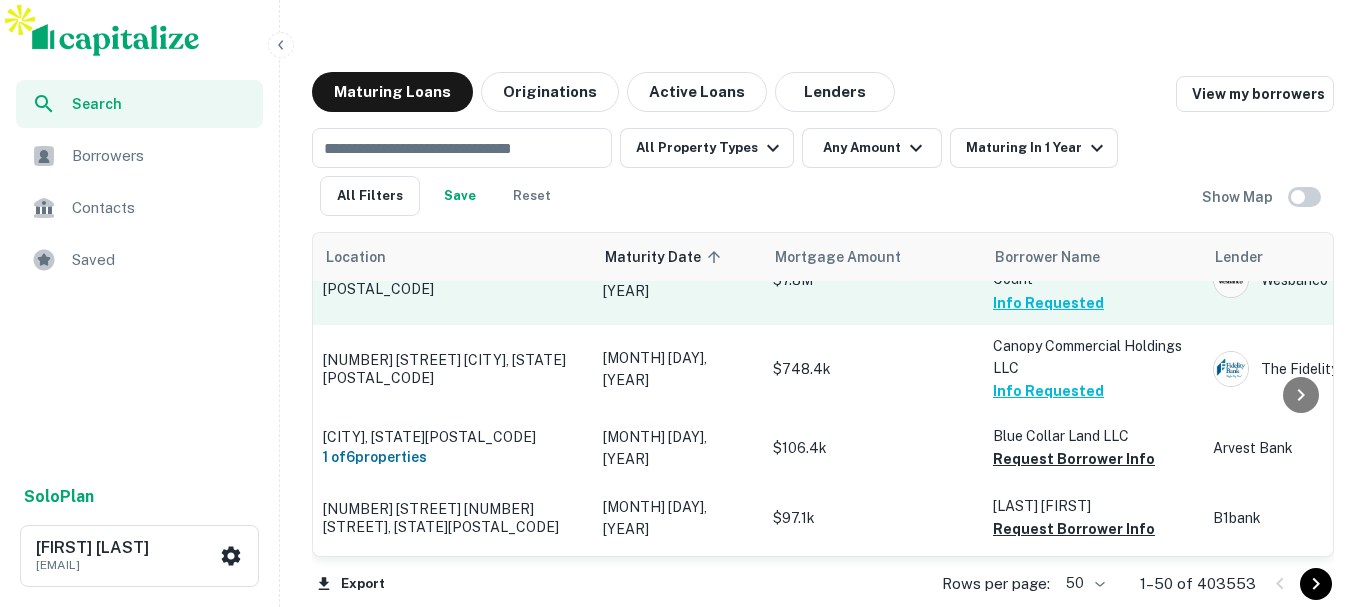 scroll, scrollTop: 500, scrollLeft: 0, axis: vertical 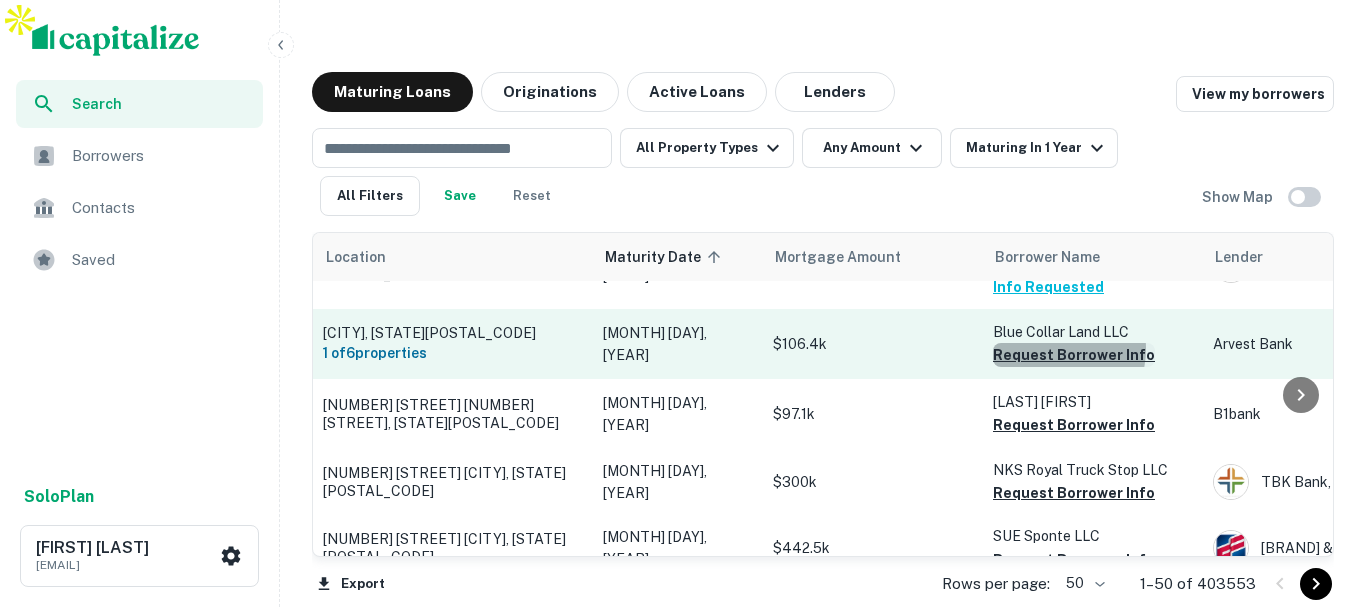 click on "Request Borrower Info" at bounding box center [1074, 333] 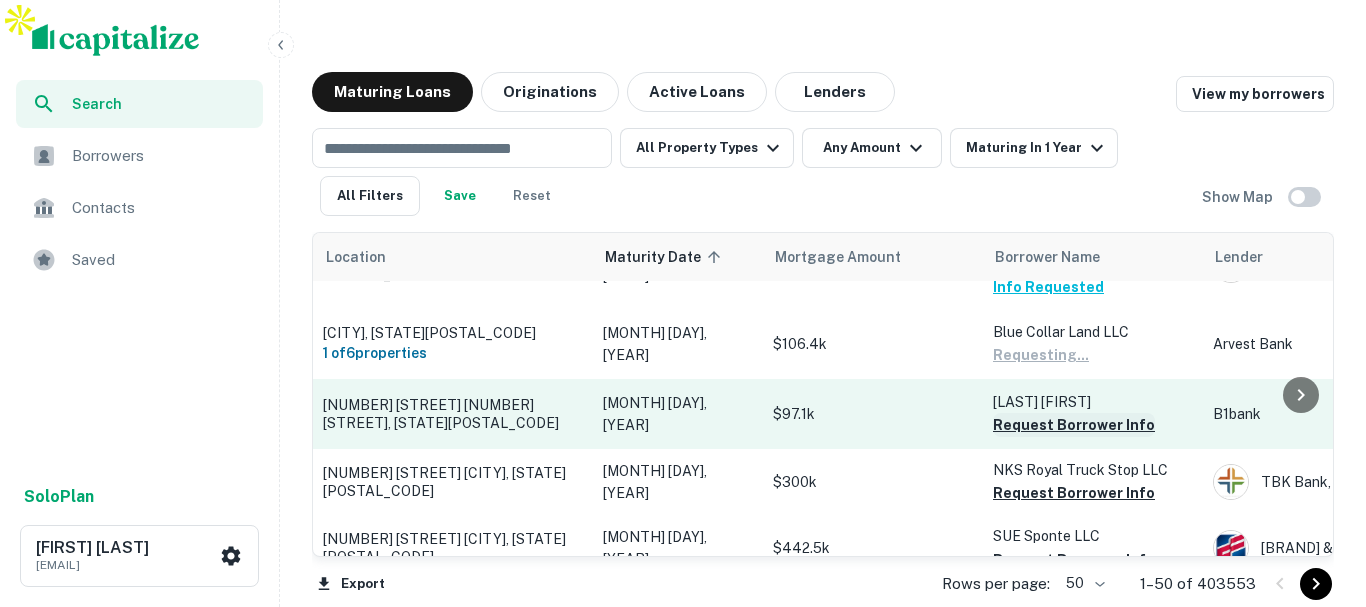 click on "Request Borrower Info" at bounding box center [1074, 403] 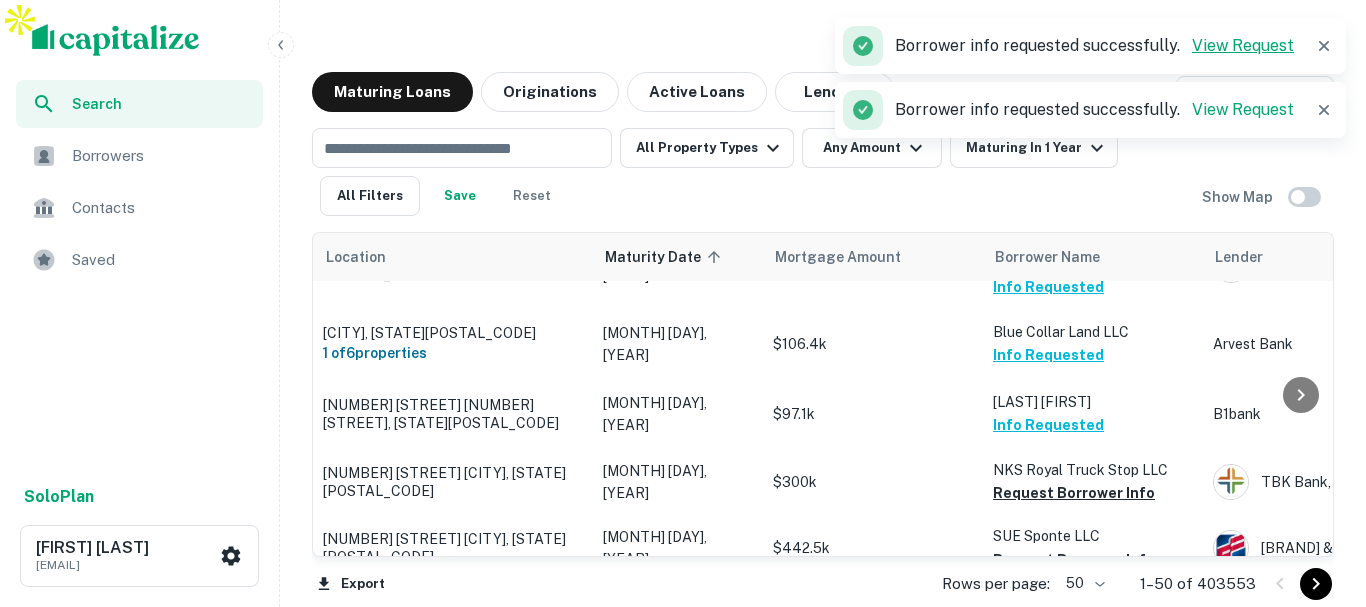 click on "View Request" at bounding box center [1243, 45] 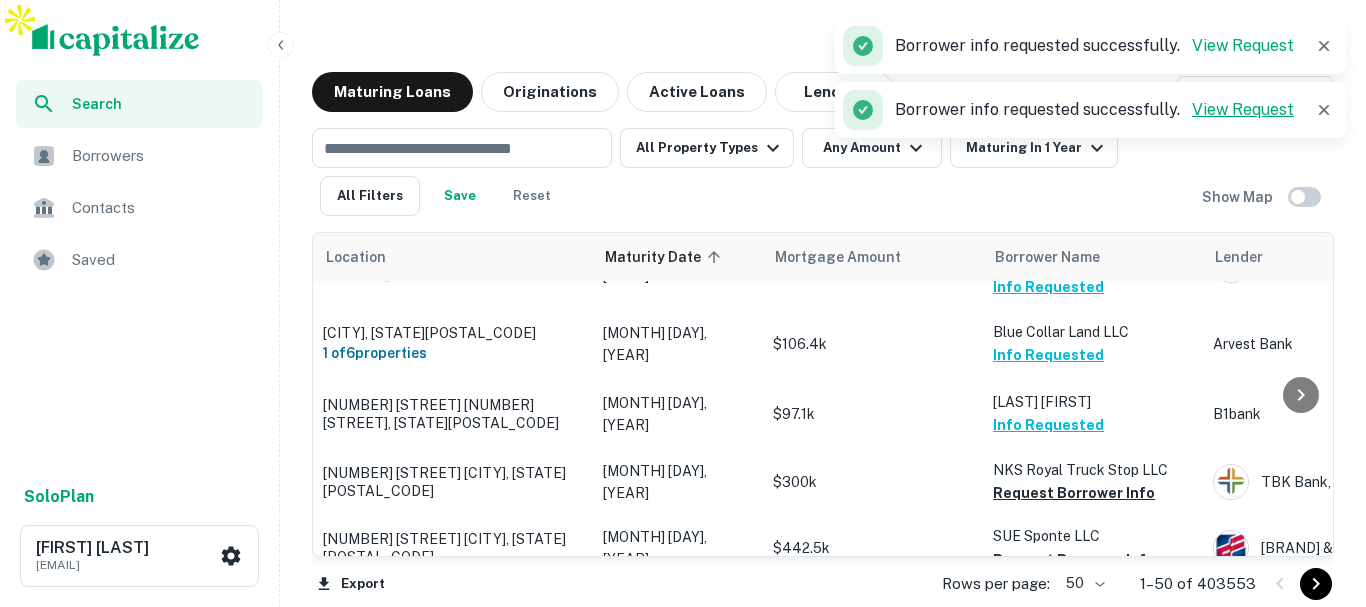 click on "View Request" at bounding box center (1243, 109) 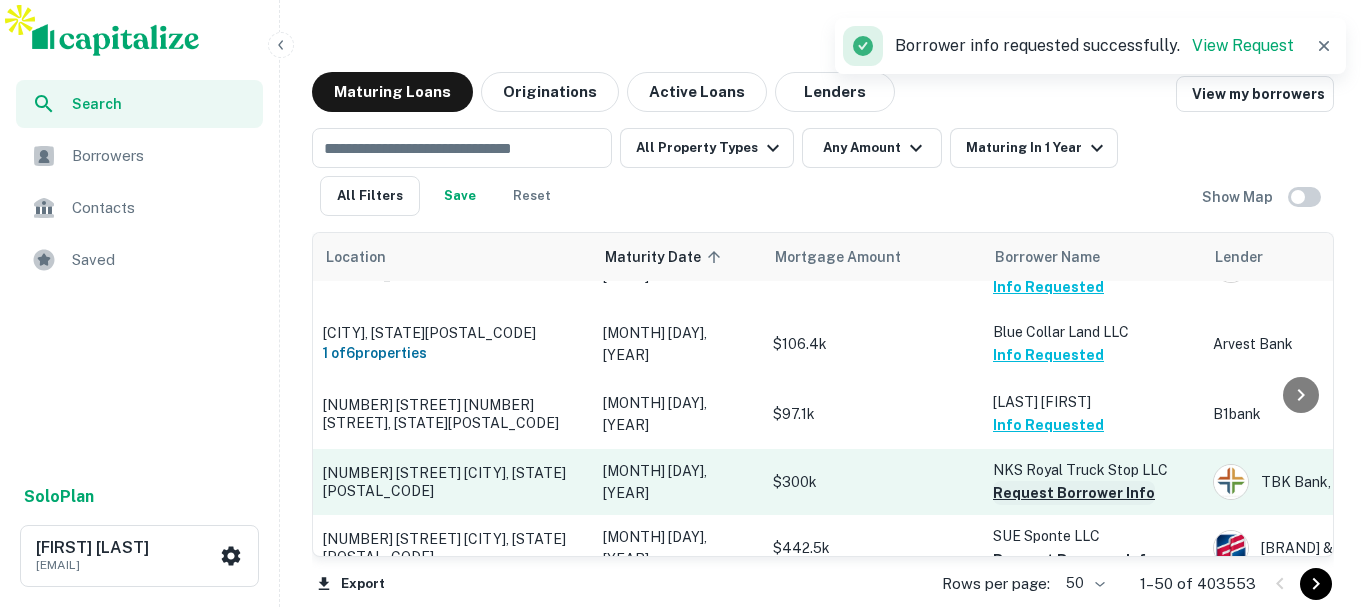 click on "Request Borrower Info" at bounding box center (1074, 471) 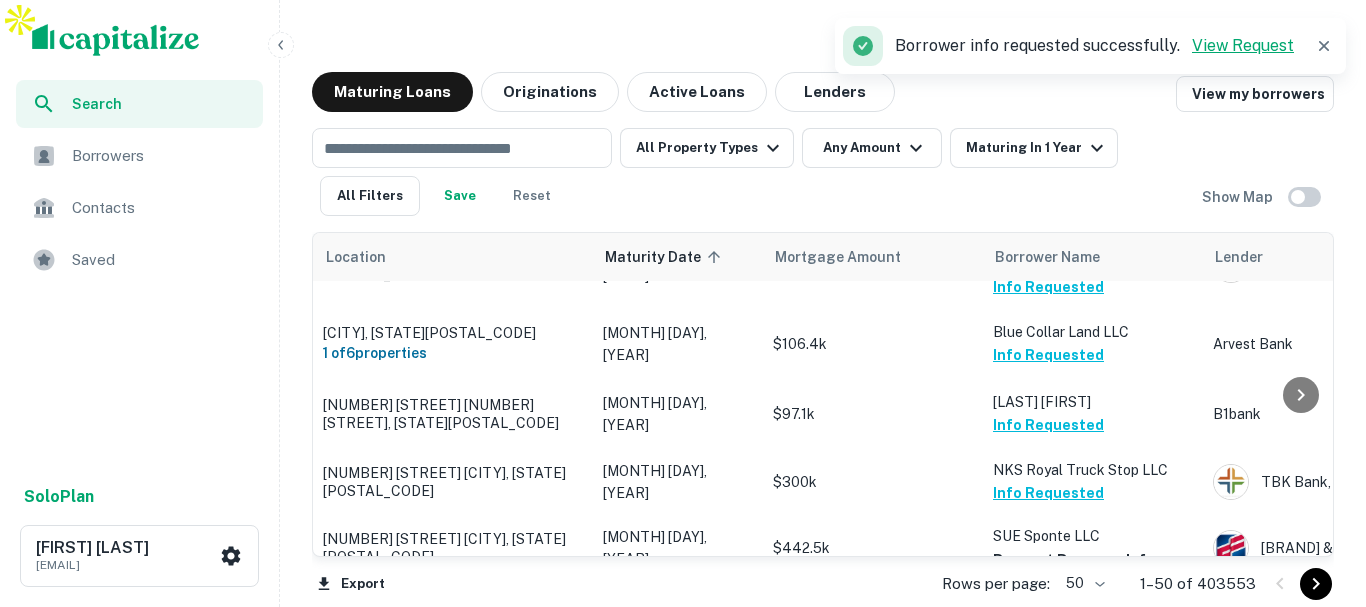click on "View Request" at bounding box center [1243, 45] 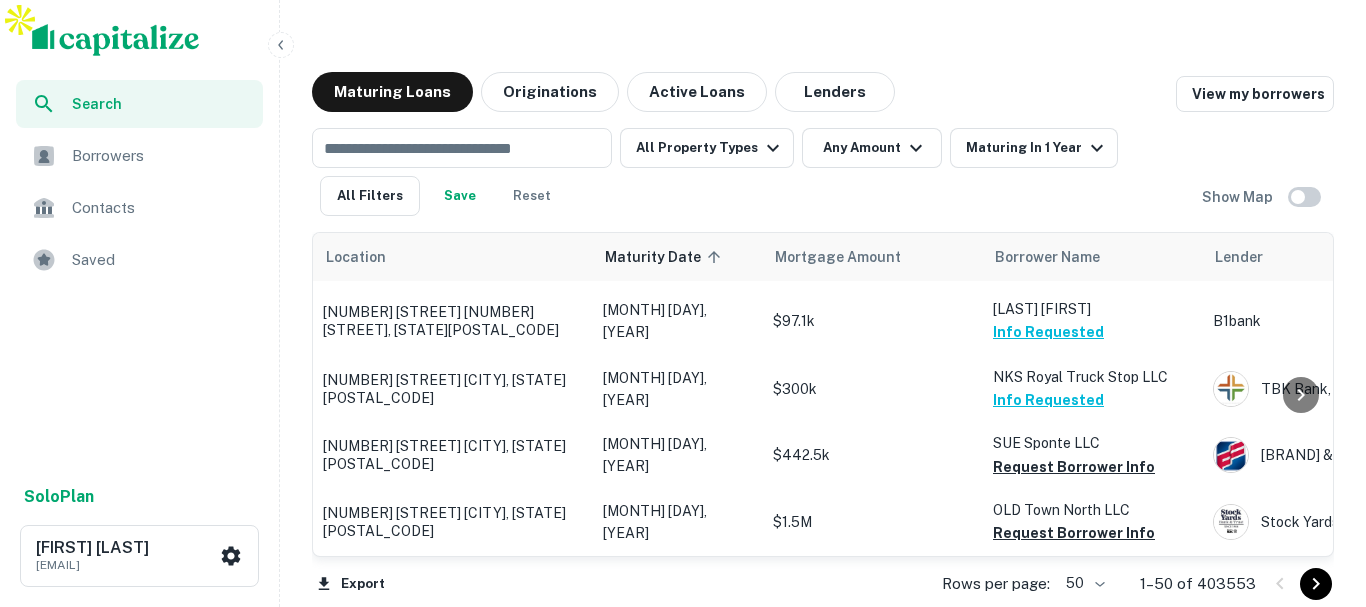 scroll, scrollTop: 700, scrollLeft: 0, axis: vertical 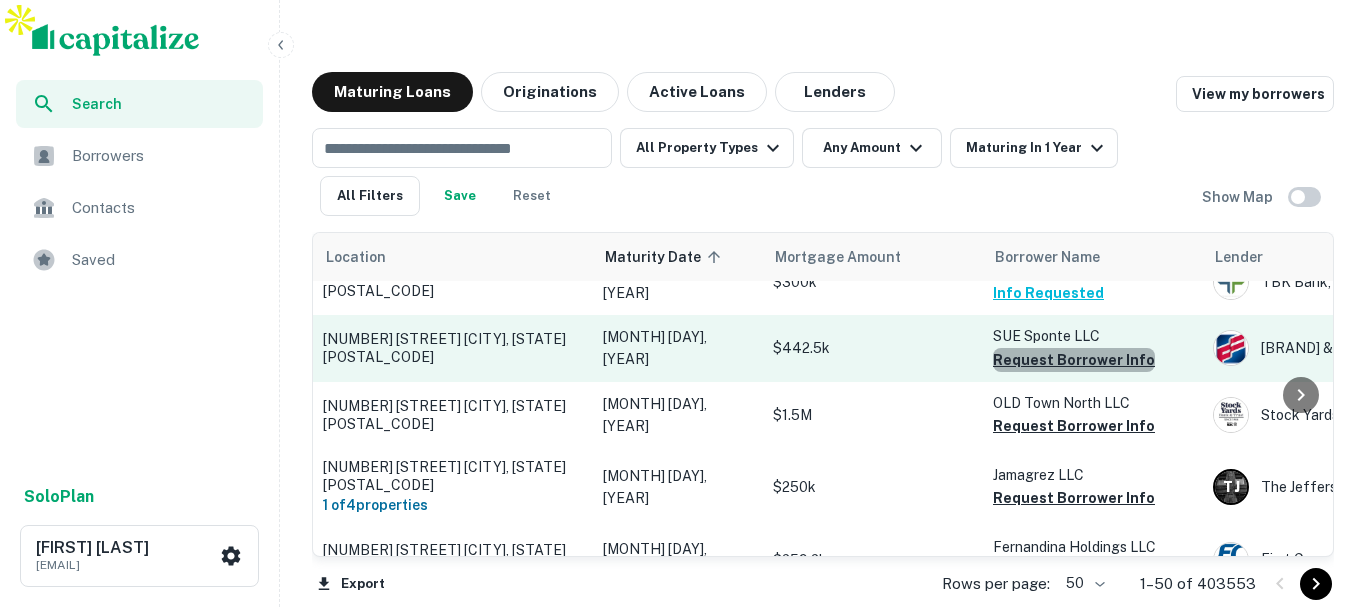 click on "Request Borrower Info" at bounding box center (1074, 338) 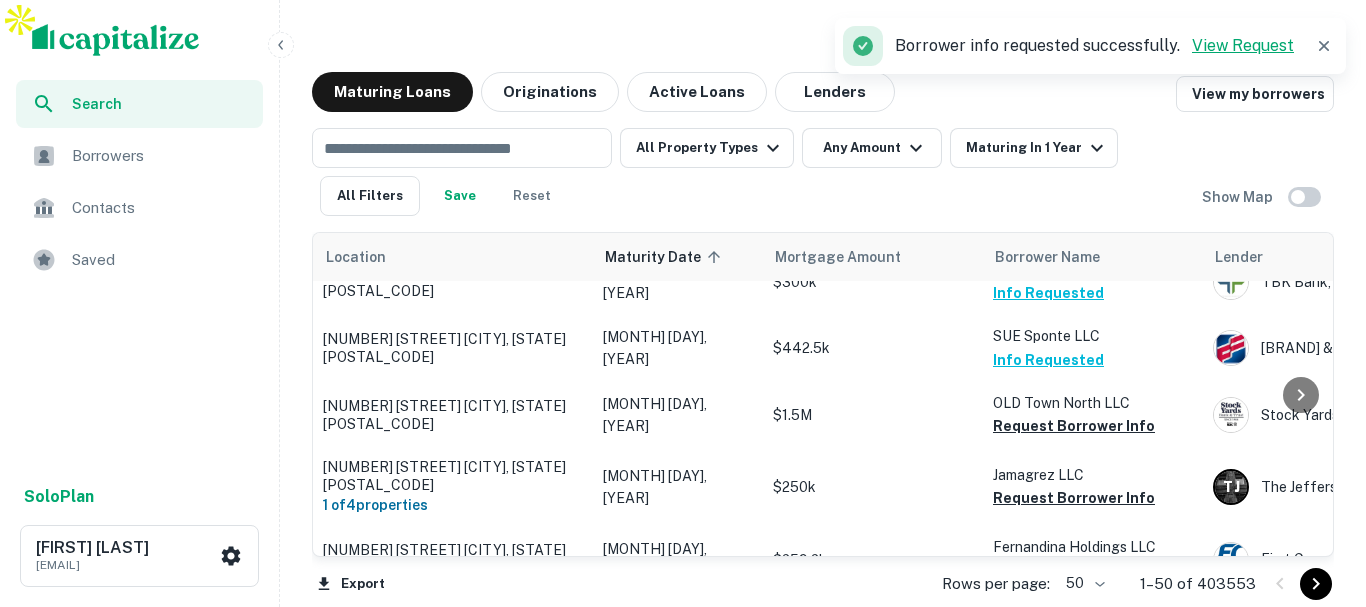 click on "View Request" at bounding box center (1243, 45) 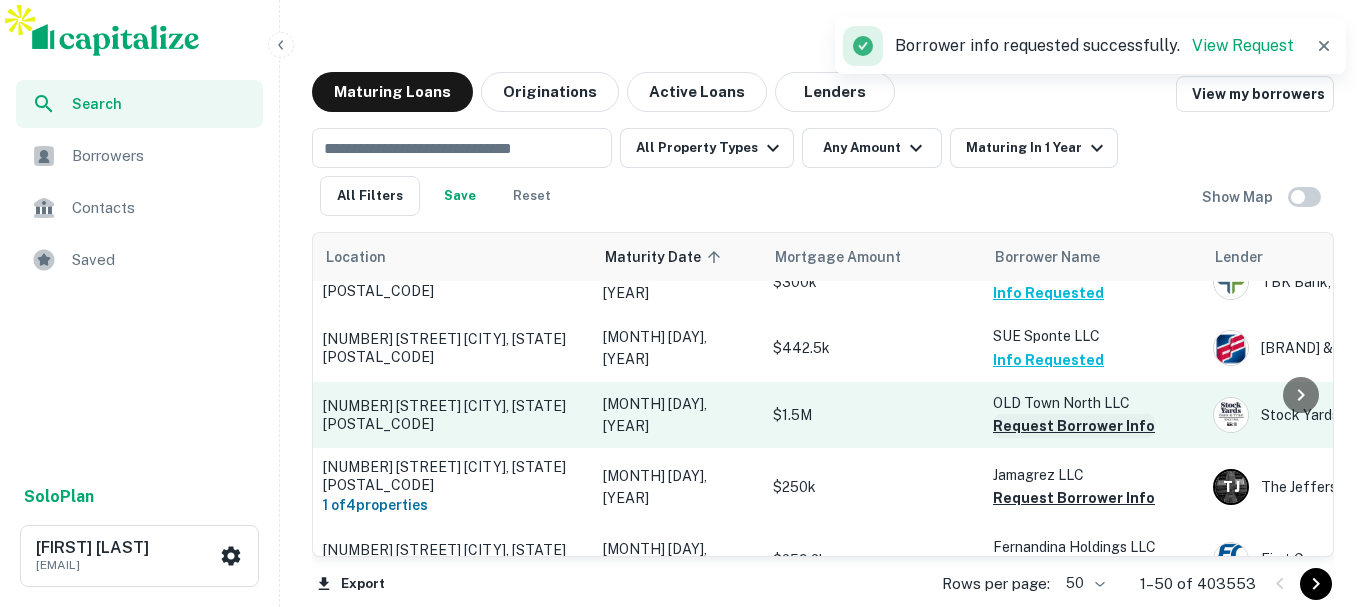 click on "Request Borrower Info" at bounding box center [1074, 404] 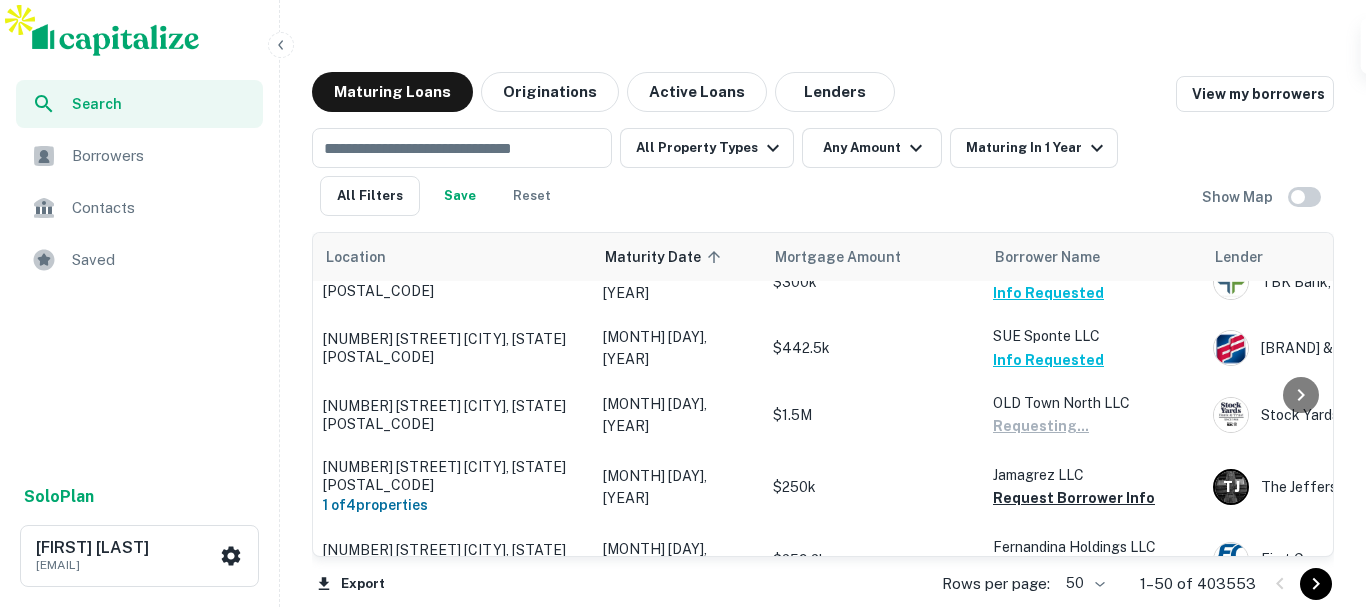 click on "Borrower info requested successfully.   View Request" at bounding box center (1090, 46) 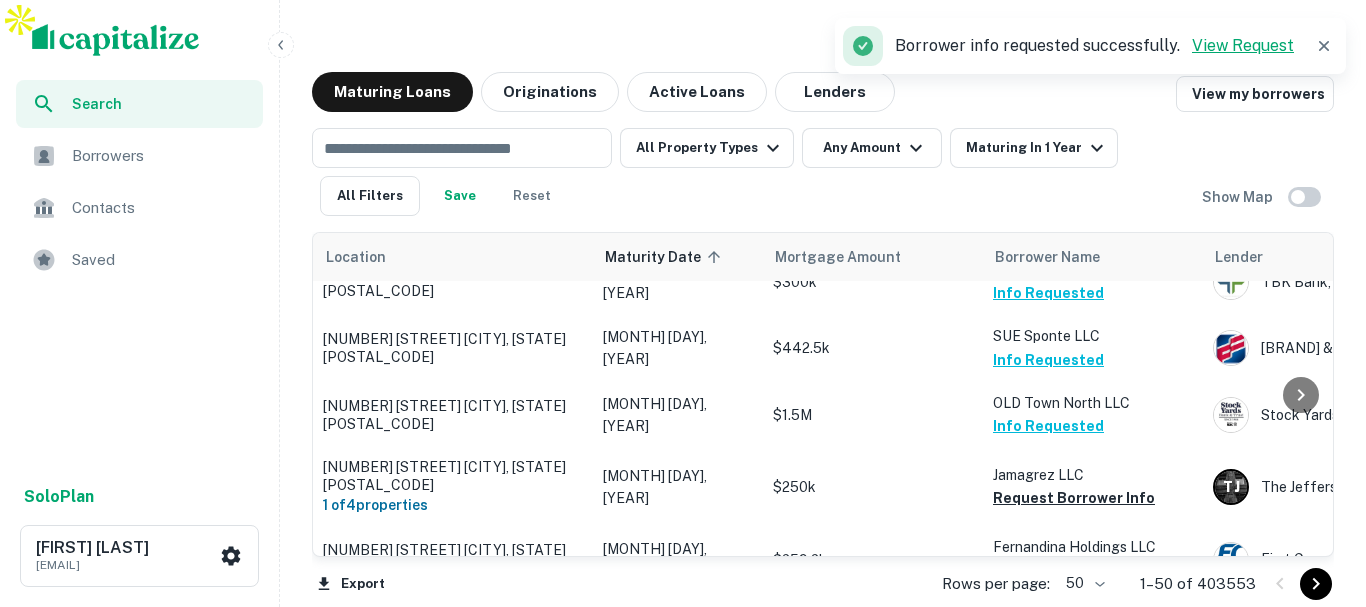 click on "View Request" at bounding box center [1243, 45] 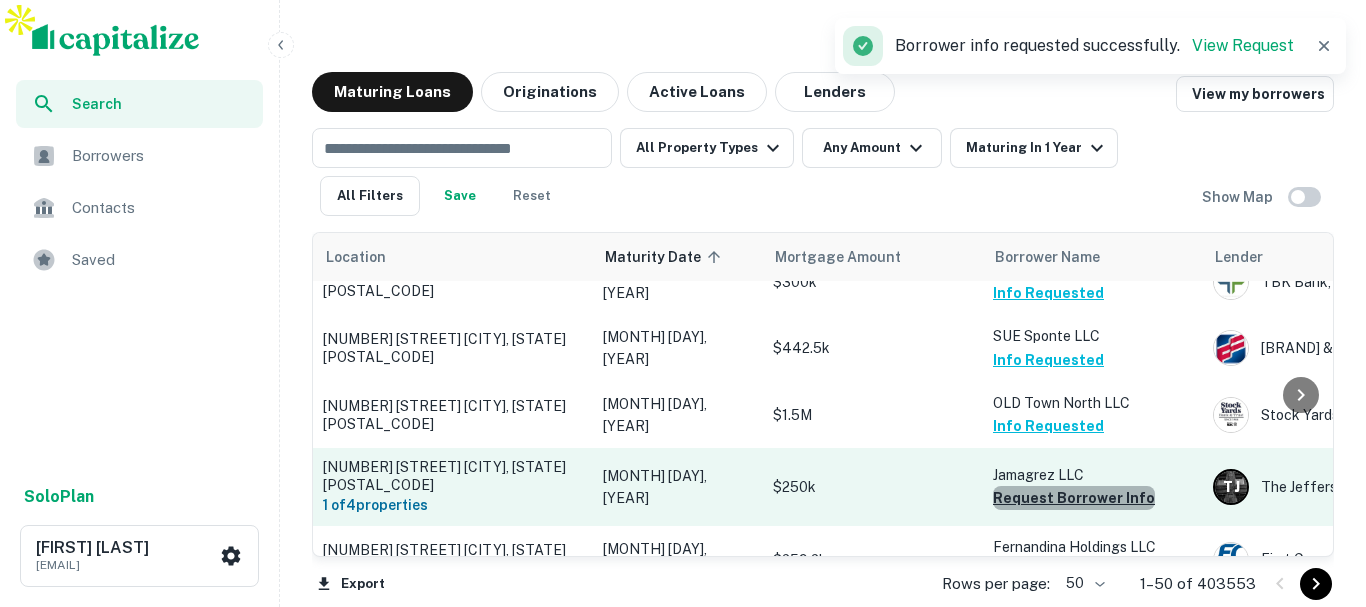 click on "Request Borrower Info" at bounding box center [1074, 476] 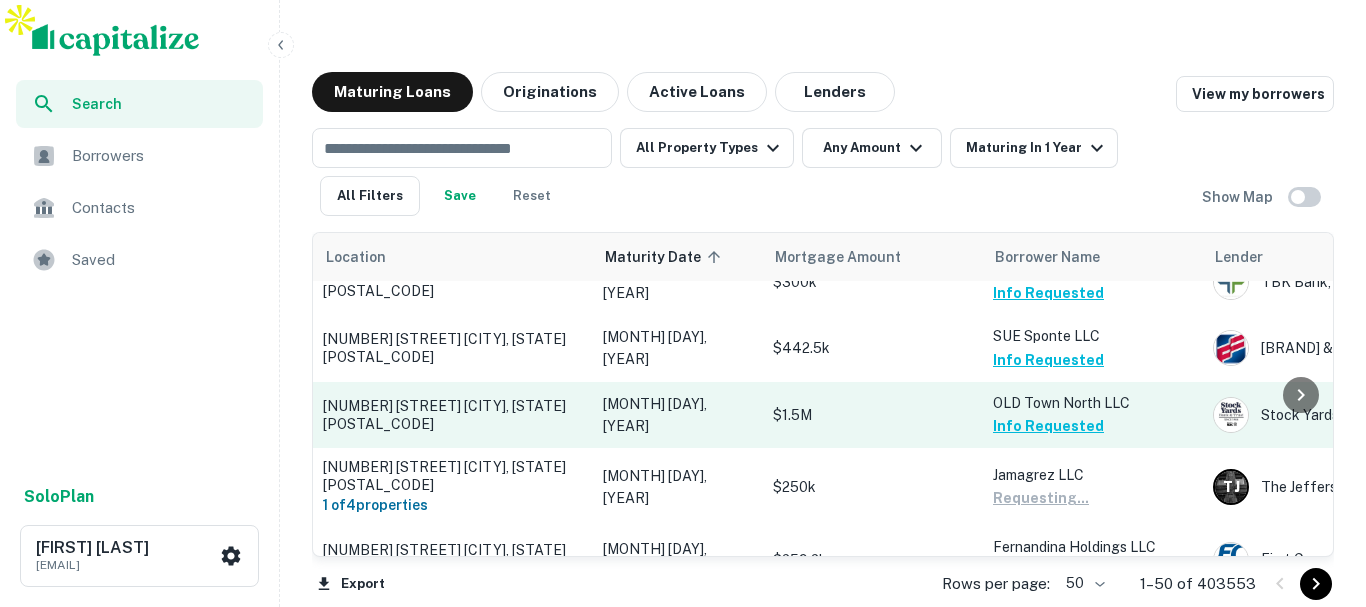 scroll, scrollTop: 800, scrollLeft: 0, axis: vertical 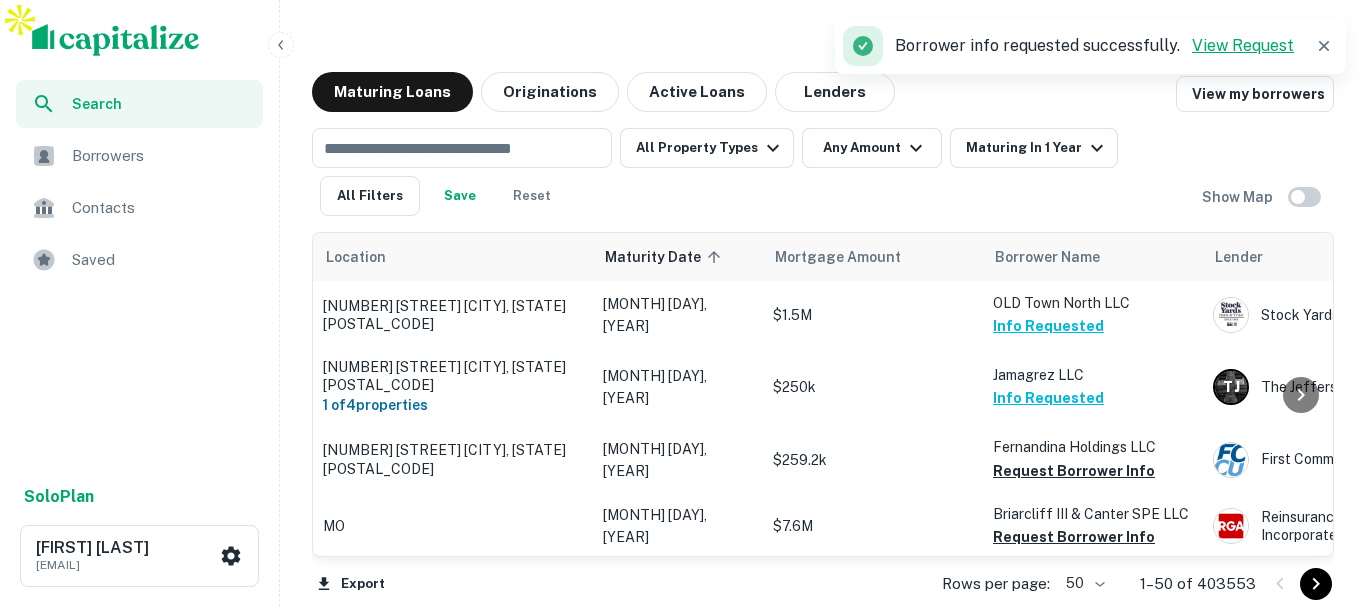 click on "View Request" at bounding box center (1243, 45) 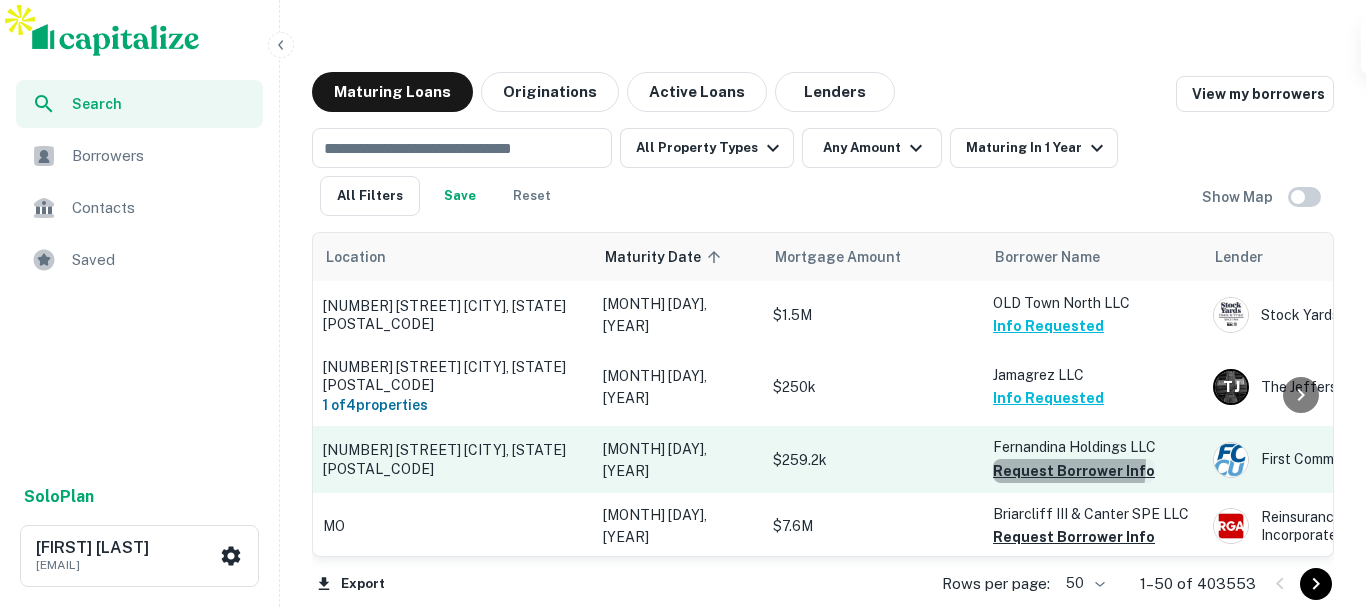 click on "Request Borrower Info" at bounding box center [1074, 449] 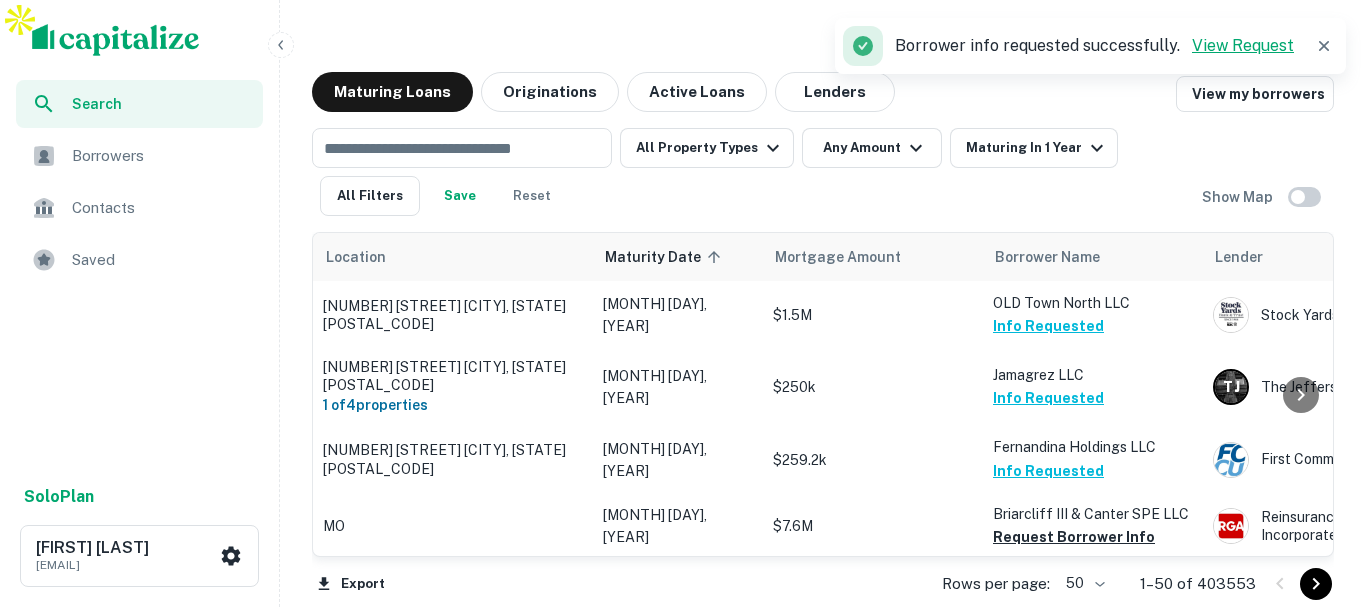click on "View Request" at bounding box center [1243, 45] 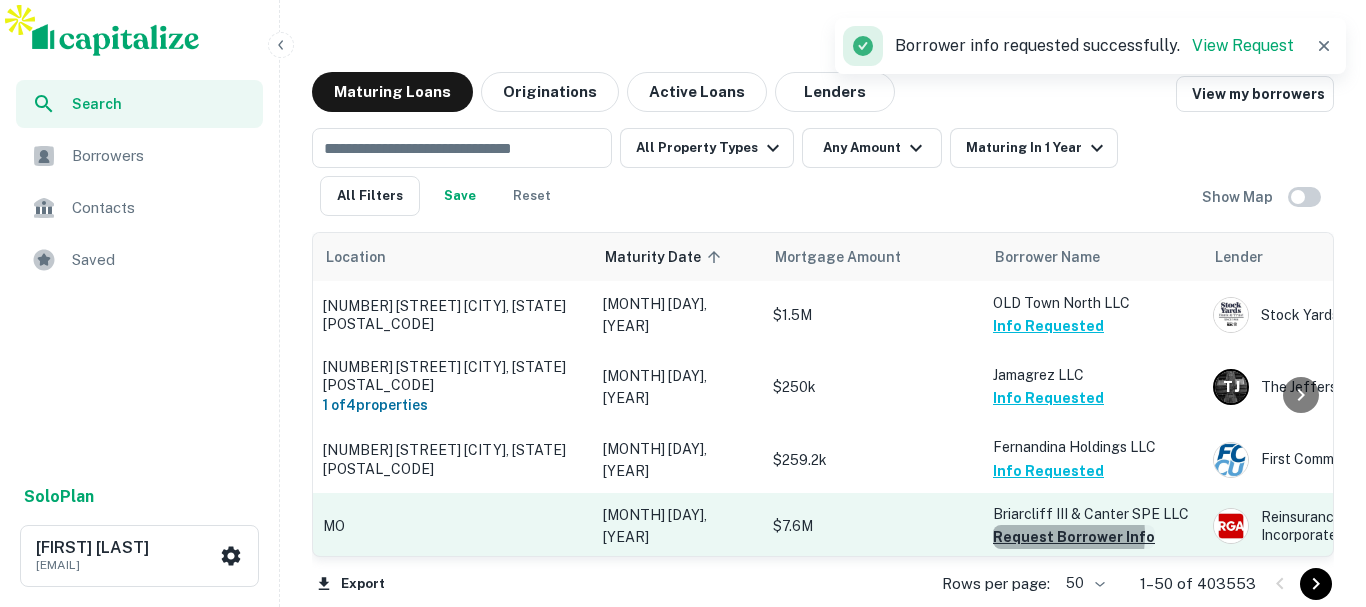click on "Request Borrower Info" at bounding box center (1074, 515) 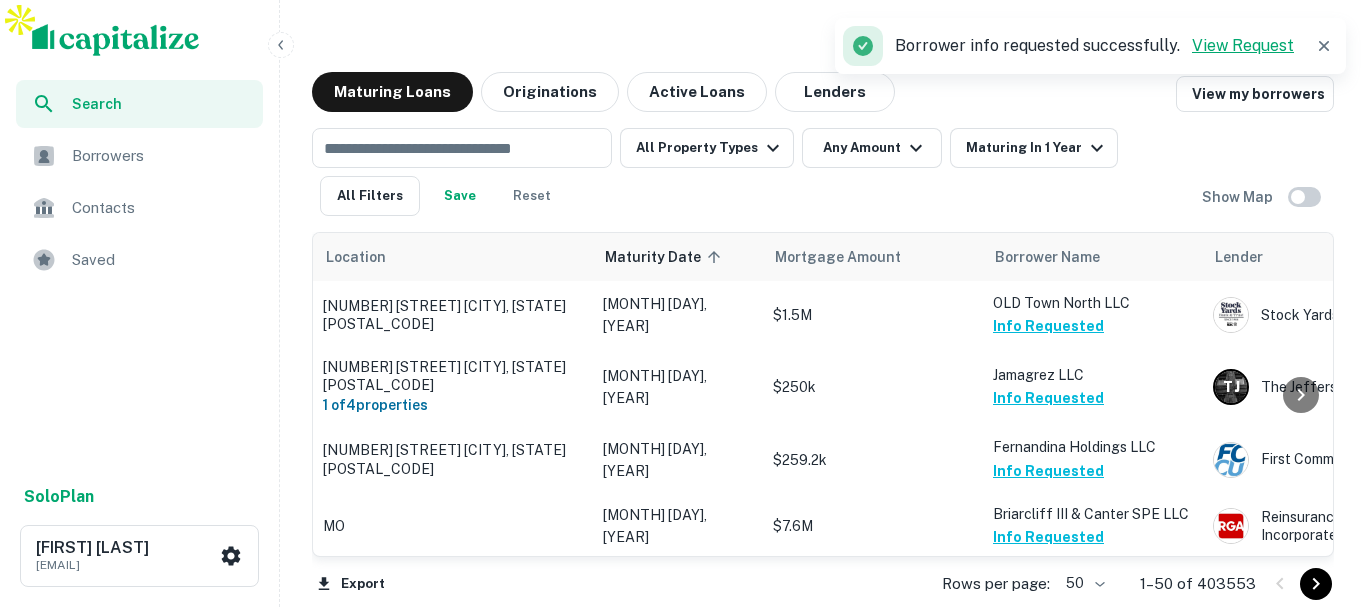 click on "View Request" at bounding box center [1243, 45] 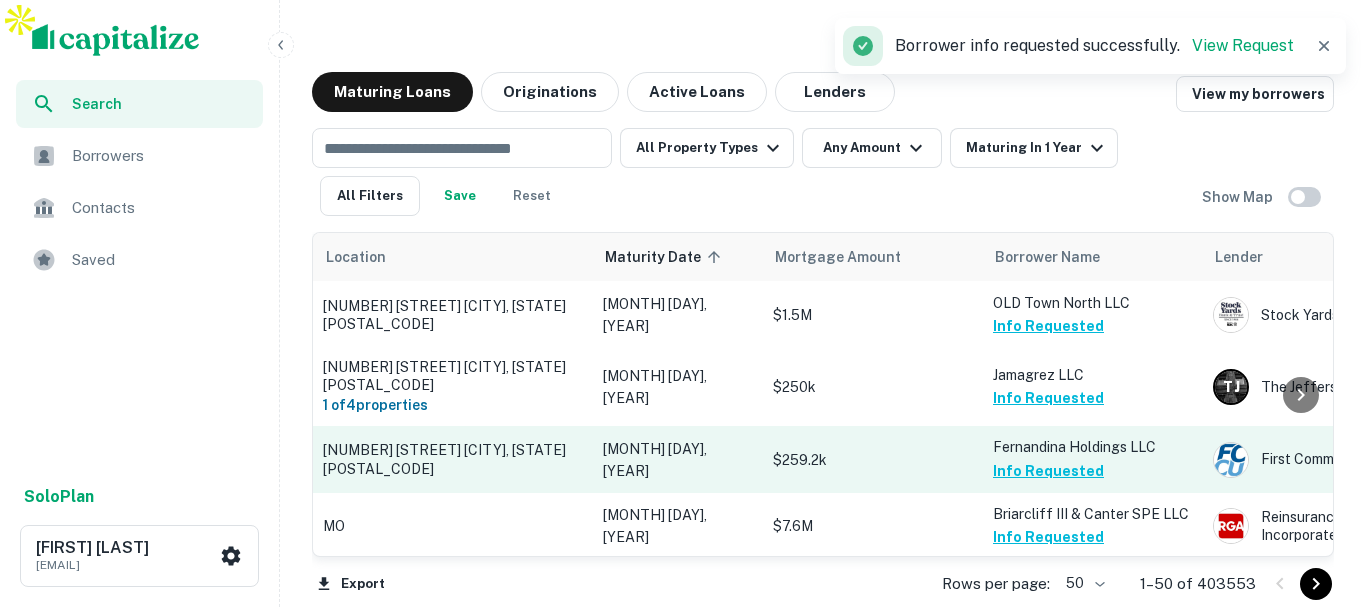 scroll, scrollTop: 1000, scrollLeft: 0, axis: vertical 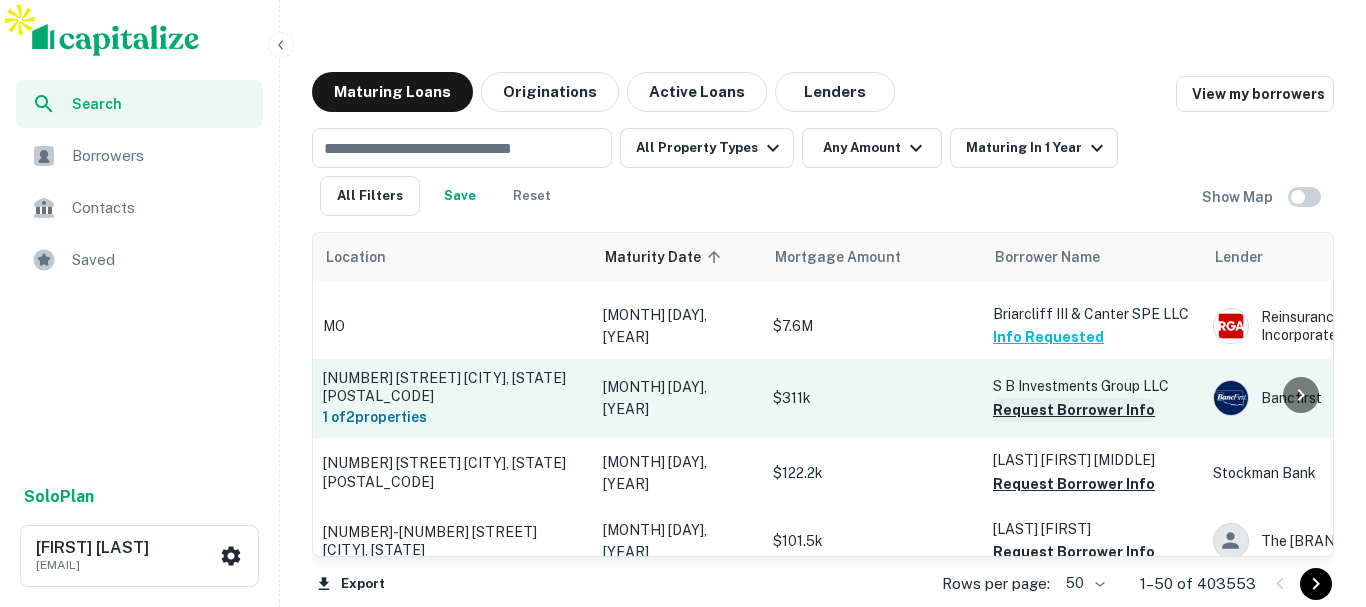 click on "Request Borrower Info" at bounding box center (1074, 388) 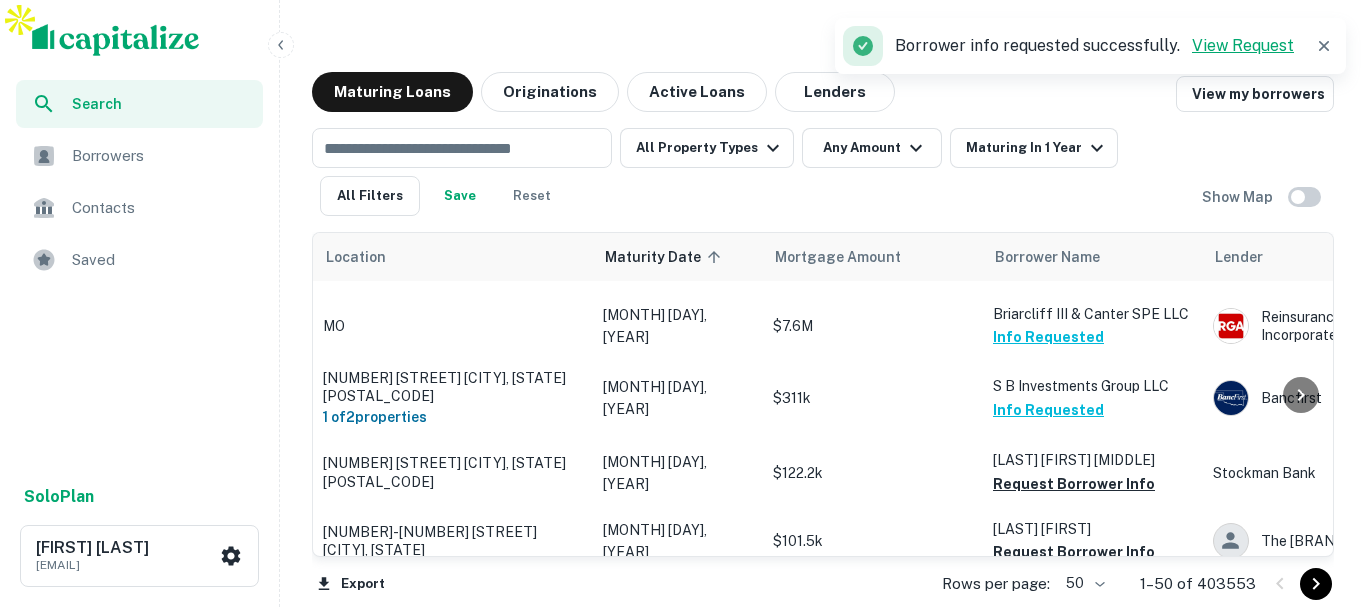 click on "View Request" at bounding box center (1243, 45) 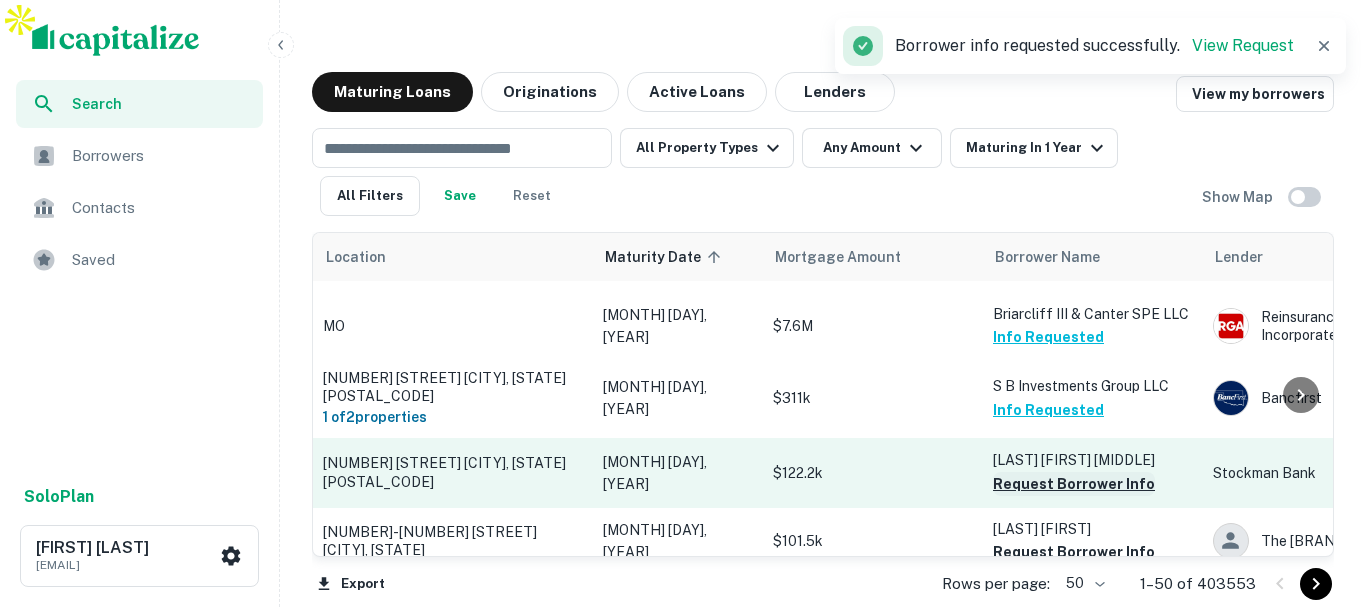 click on "Request Borrower Info" at bounding box center (1074, 462) 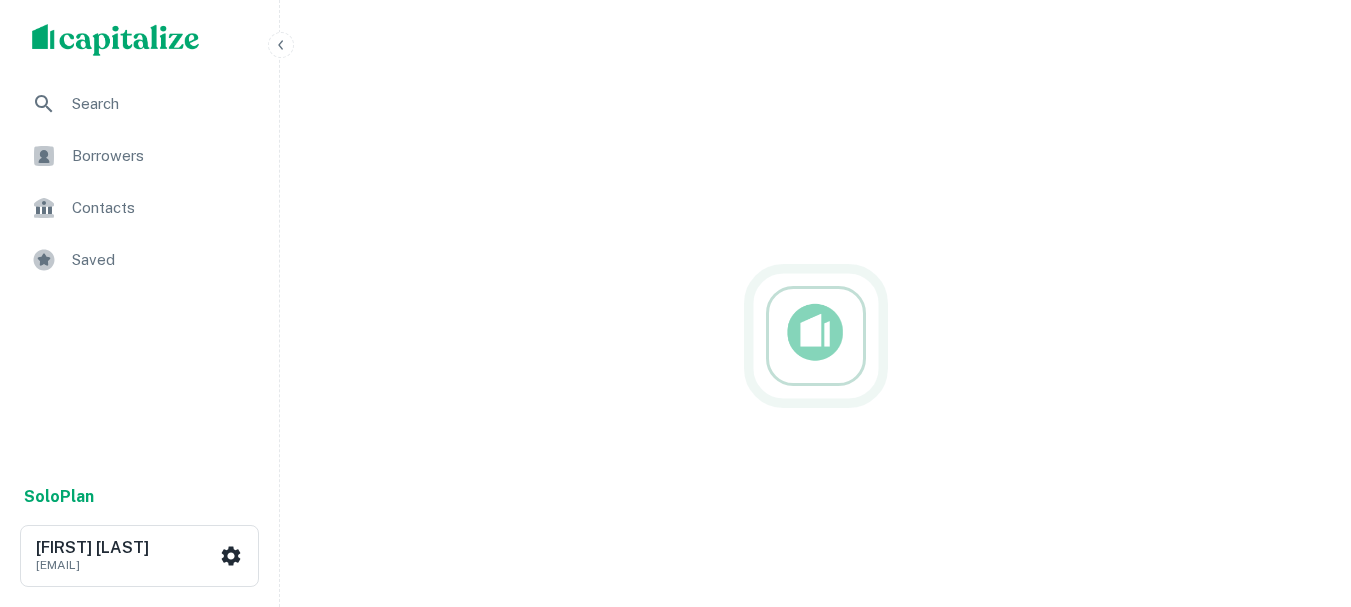 scroll, scrollTop: 0, scrollLeft: 0, axis: both 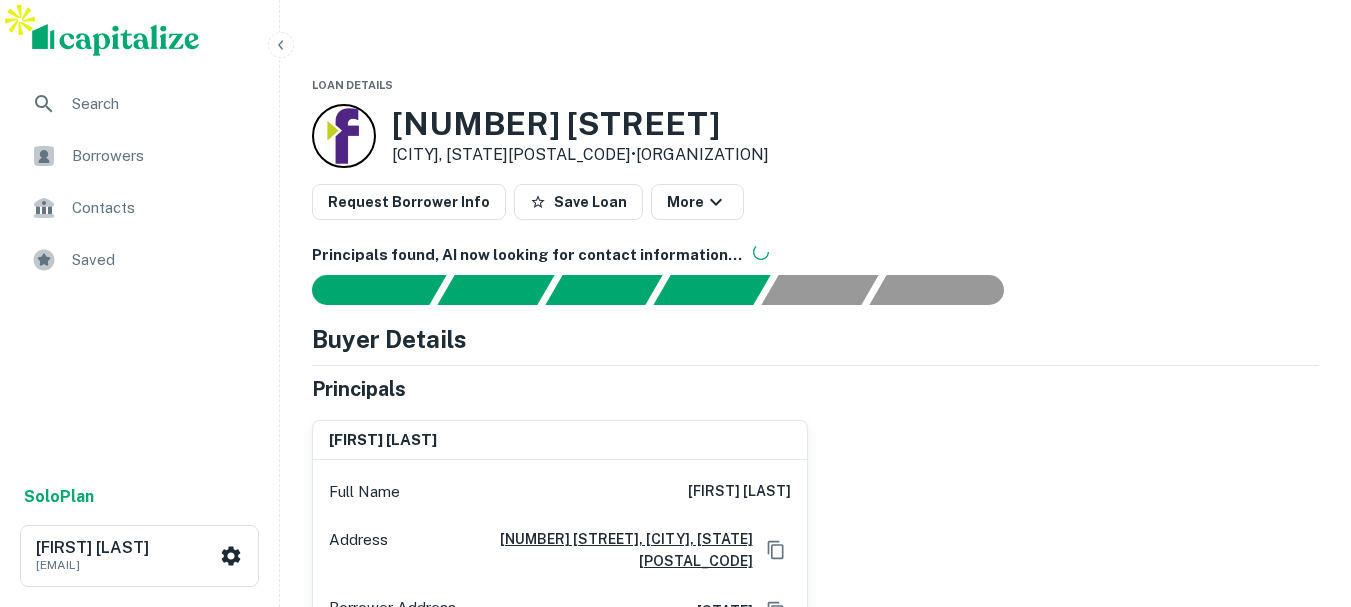 click on "Request Borrower Info Save Loan More" at bounding box center (815, 202) 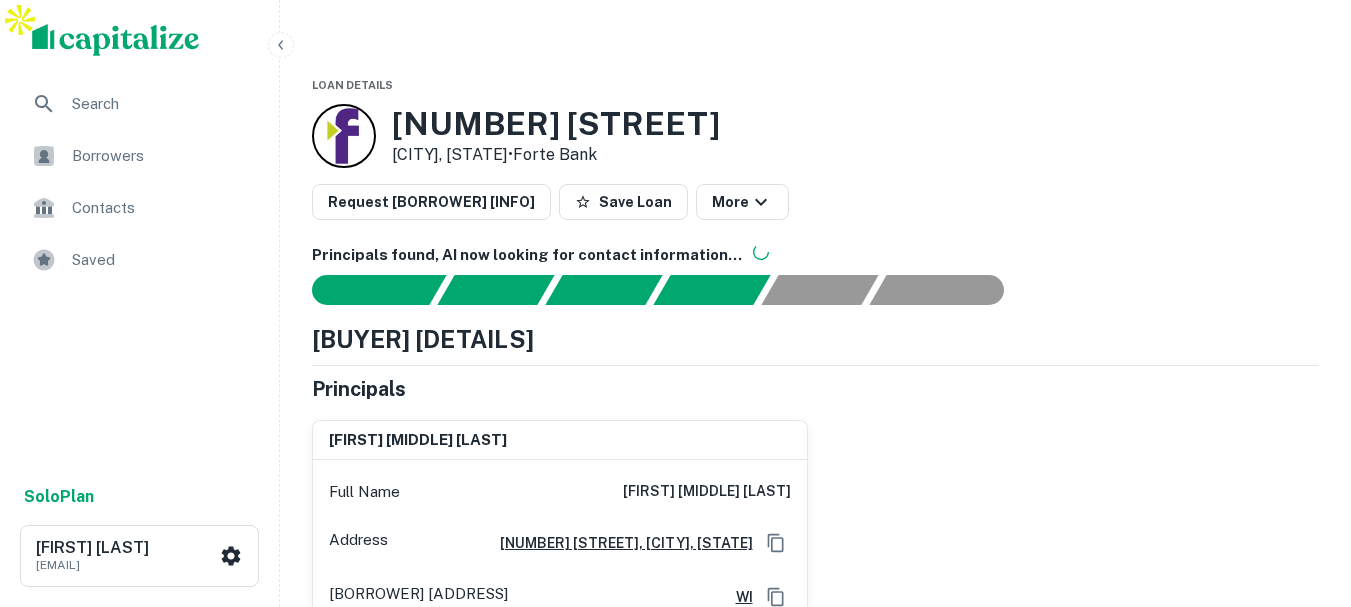 click on "500 W FOREST HILL AVE Oak Creek, WI53154   •  Forte Bank" at bounding box center (815, 136) 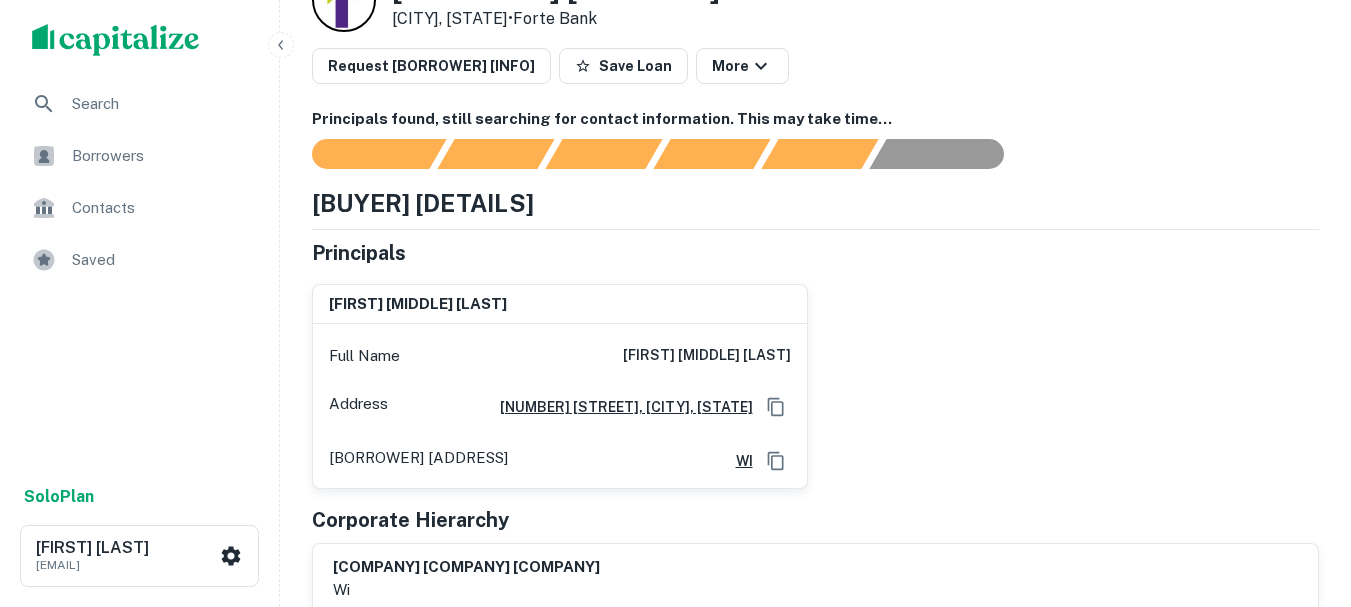 scroll, scrollTop: 0, scrollLeft: 0, axis: both 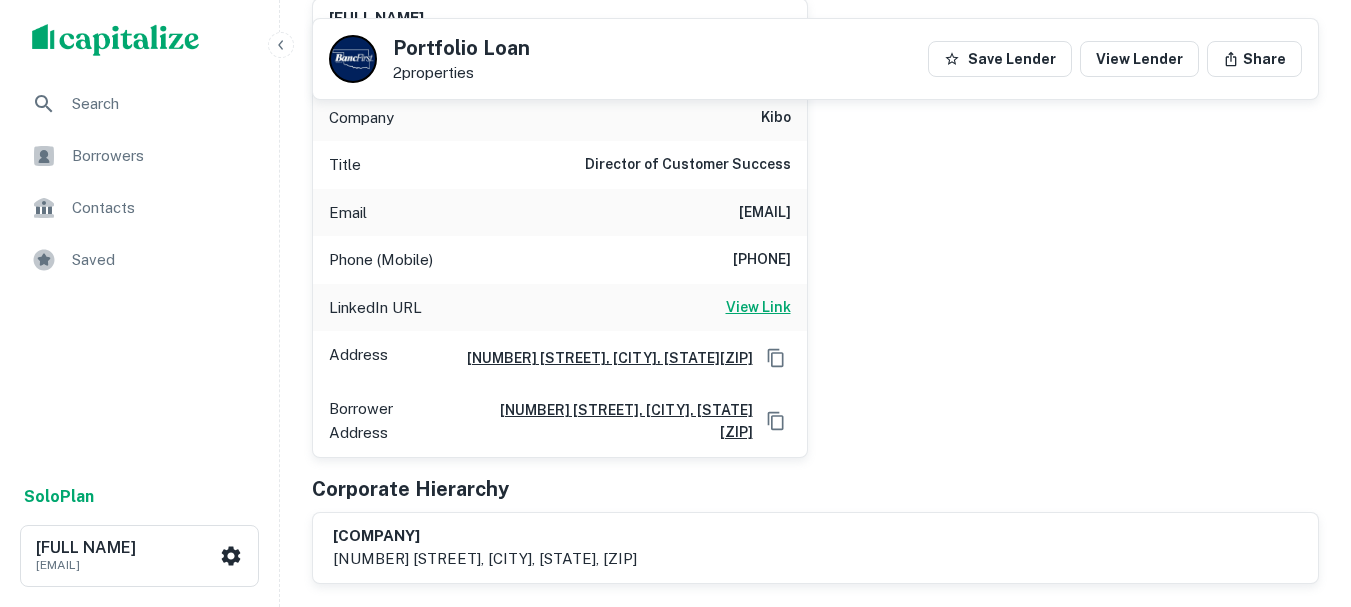 click on "View Link" at bounding box center (758, 307) 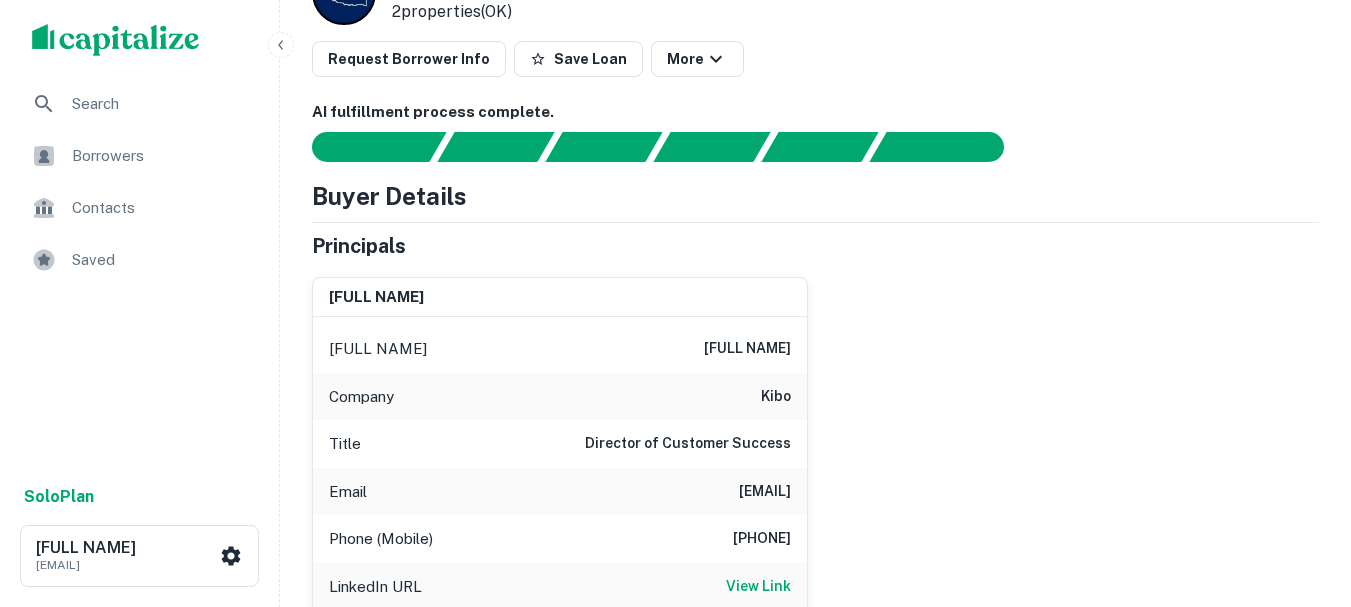 scroll, scrollTop: 0, scrollLeft: 0, axis: both 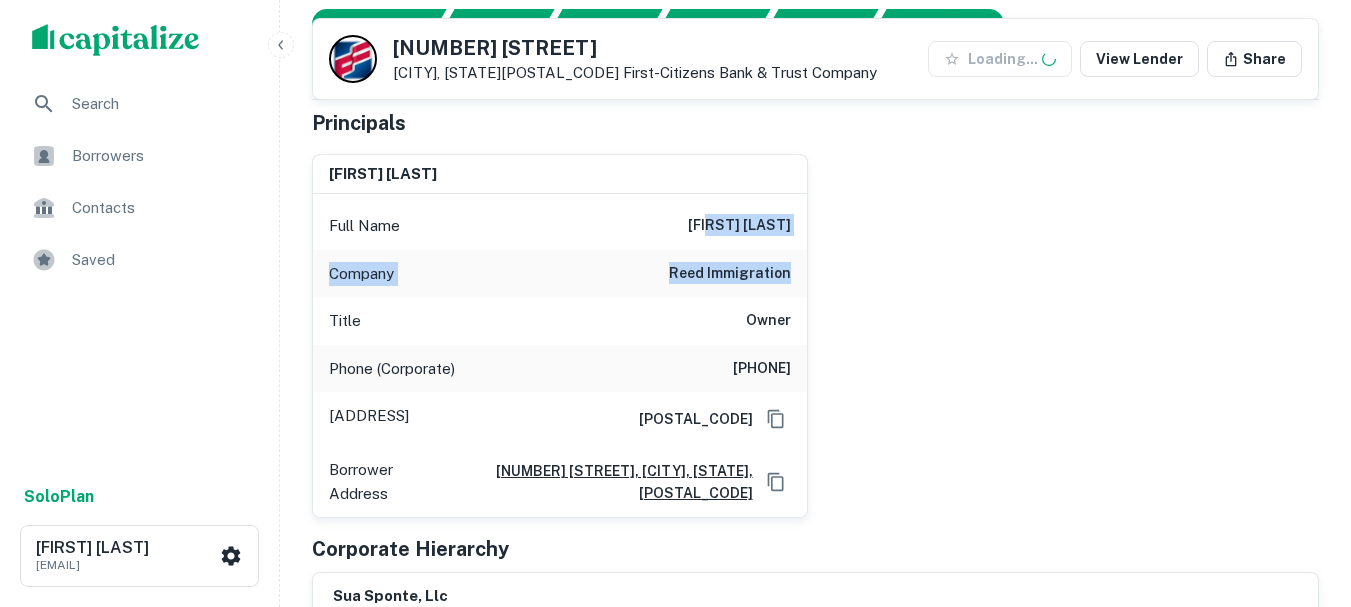 drag, startPoint x: 738, startPoint y: 162, endPoint x: 787, endPoint y: 222, distance: 77.46612 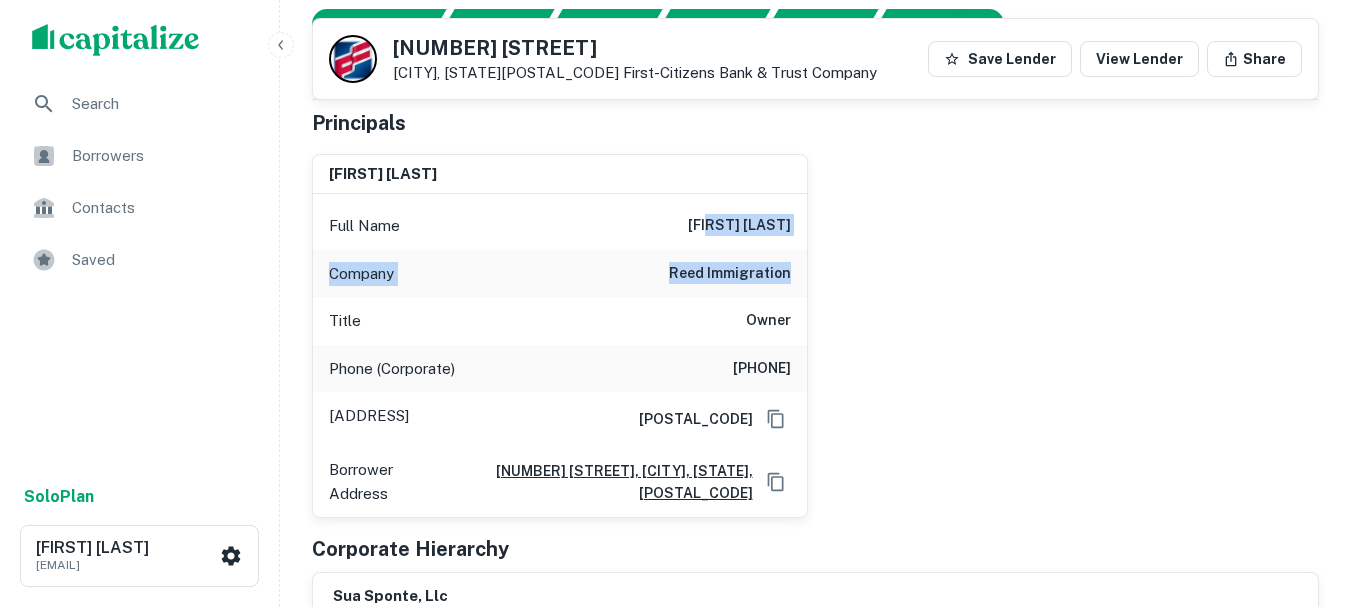 click on "Company reed immigration" at bounding box center (560, 274) 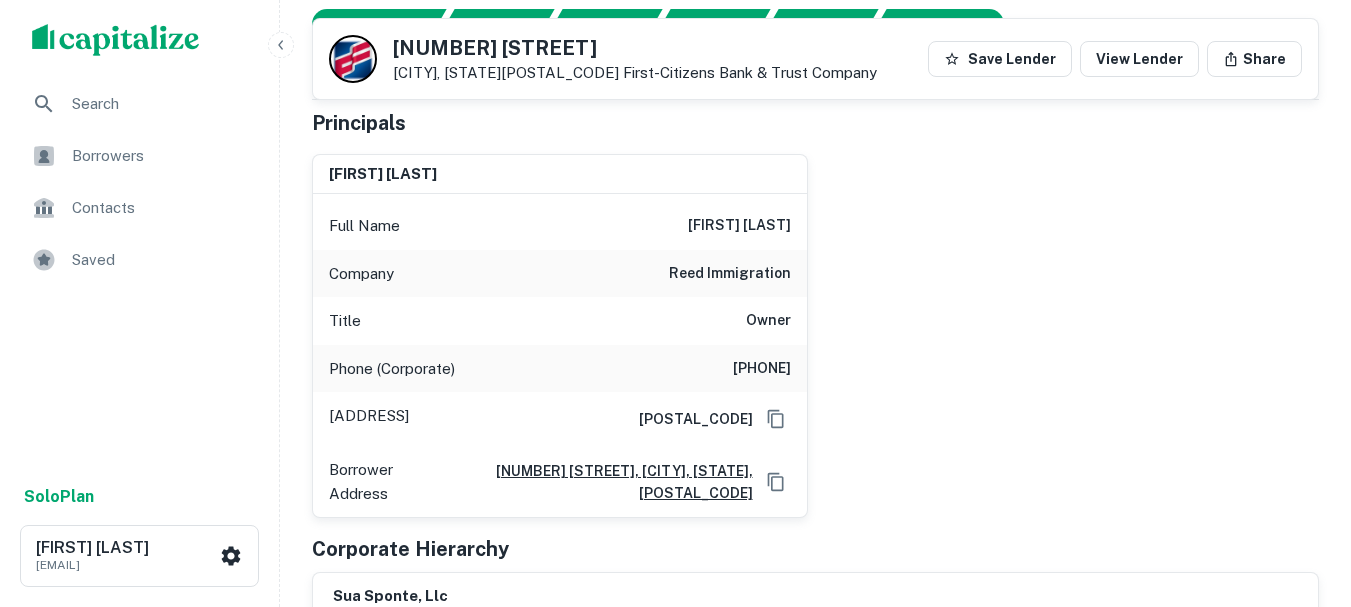 click on "alyssa reed" at bounding box center [560, 175] 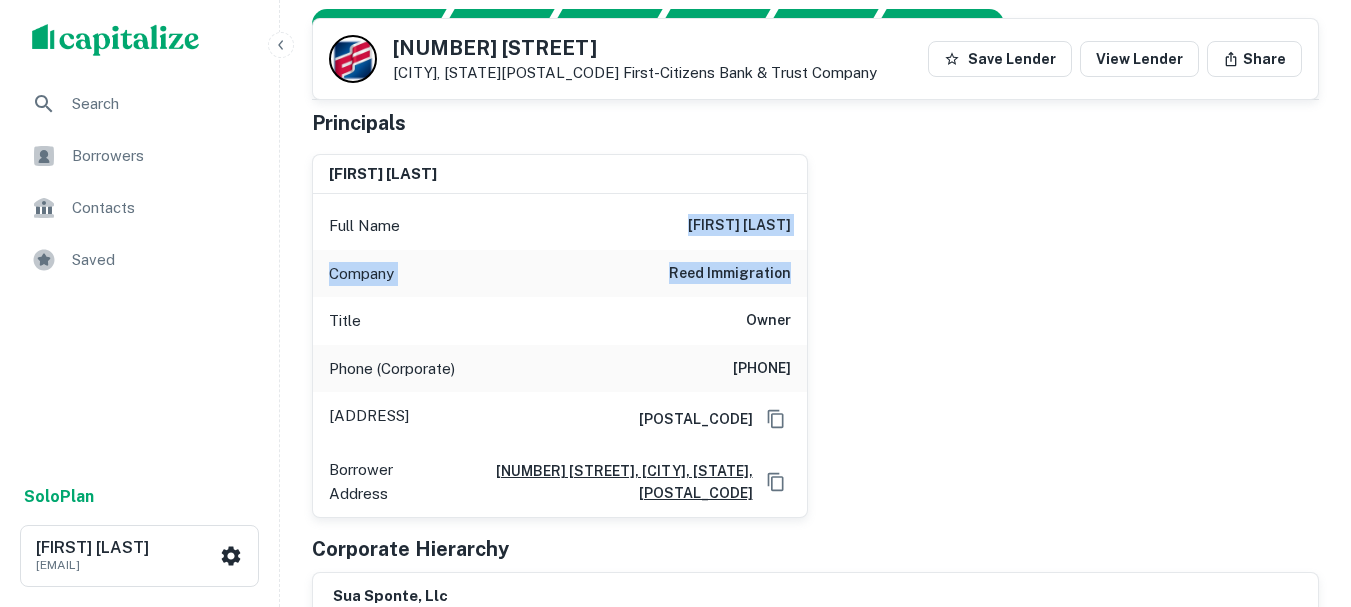 drag, startPoint x: 698, startPoint y: 165, endPoint x: 799, endPoint y: 240, distance: 125.80143 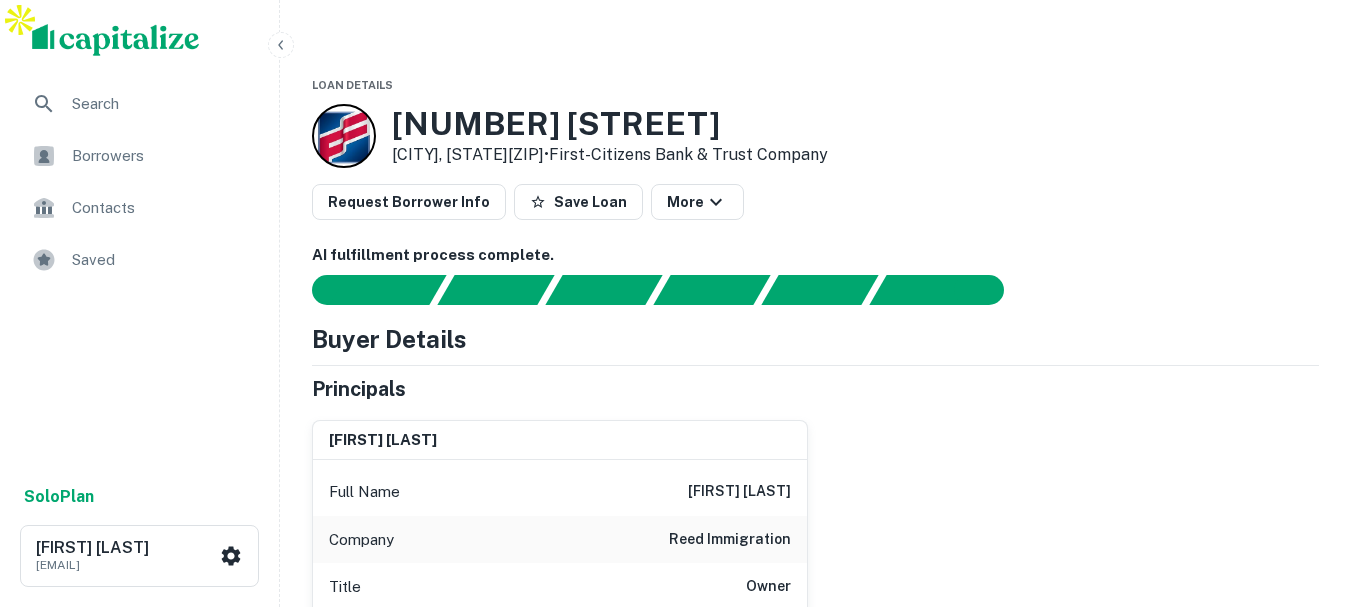 scroll, scrollTop: 0, scrollLeft: 0, axis: both 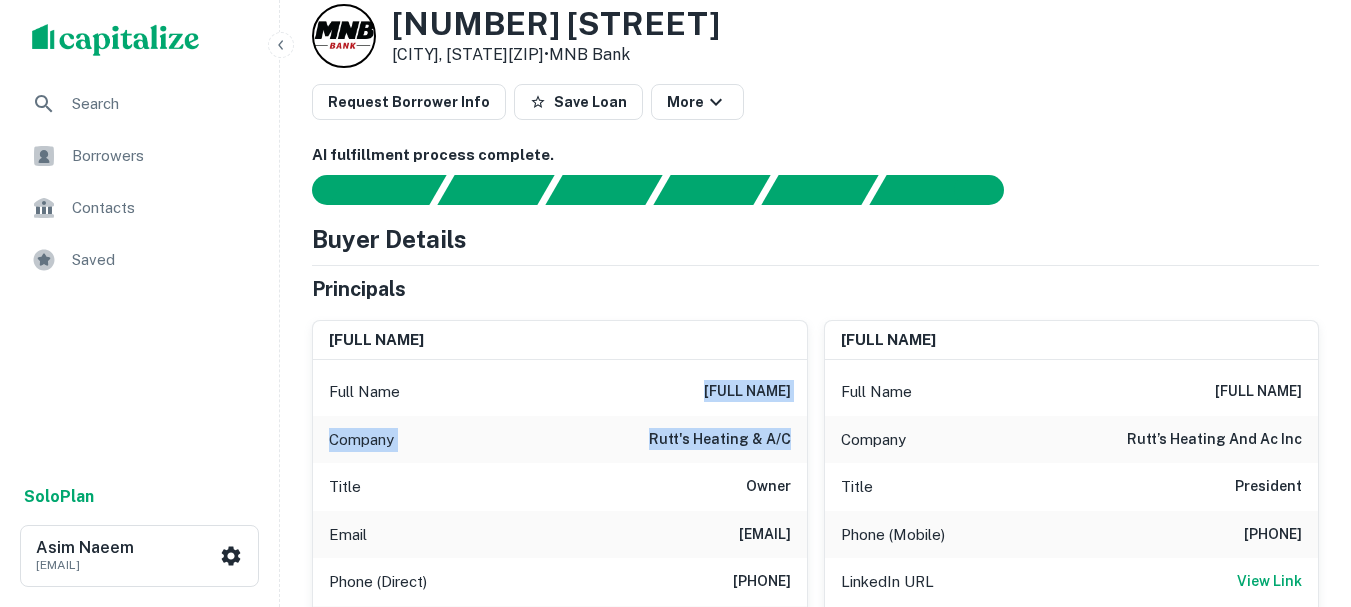 drag, startPoint x: 702, startPoint y: 338, endPoint x: 791, endPoint y: 393, distance: 104.62313 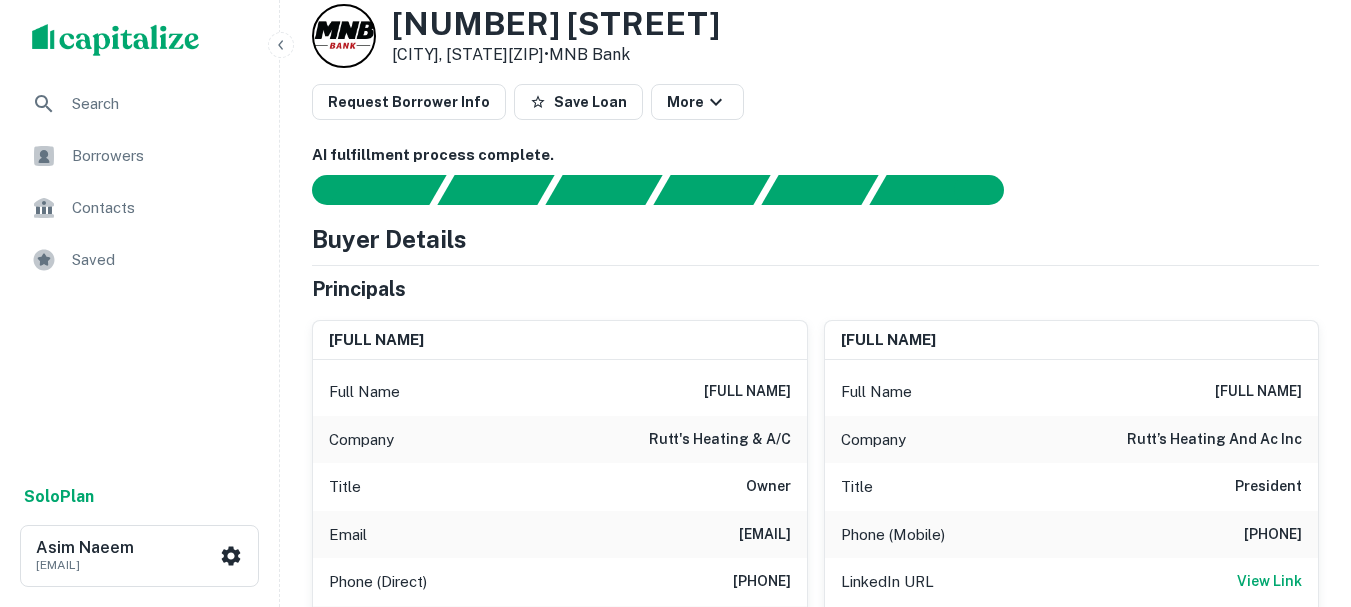click on "Loan Details 315 S Keystone Ave Hastings, NE68901   •  MNB Bank Request Borrower Info Save Loan More AI fulfillment process complete.   Buyer Details Principals robb rutt Full Name robb rutt Company rutt's heating & a/c Title Owner Email robb@ruttsheating.com Phone (Direct) (308) 237-2465 Phone (Corporate) (402) 463-4853 Address 2703 W Villa Dr, Kearney, NE68901-5066  Borrower Address 1001 w 1st st, hastings, NE, 68901-5066 regg rutt Full Name regg rutt Company rutt’s heating and ac inc Title President Phone (Mobile) 4024690944 LinkedIn URL View Link Address Hastings, NE68901-5066  Borrower Address 1001 w 1st st, hastings, NE, 68901-5066 regg rutt Full Name regg rutt Company rutt’s heating and ac inc Title President Phone (Mobile) 4024690944 LinkedIn URL View Link Address Hastings, NE68901-5066  Borrower Address 1001 w 1st st, hastings, NE, 68901-5066 regg rutt Full Name regg rutt Company rutt’s heating and ac inc Title President Phone (Mobile) 4024690944 LinkedIn URL View Link Address Evidence Name -" at bounding box center [815, 2264] 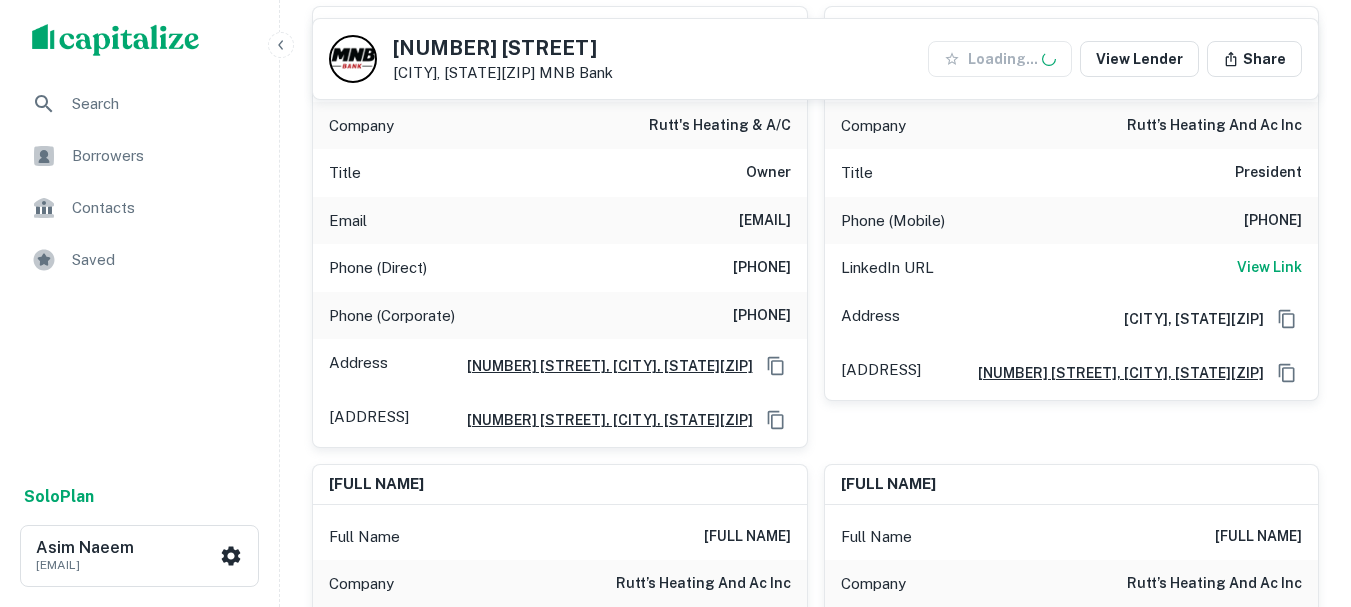 scroll, scrollTop: 200, scrollLeft: 0, axis: vertical 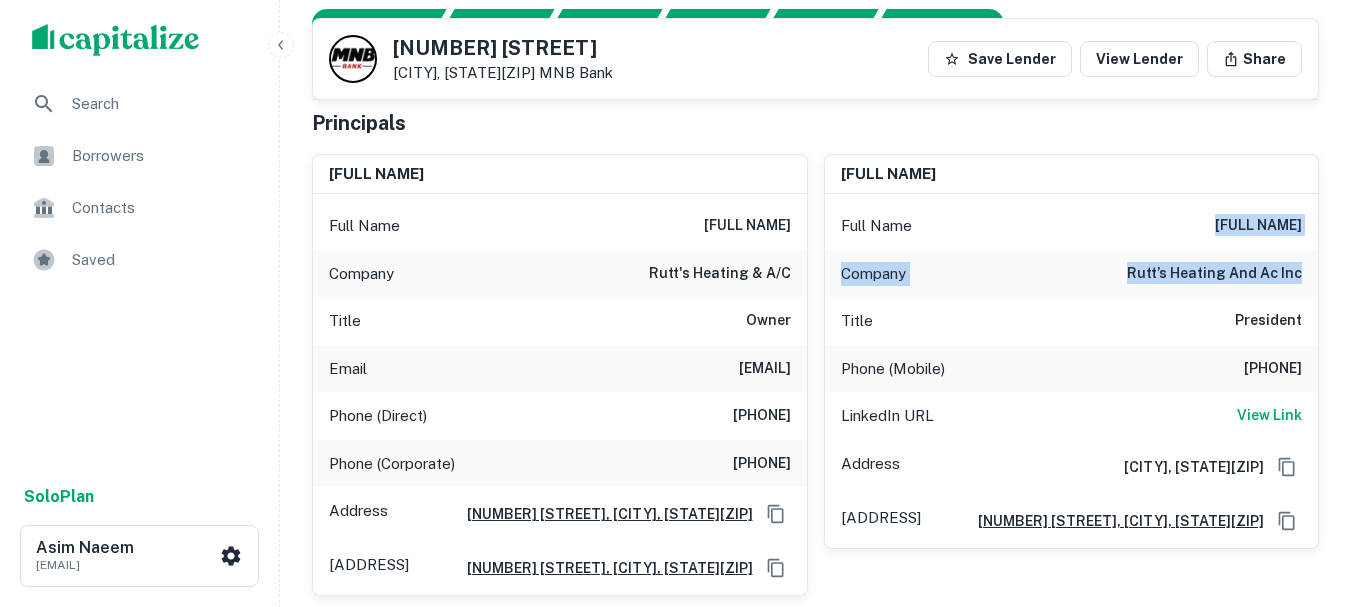 drag, startPoint x: 1227, startPoint y: 168, endPoint x: 1308, endPoint y: 243, distance: 110.39022 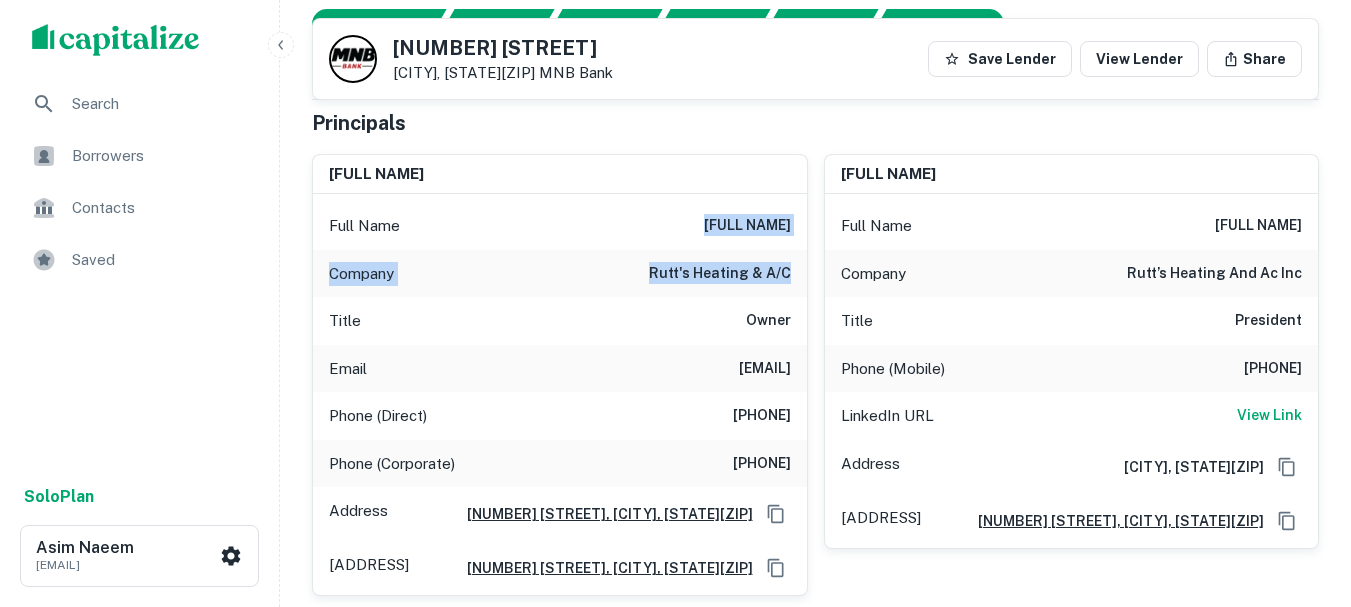 drag, startPoint x: 703, startPoint y: 166, endPoint x: 802, endPoint y: 239, distance: 123.00407 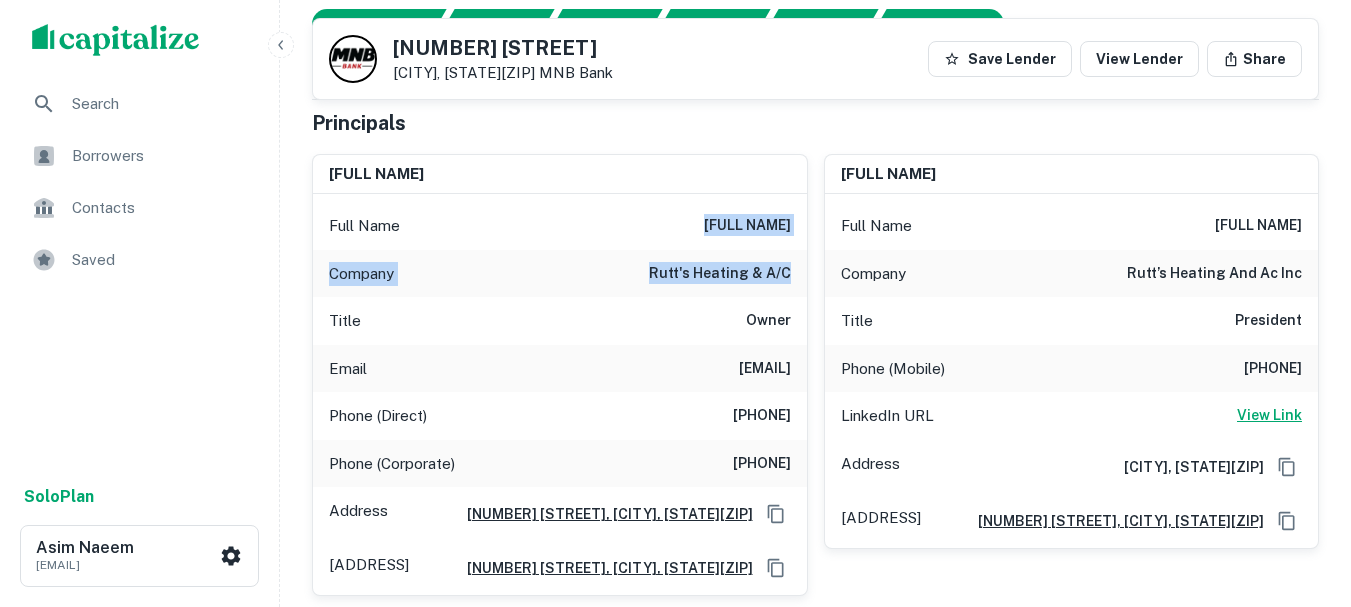 click on "View Link" at bounding box center (1269, 415) 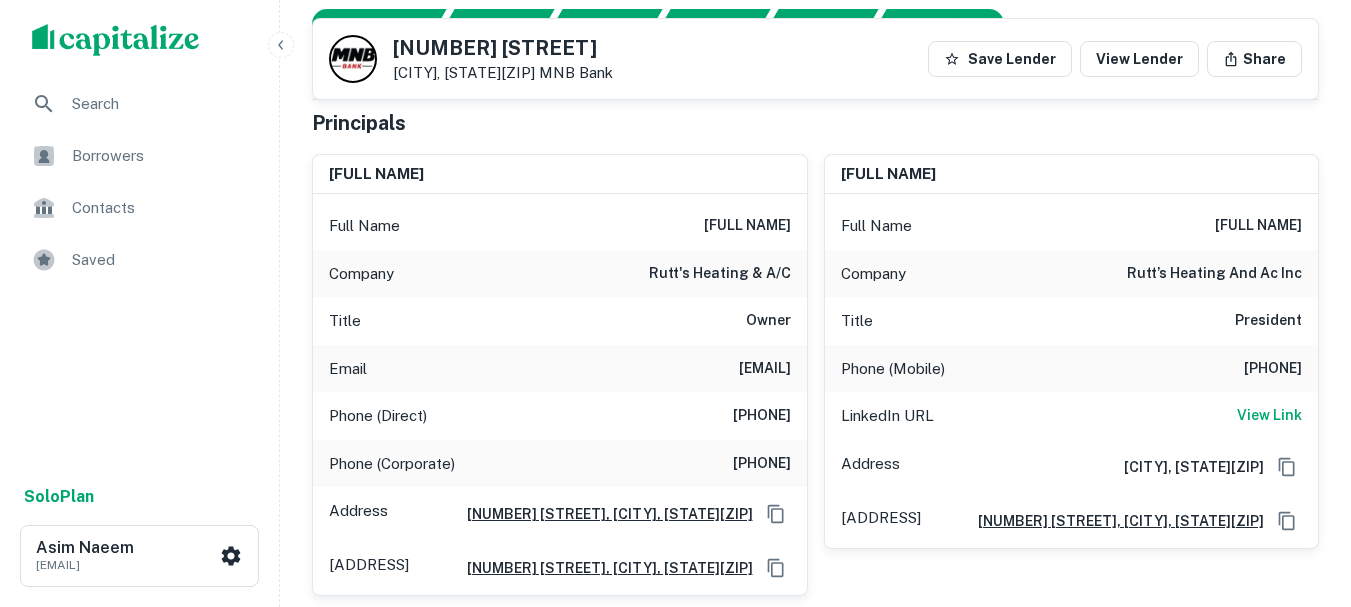 click on "Search         Borrowers         Contacts         Saved" at bounding box center [139, 184] 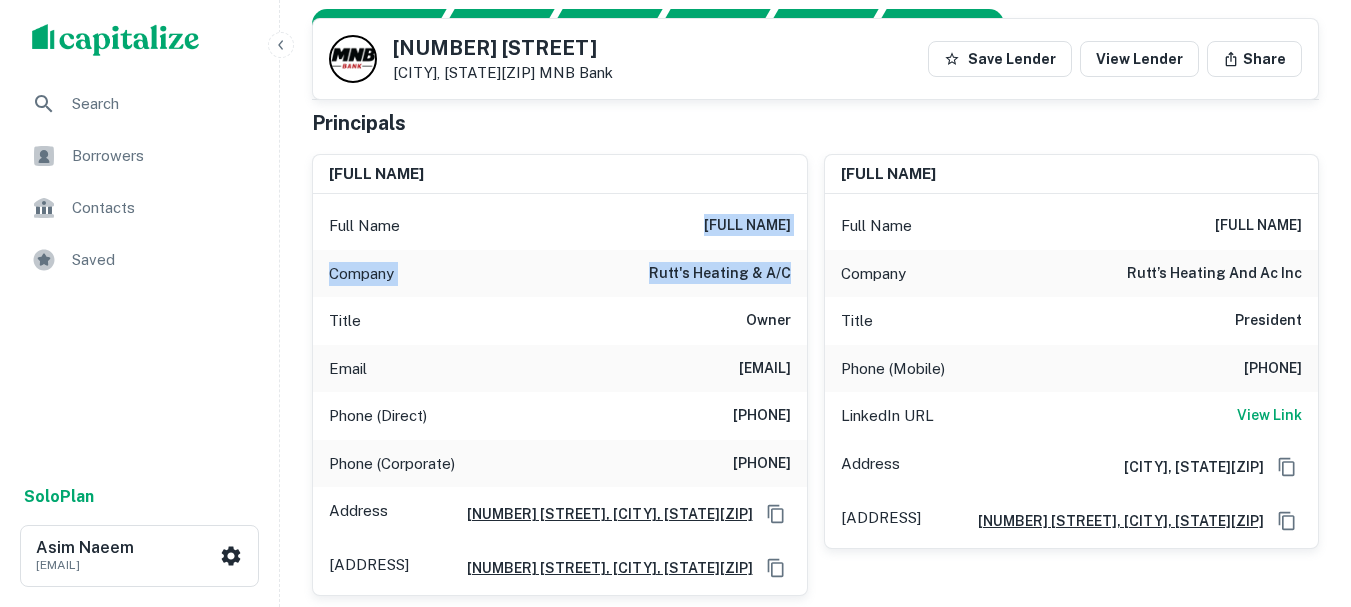 drag, startPoint x: 726, startPoint y: 175, endPoint x: 799, endPoint y: 235, distance: 94.493385 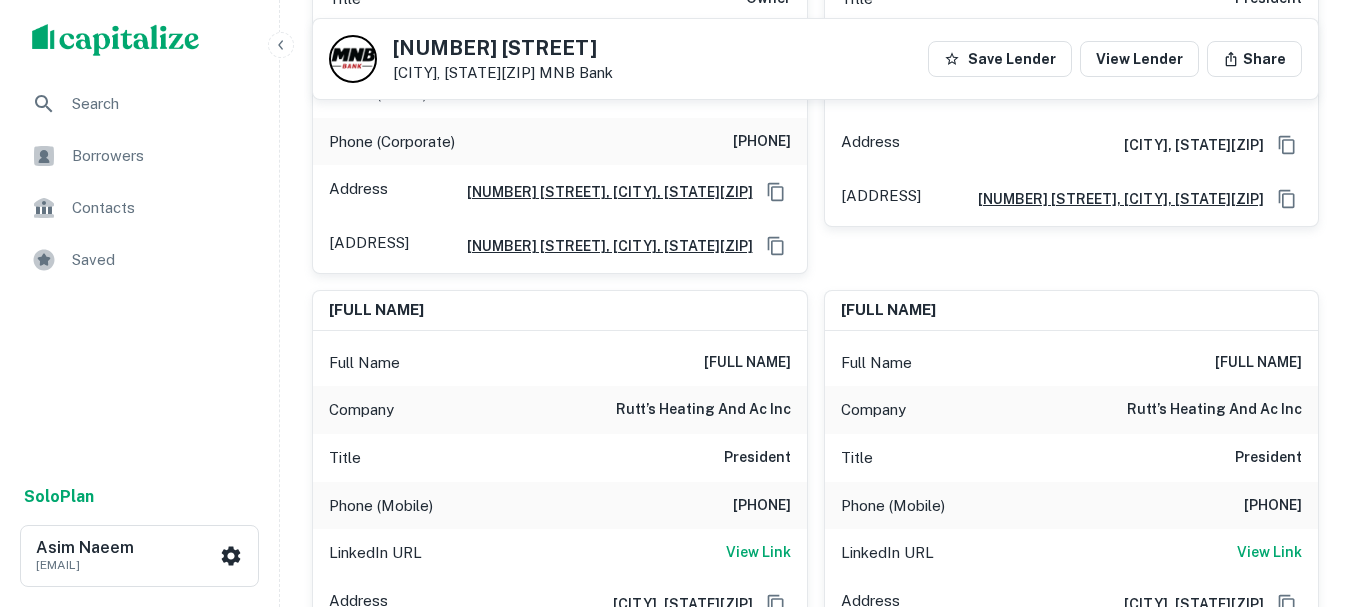 scroll, scrollTop: 600, scrollLeft: 0, axis: vertical 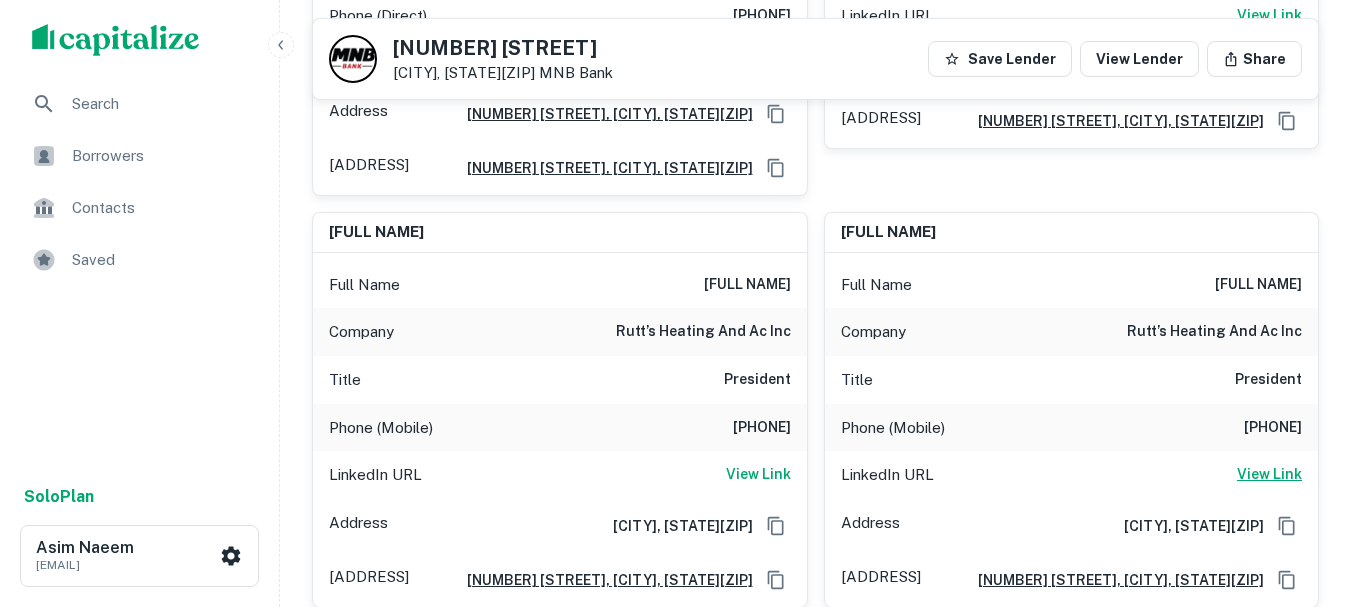 click on "View Link" at bounding box center (1269, 15) 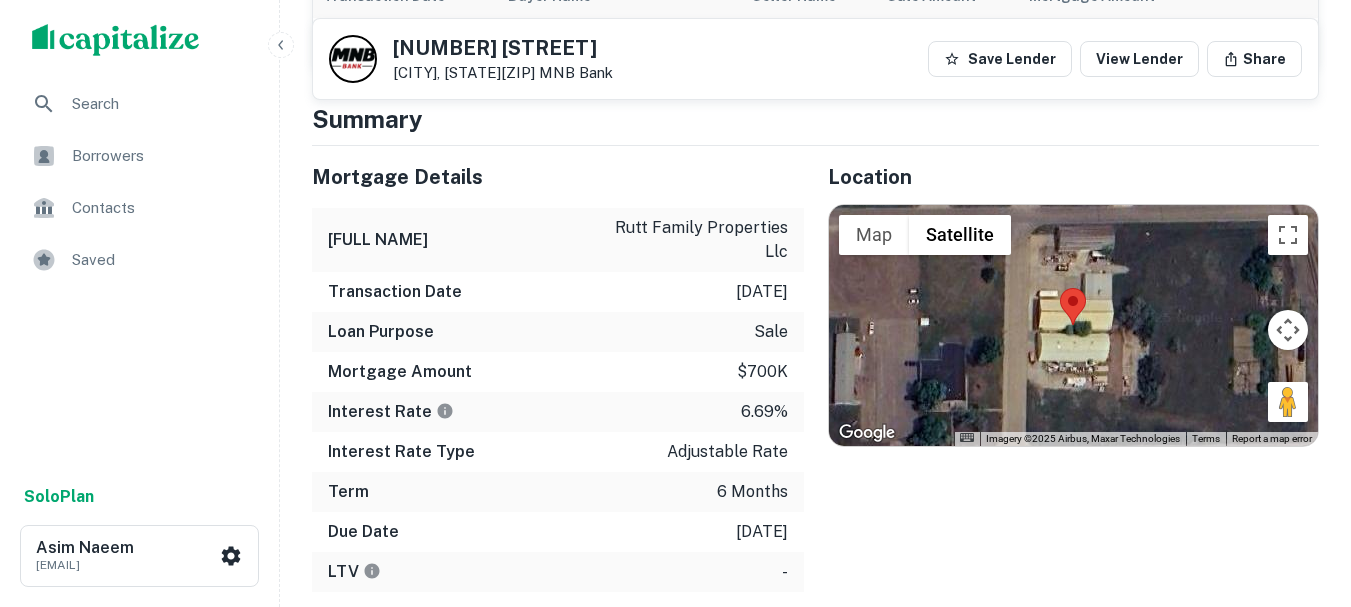 scroll, scrollTop: 1700, scrollLeft: 0, axis: vertical 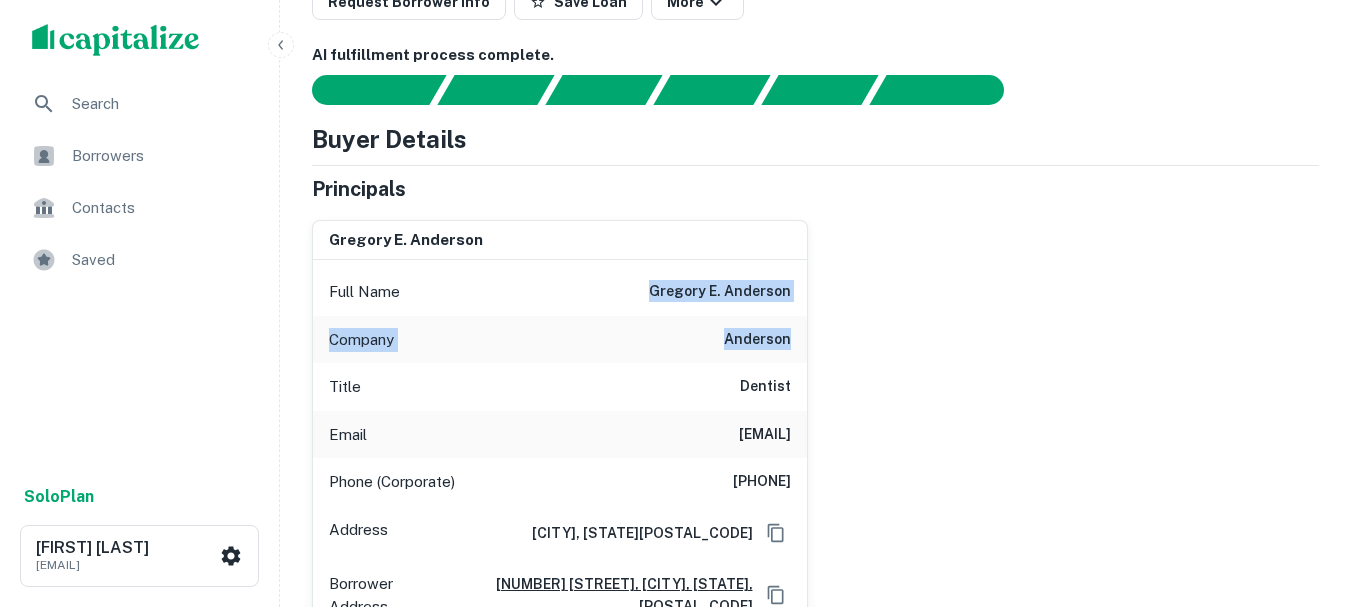 drag, startPoint x: 605, startPoint y: 229, endPoint x: 809, endPoint y: 311, distance: 219.8636 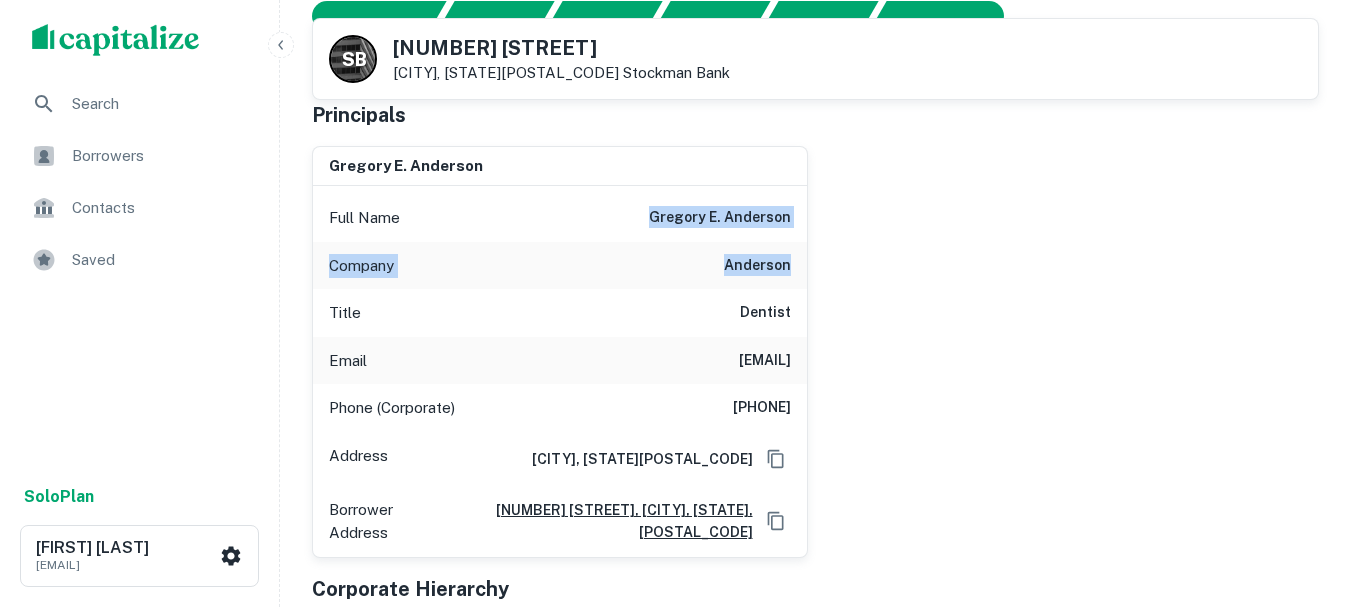 scroll, scrollTop: 200, scrollLeft: 0, axis: vertical 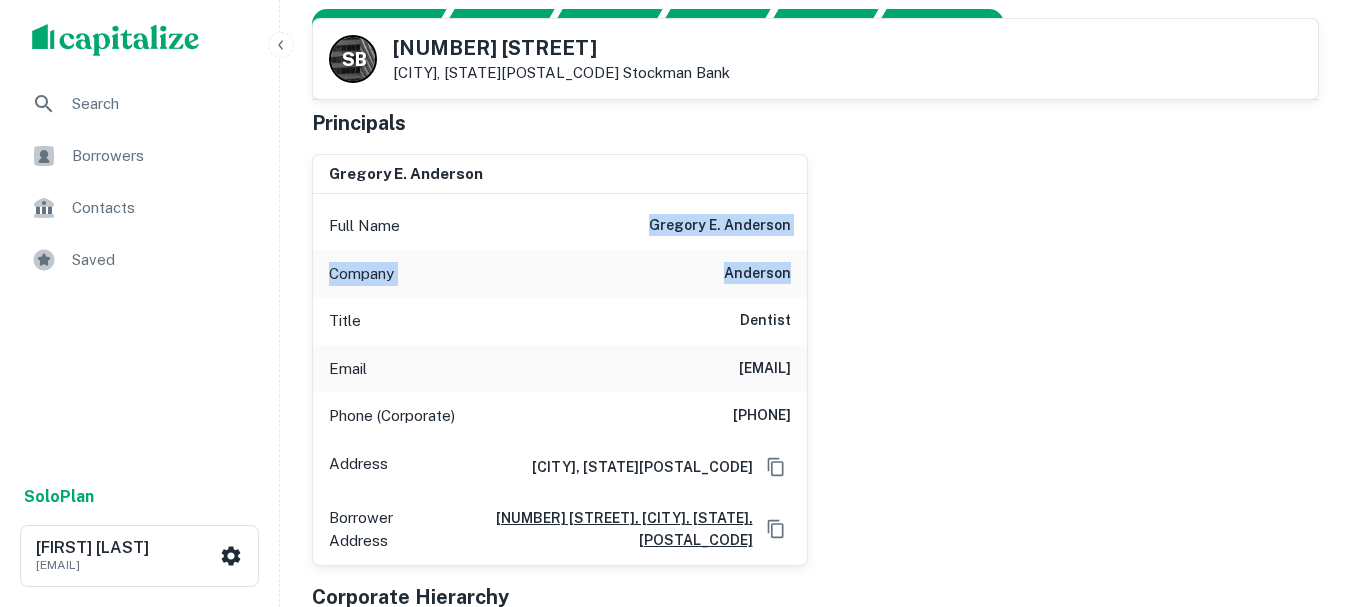 drag, startPoint x: 640, startPoint y: 330, endPoint x: 726, endPoint y: 324, distance: 86.209045 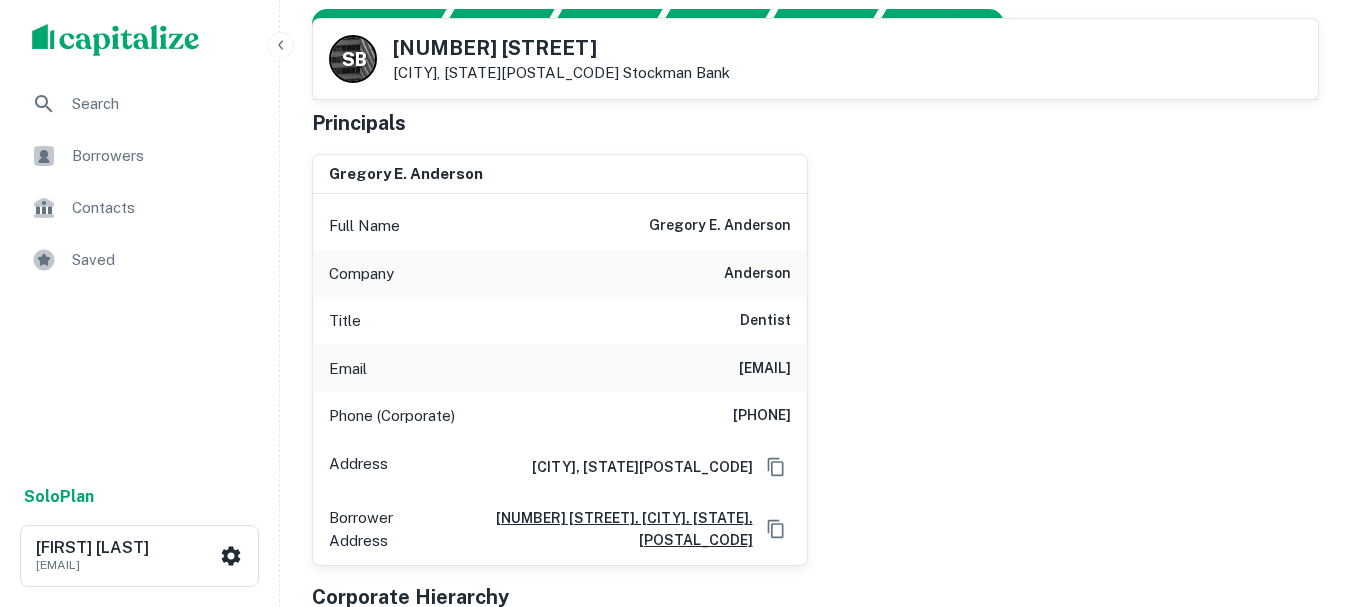 click on "Phone (Corporate) (435) 755-5000" at bounding box center [560, 416] 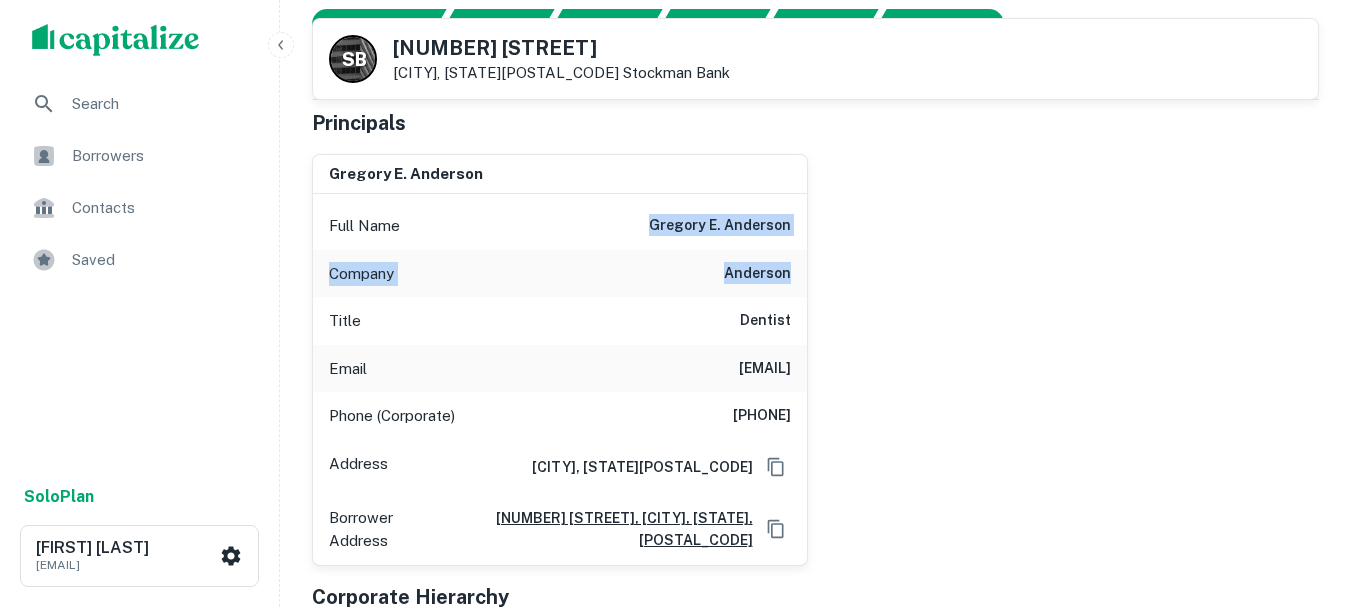drag, startPoint x: 650, startPoint y: 178, endPoint x: 795, endPoint y: 232, distance: 154.72879 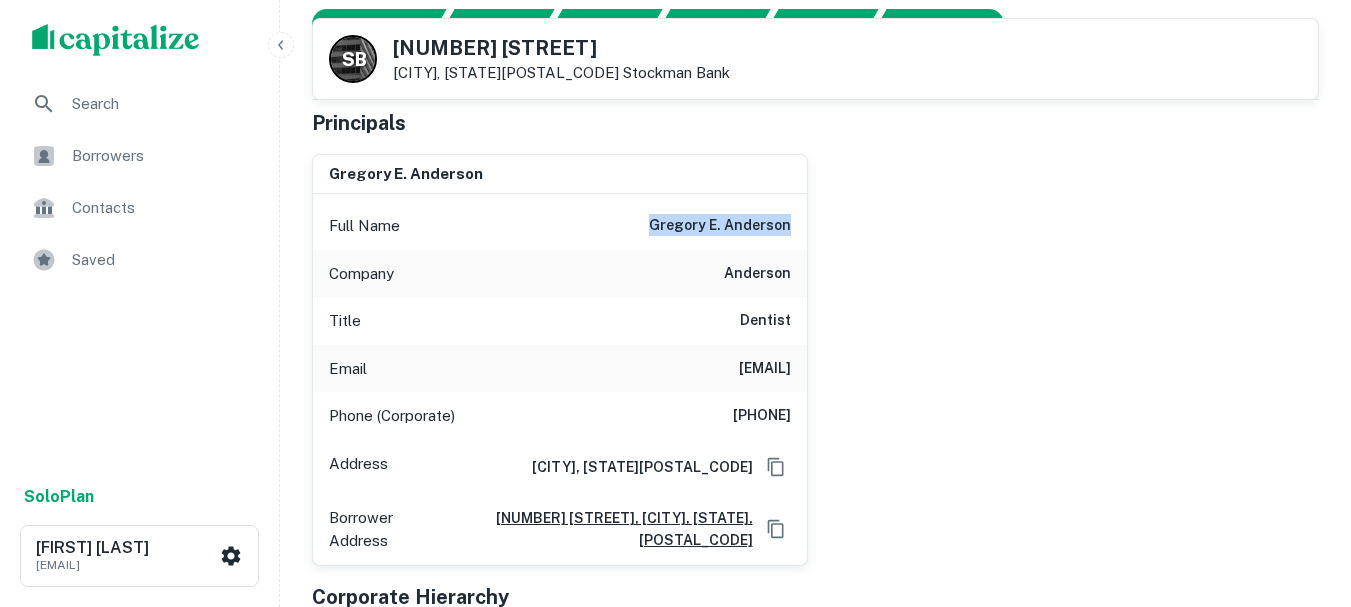 drag, startPoint x: 641, startPoint y: 177, endPoint x: 802, endPoint y: 175, distance: 161.01242 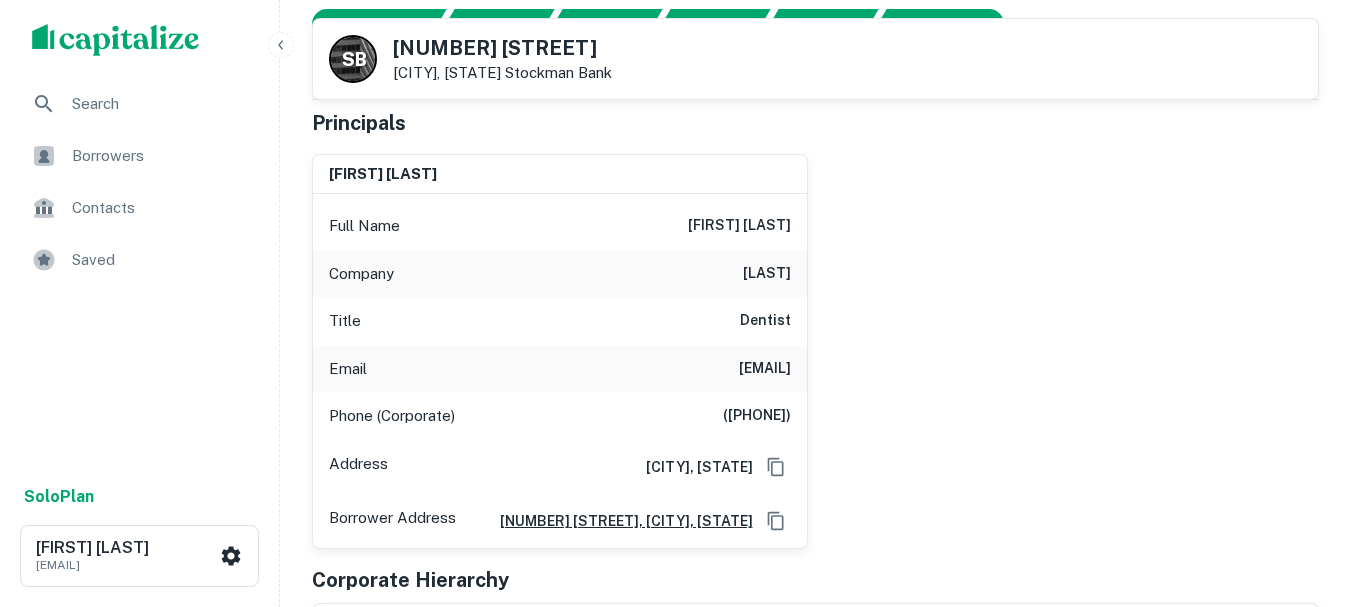 click on "Email ganderson@andersonoralsurg.com" at bounding box center [560, 369] 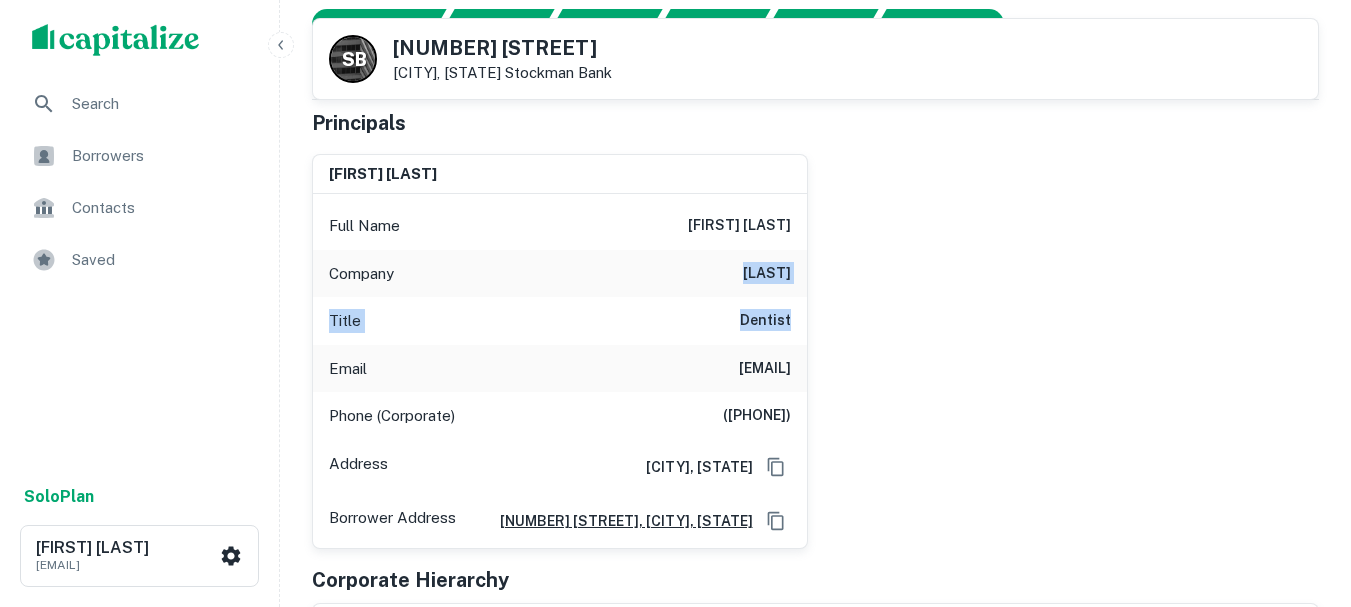drag, startPoint x: 729, startPoint y: 236, endPoint x: 790, endPoint y: 279, distance: 74.63243 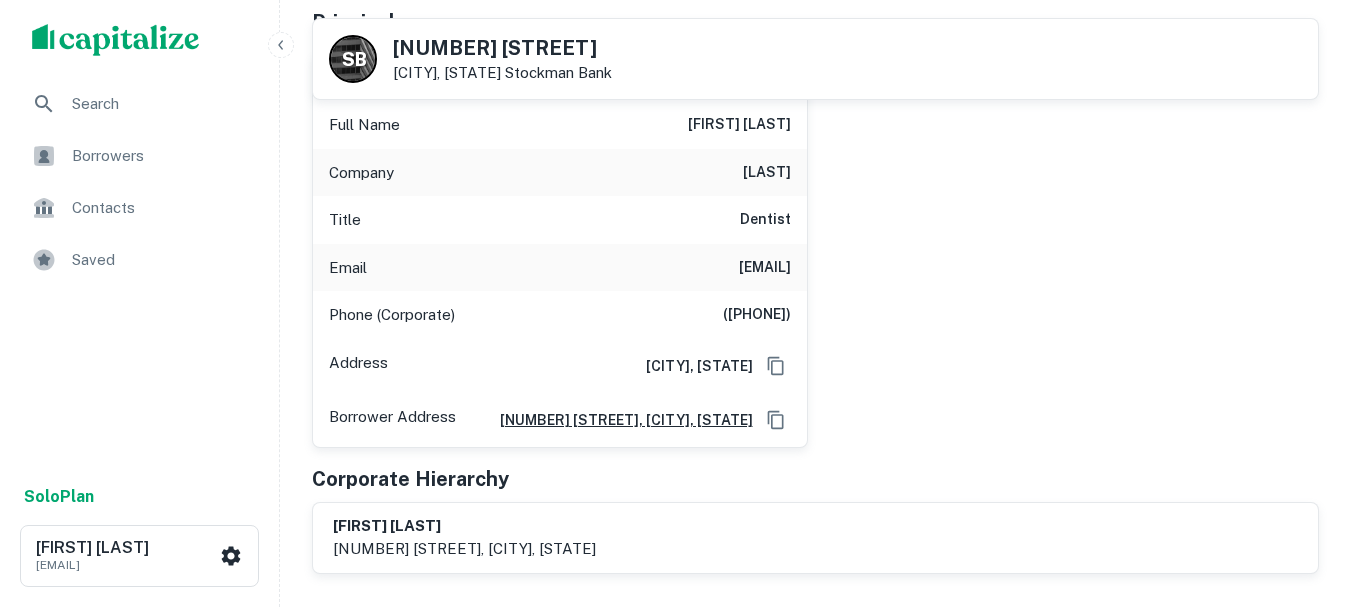 scroll, scrollTop: 300, scrollLeft: 0, axis: vertical 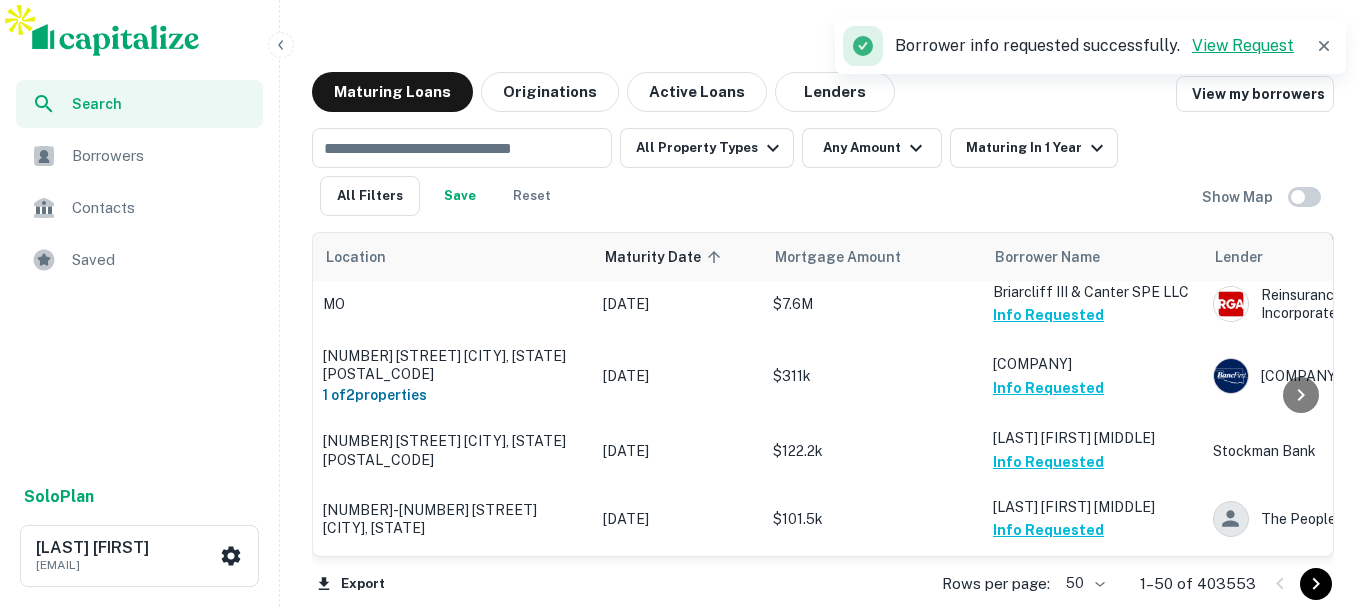 click on "View Request" at bounding box center (1243, 45) 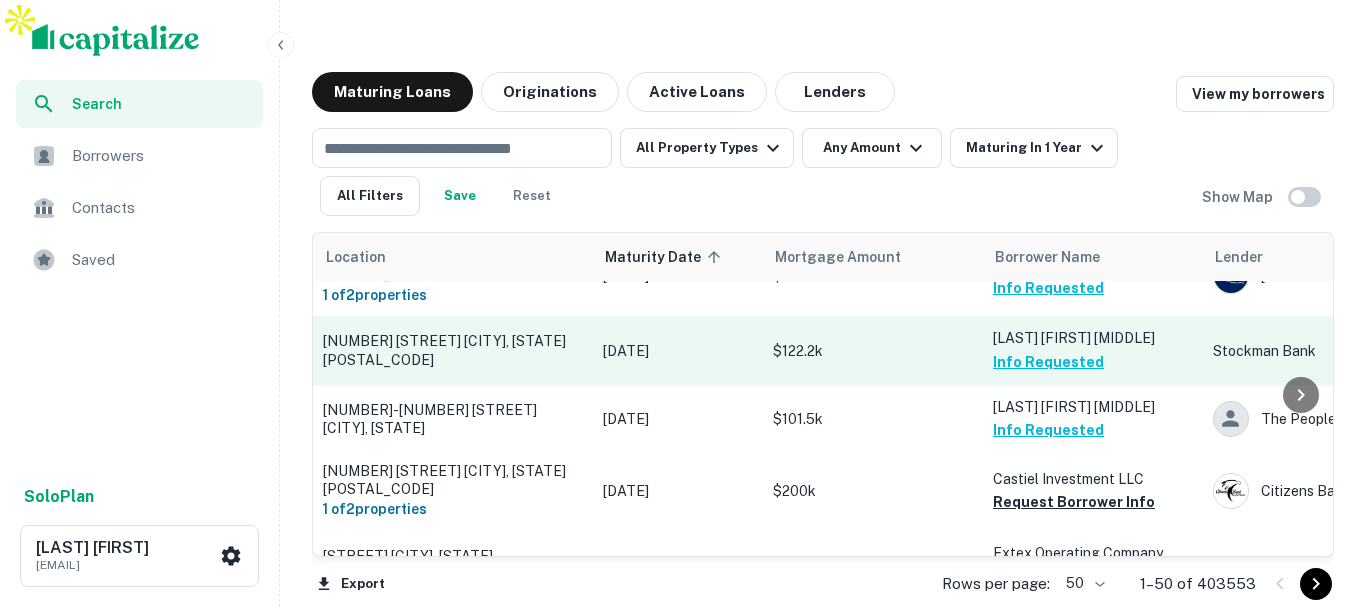 scroll, scrollTop: 1200, scrollLeft: 0, axis: vertical 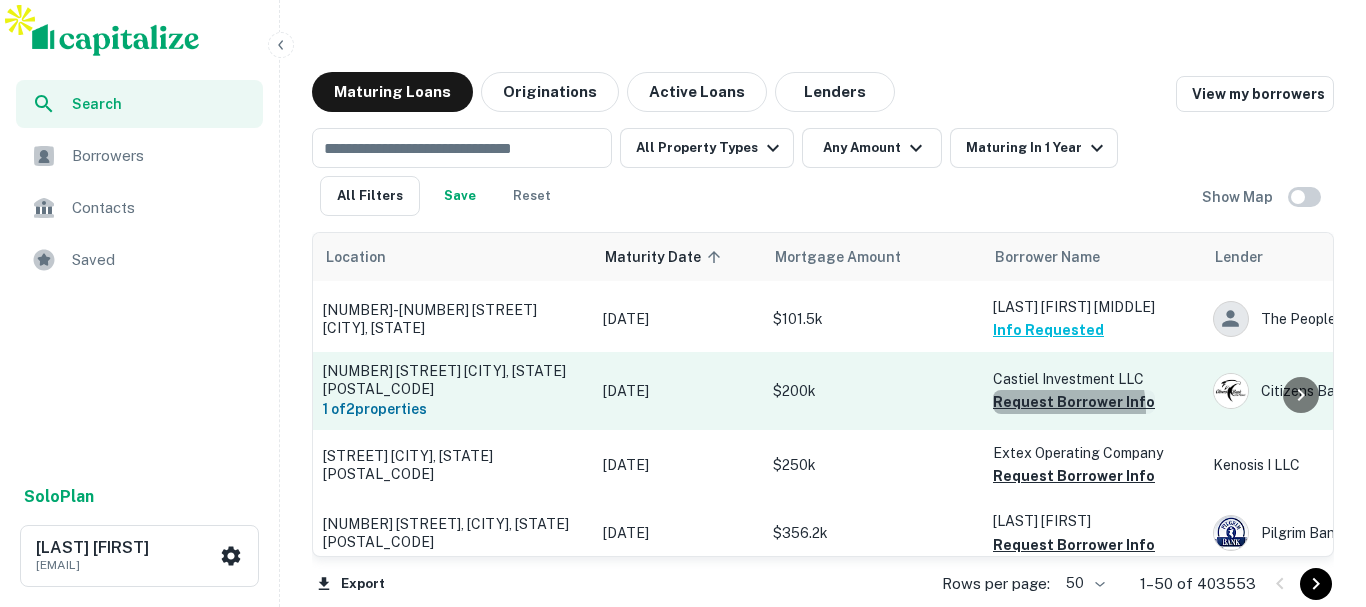 click on "Request Borrower Info" at bounding box center (1074, 424) 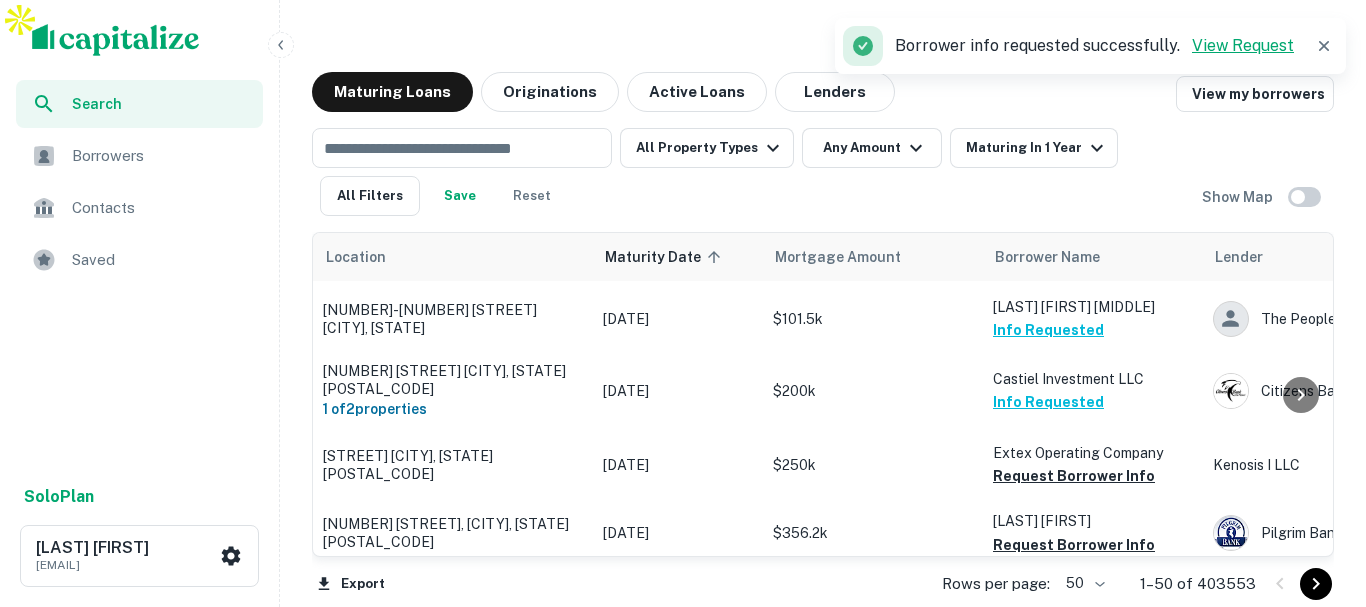 click on "View Request" at bounding box center [1243, 45] 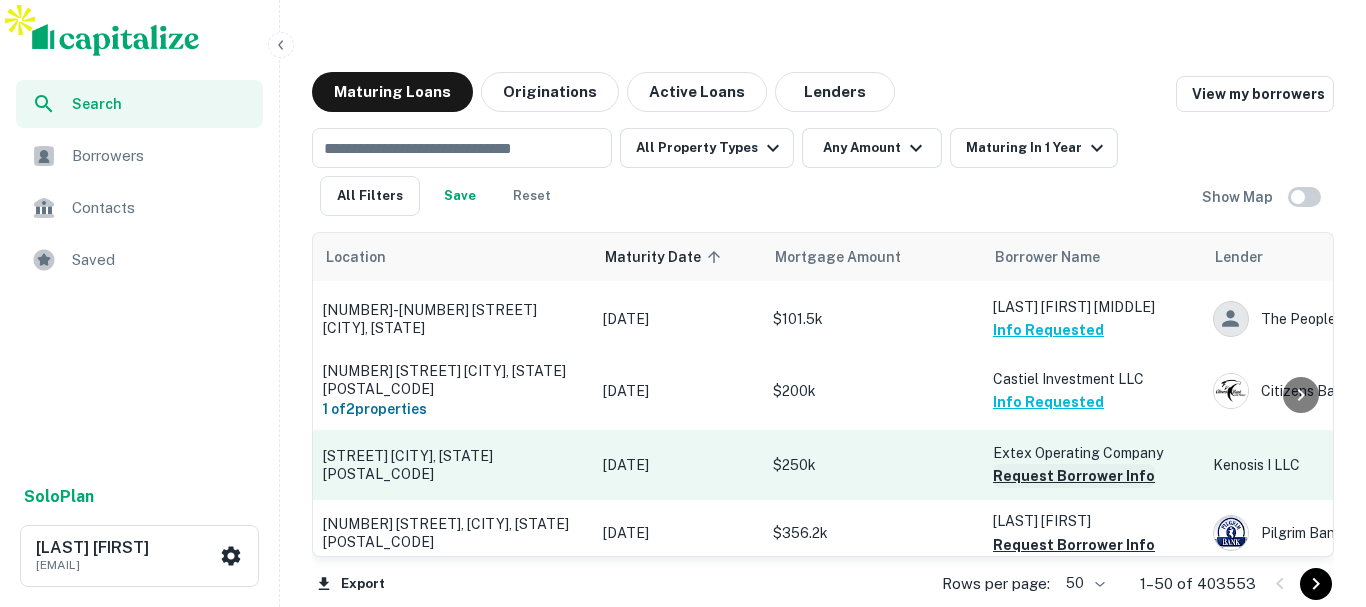 click on "Request Borrower Info" at bounding box center [1074, 498] 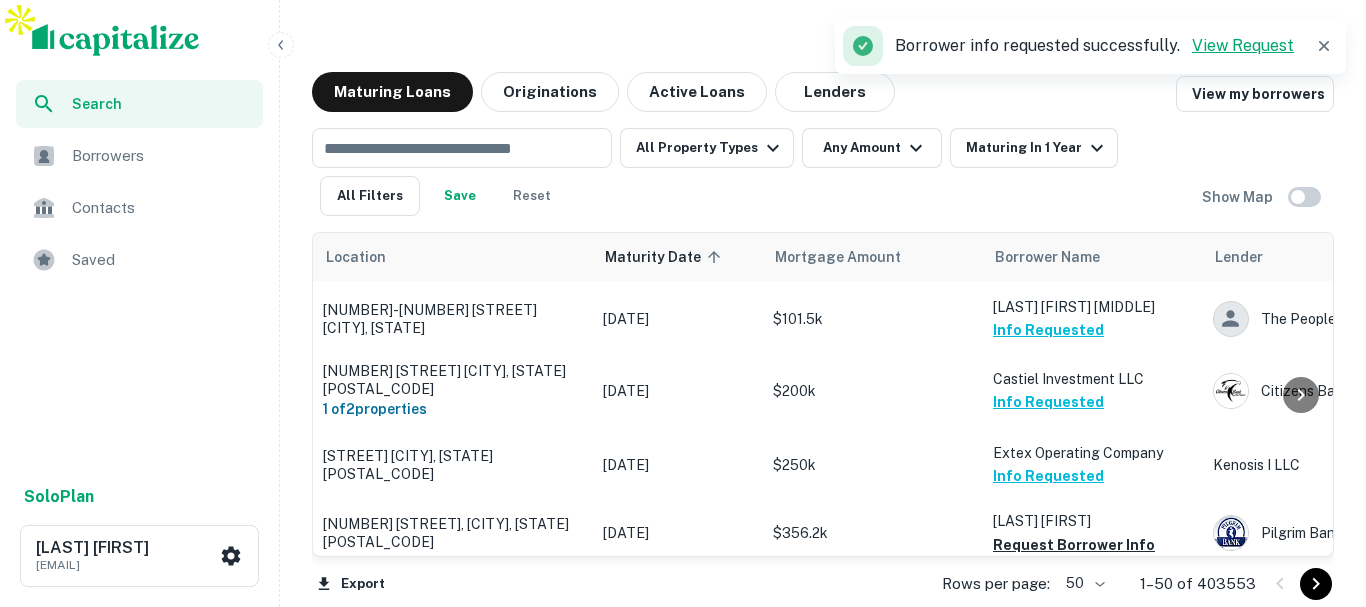 click on "View Request" at bounding box center [1243, 45] 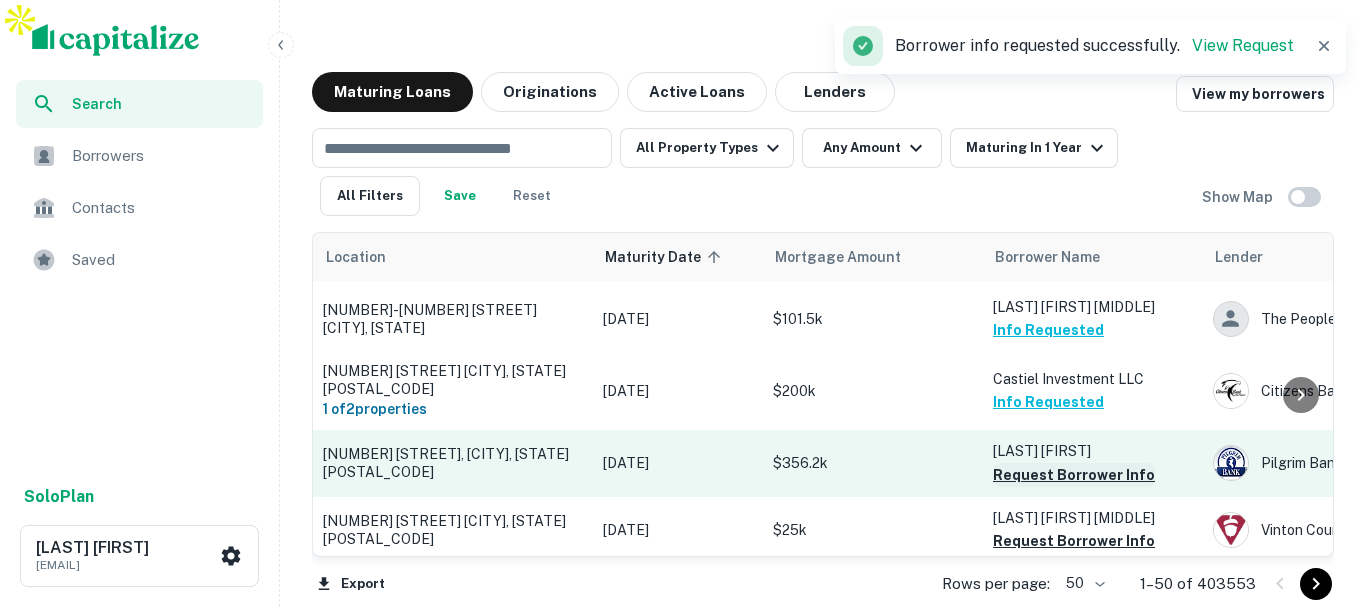 click on "Request [BORROWER] Info" at bounding box center [1074, 497] 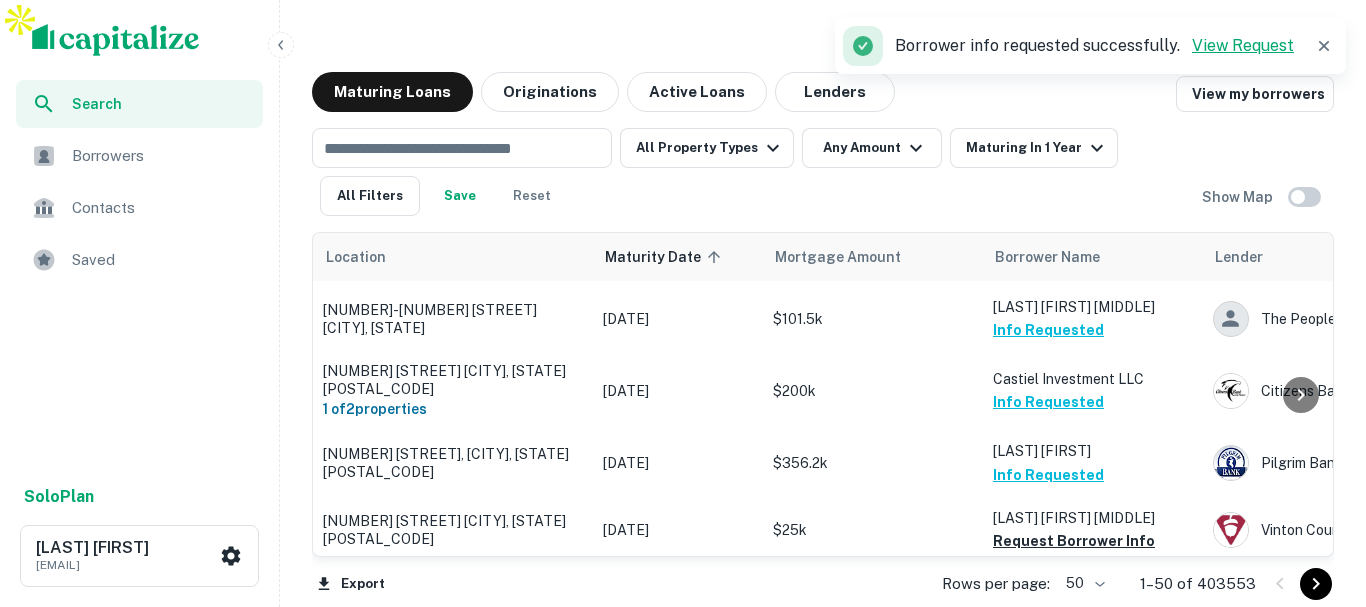 click on "View Request" at bounding box center (1243, 45) 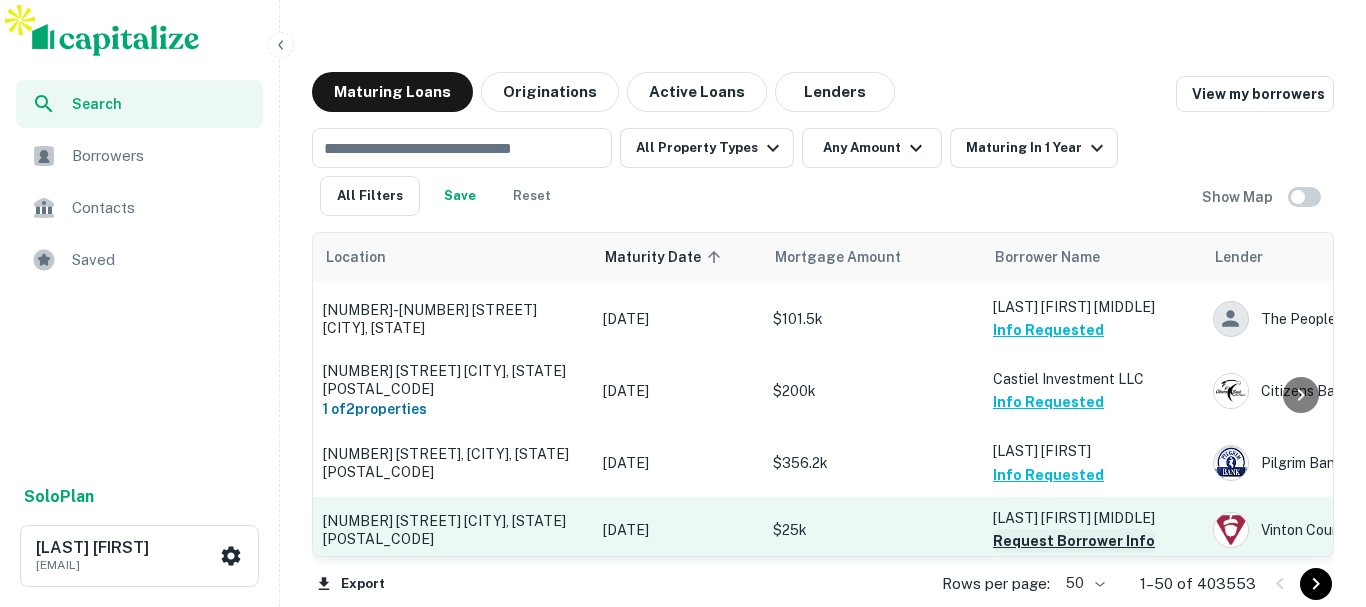 click on "Request Borrower Info" at bounding box center [1074, 563] 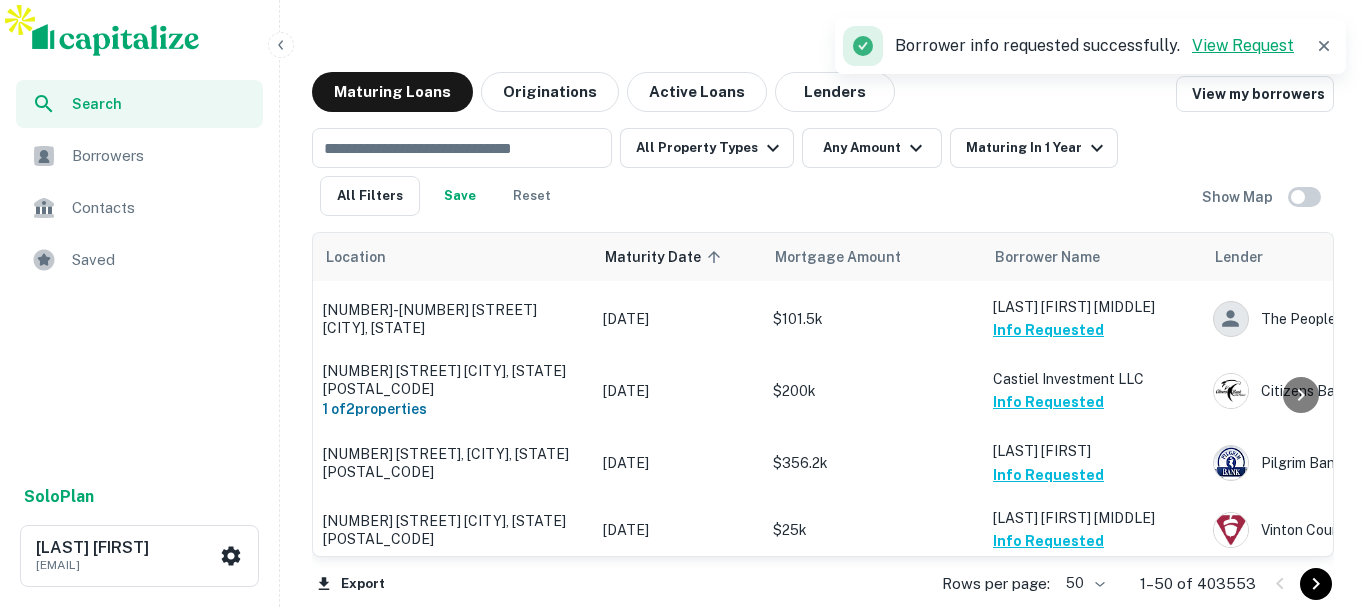click on "View Request" at bounding box center (1243, 45) 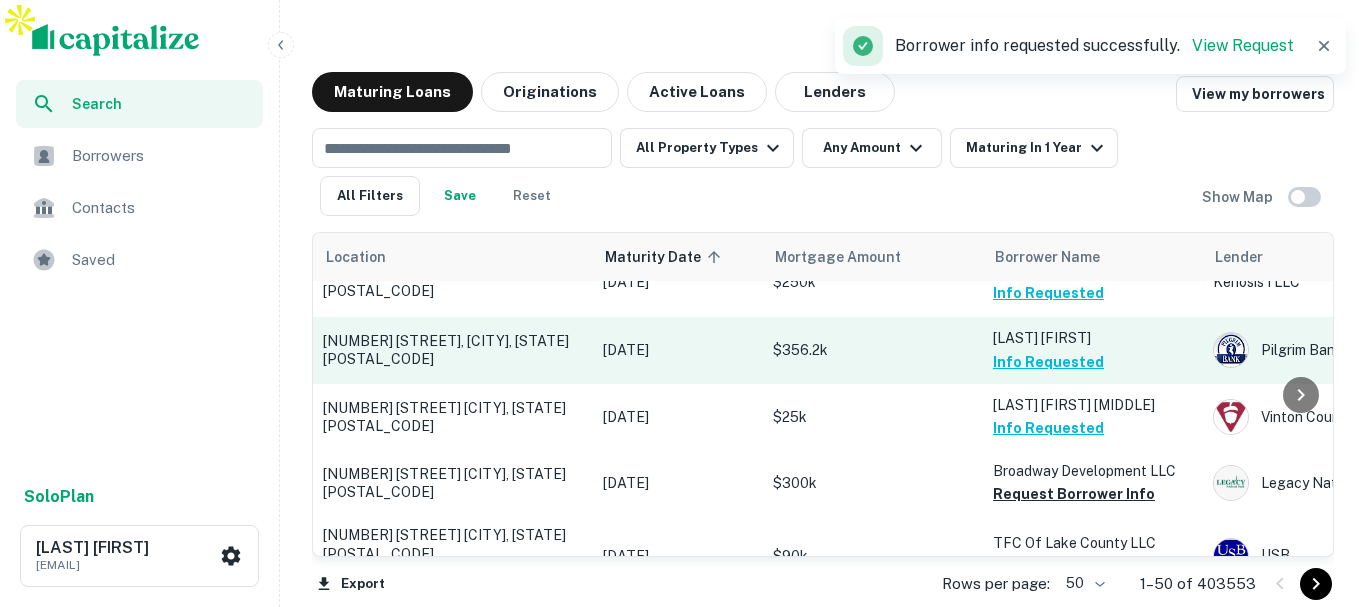 scroll, scrollTop: 1400, scrollLeft: 0, axis: vertical 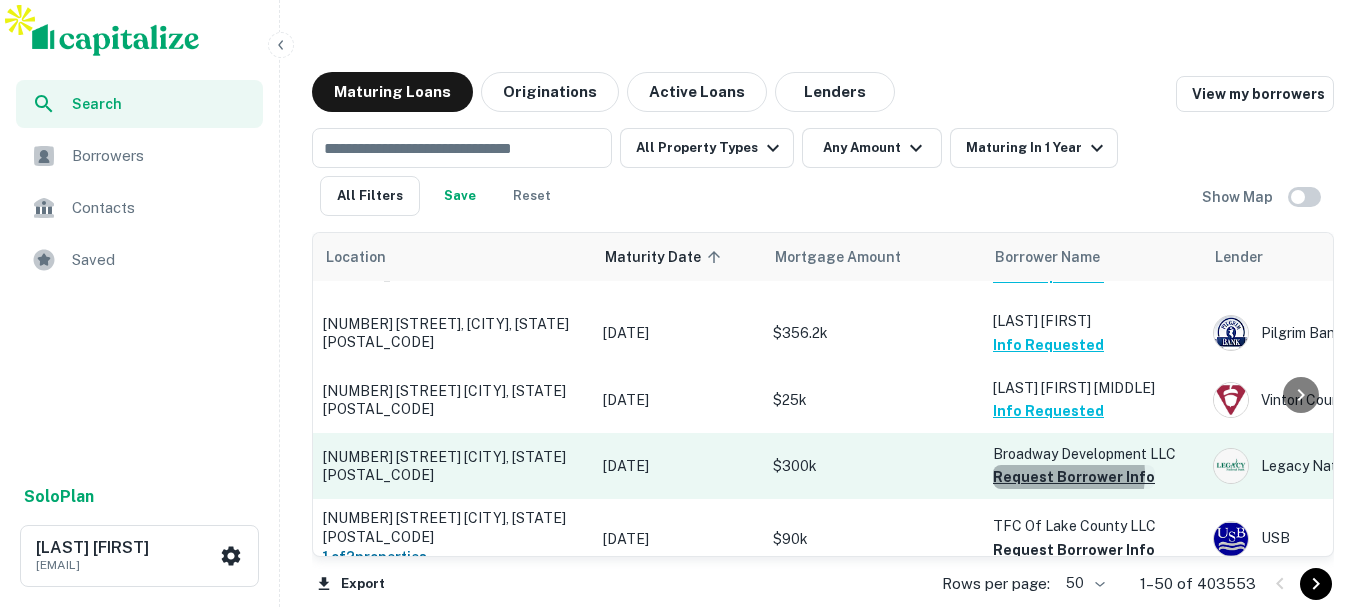 click on "[REQUEST_BORROWER_INFO]" at bounding box center [1074, 499] 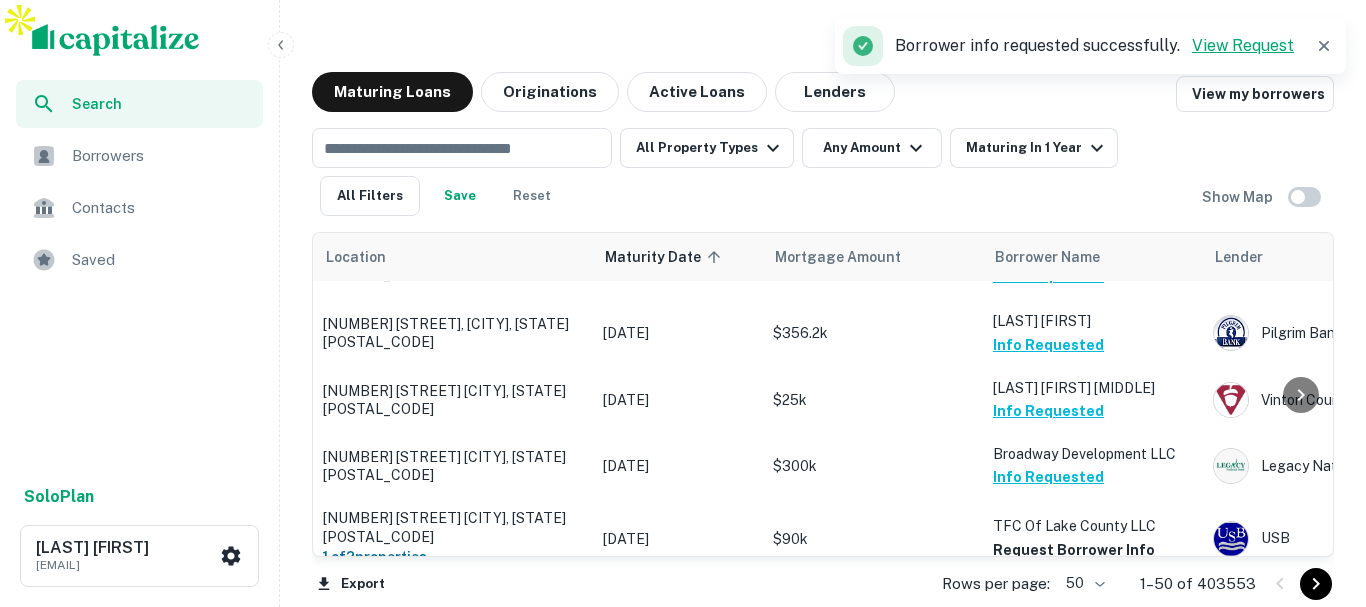 click on "View Request" at bounding box center [1243, 45] 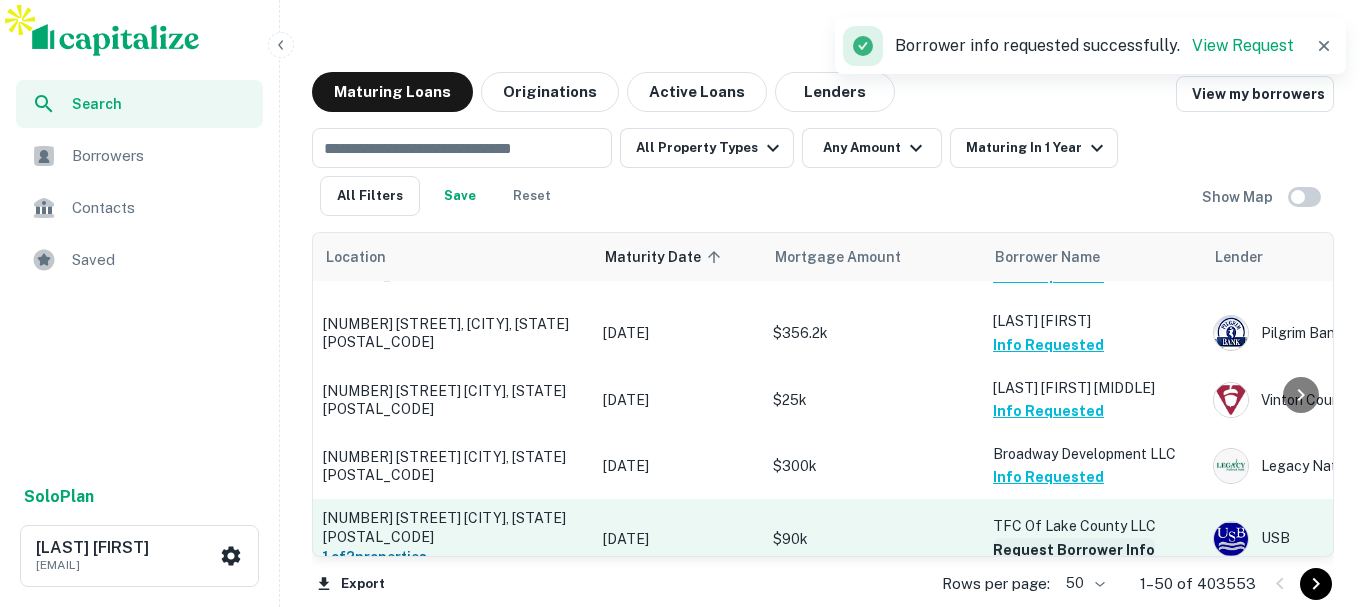 click on "Request Borrower Info" at bounding box center (1074, 572) 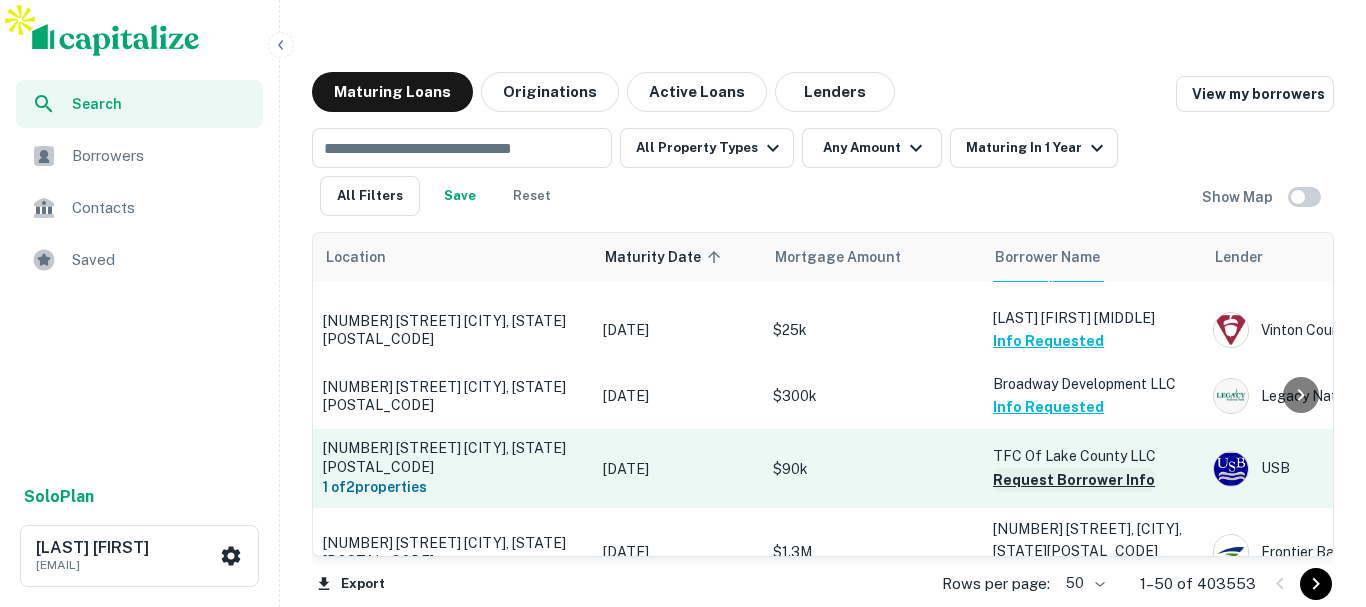 click on "Request Borrower Info" at bounding box center [1074, 502] 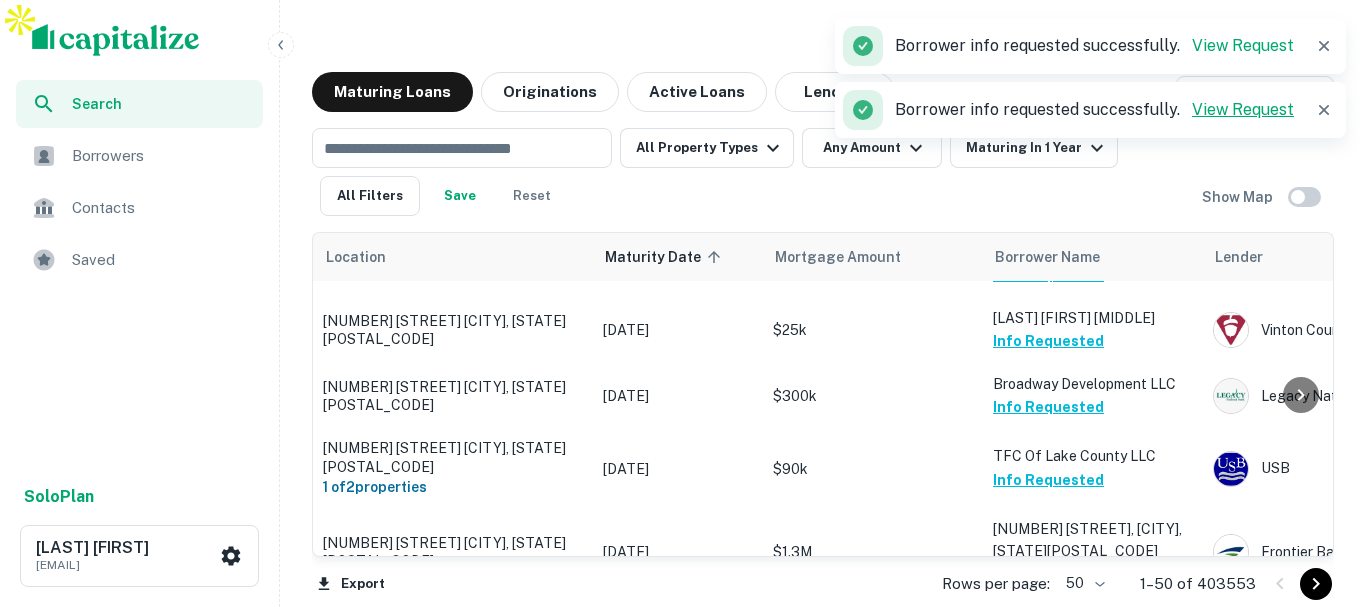 click on "View Request" at bounding box center [1243, 45] 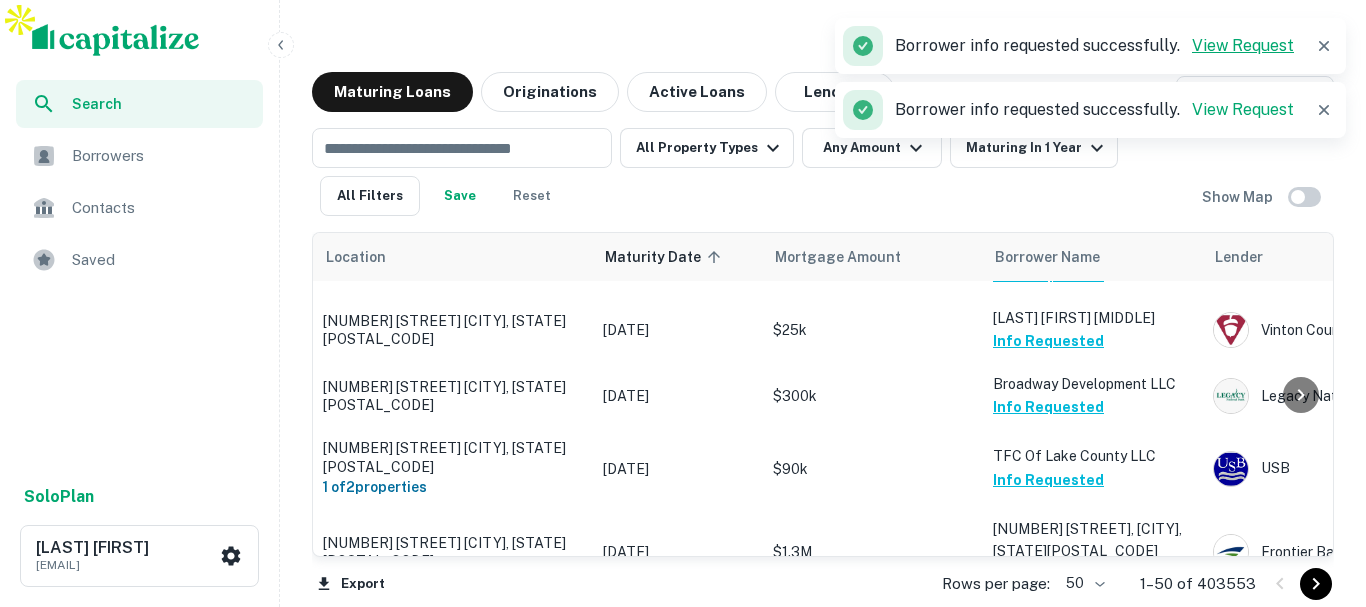 click on "View Request" at bounding box center (1243, 45) 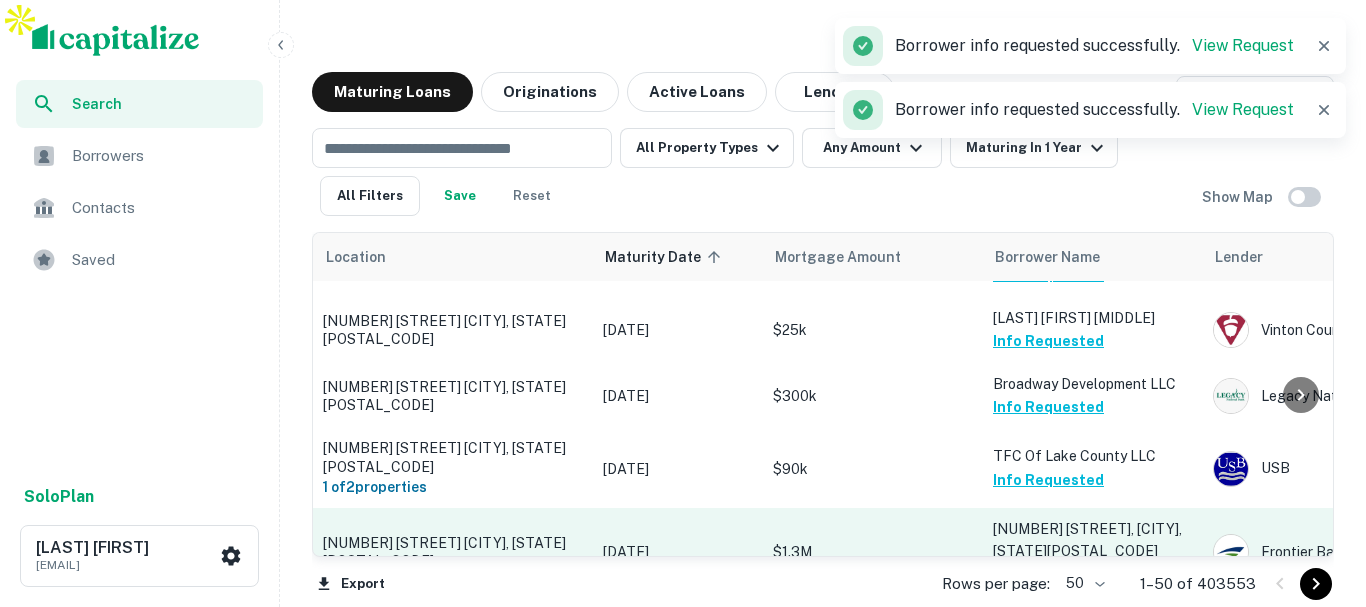 click on "Request Borrower Info" at bounding box center [1074, 574] 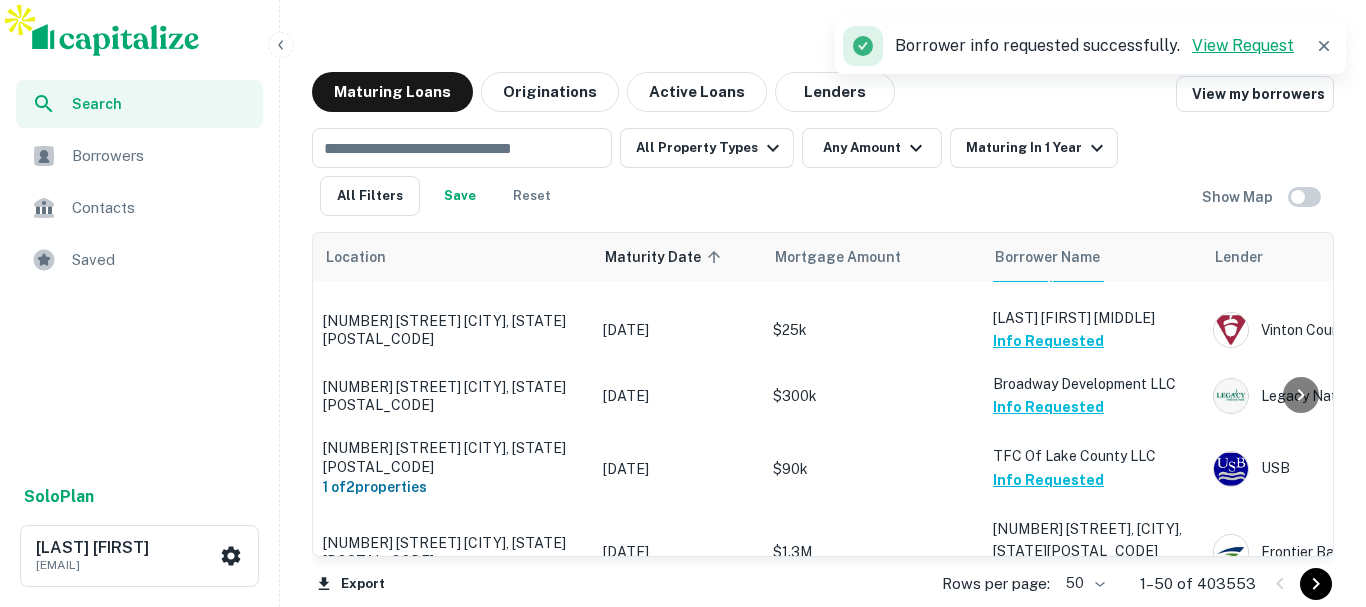 click on "View Request" at bounding box center [1243, 45] 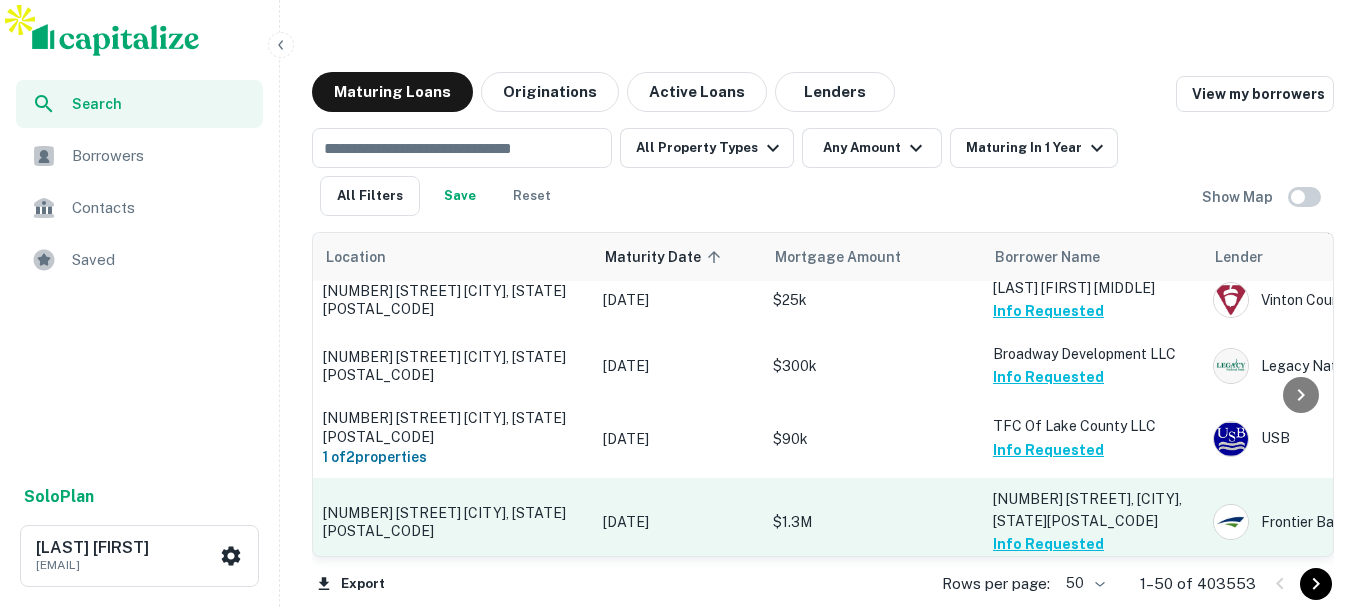 scroll, scrollTop: 1700, scrollLeft: 0, axis: vertical 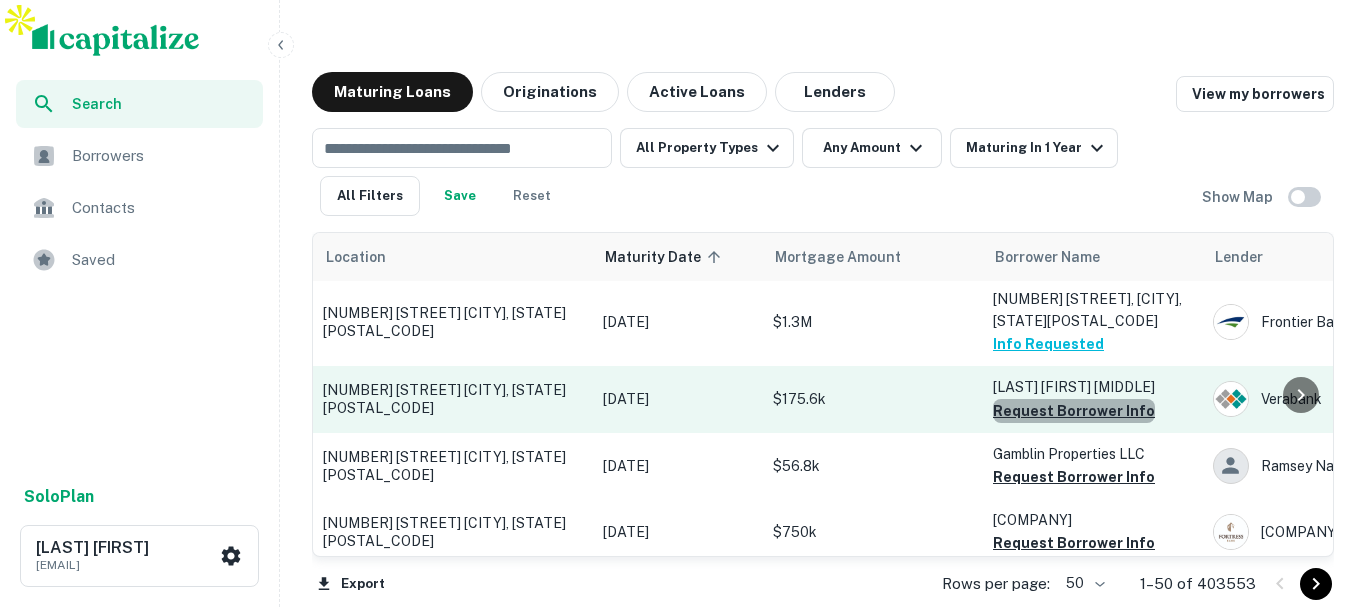 click on "Request Borrower Info" at bounding box center (1074, 411) 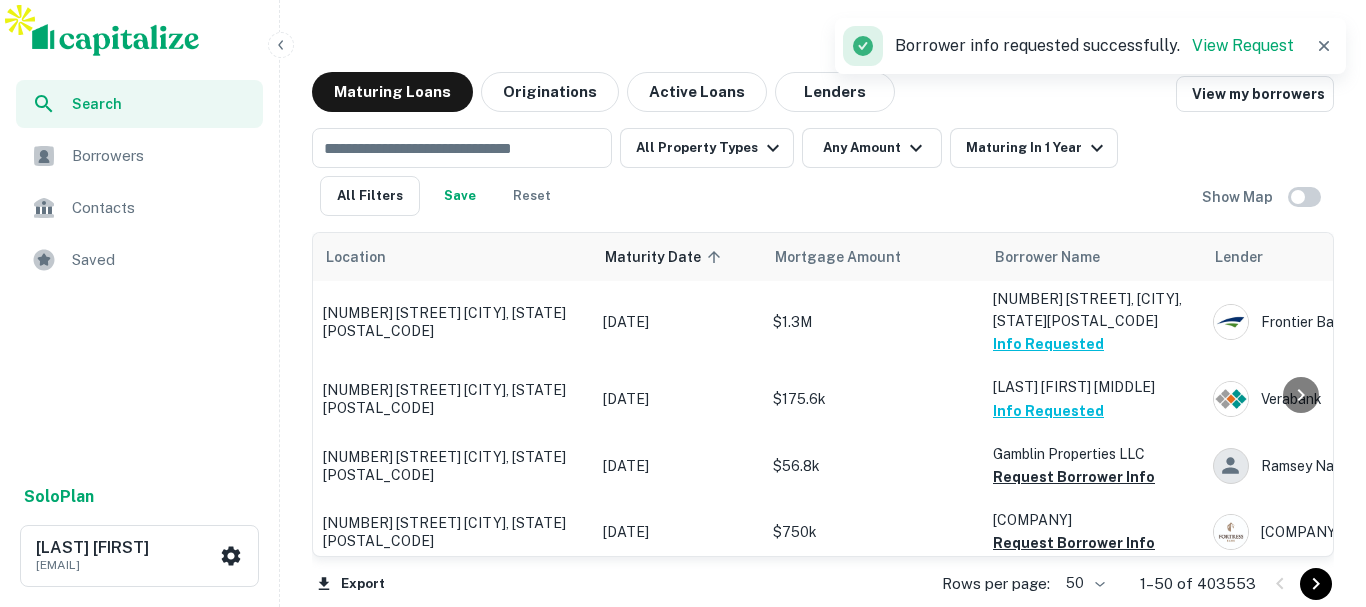 click on "Borrower info requested successfully.   View Request" at bounding box center [1094, 46] 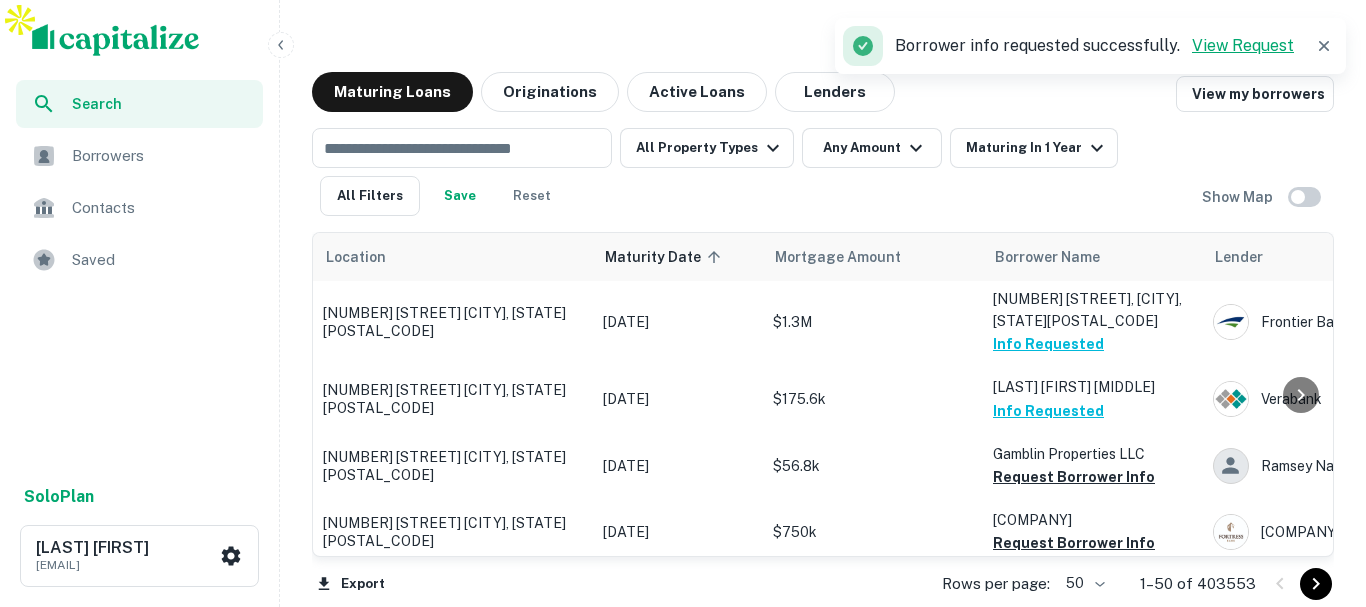 click on "View Request" at bounding box center (1243, 45) 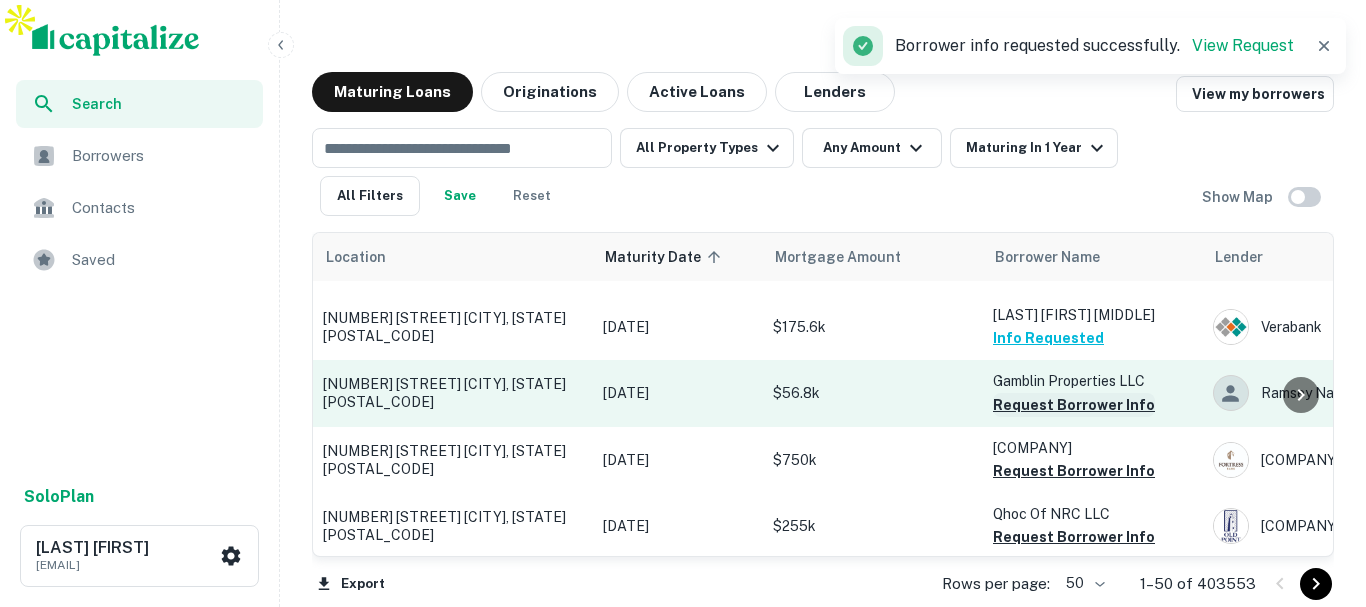 type 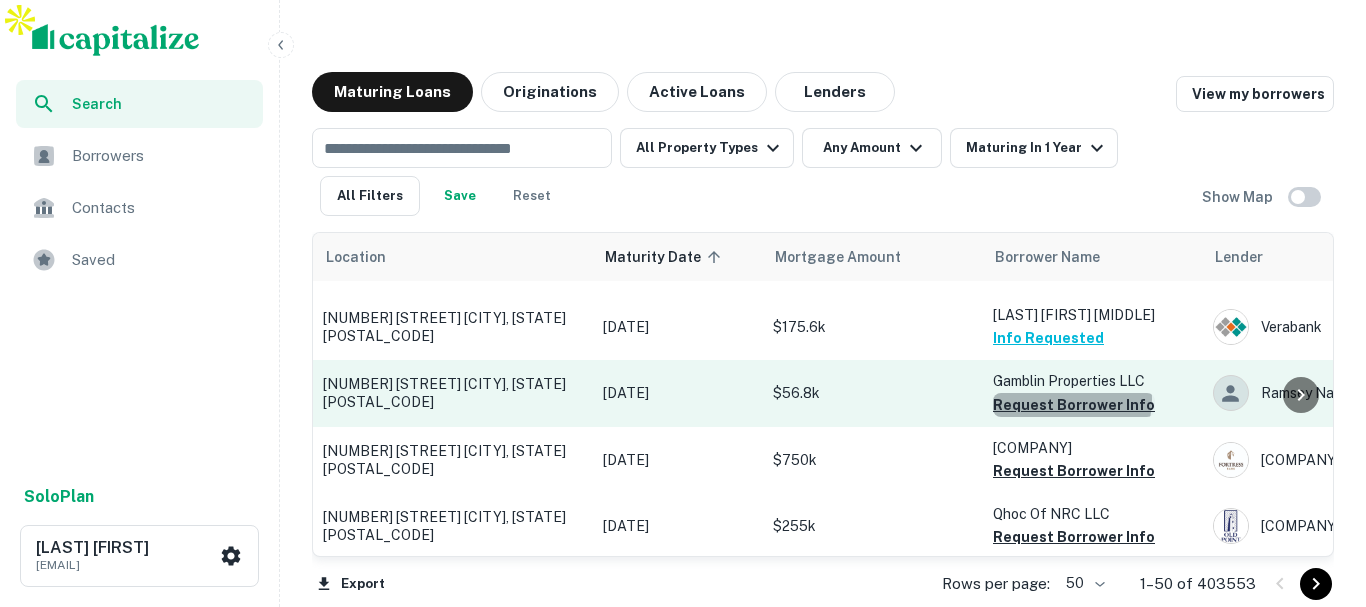 click on "Request Borrower Info" at bounding box center [1074, 405] 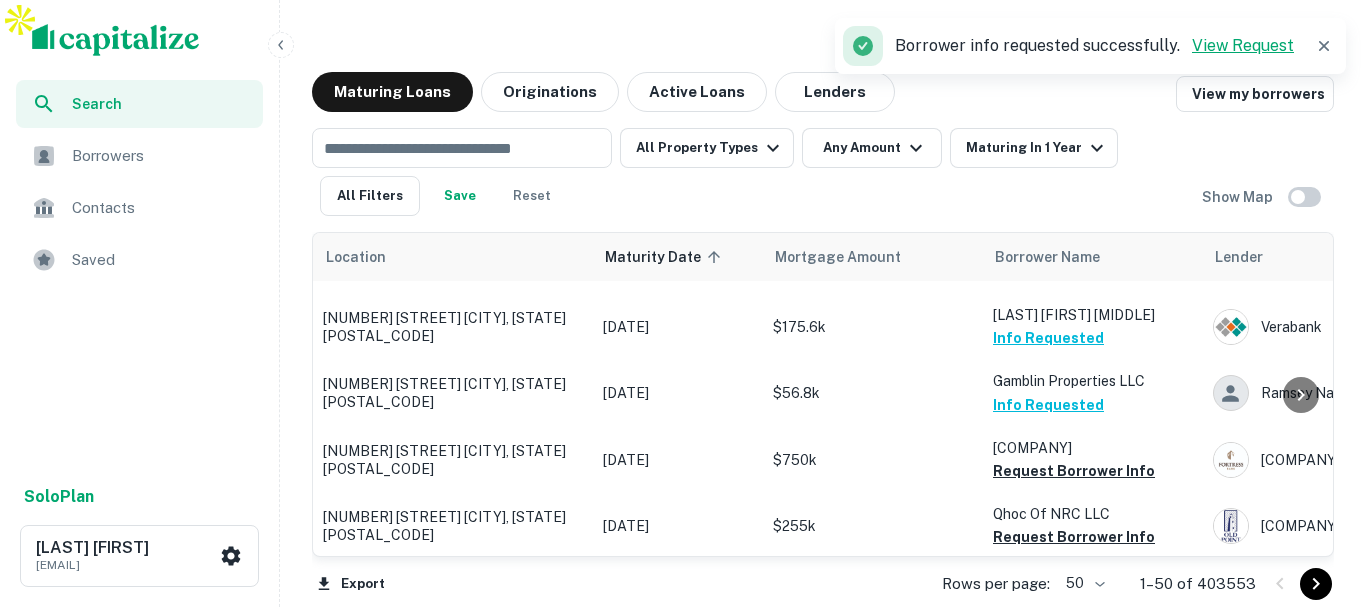 click on "View Request" at bounding box center (1243, 45) 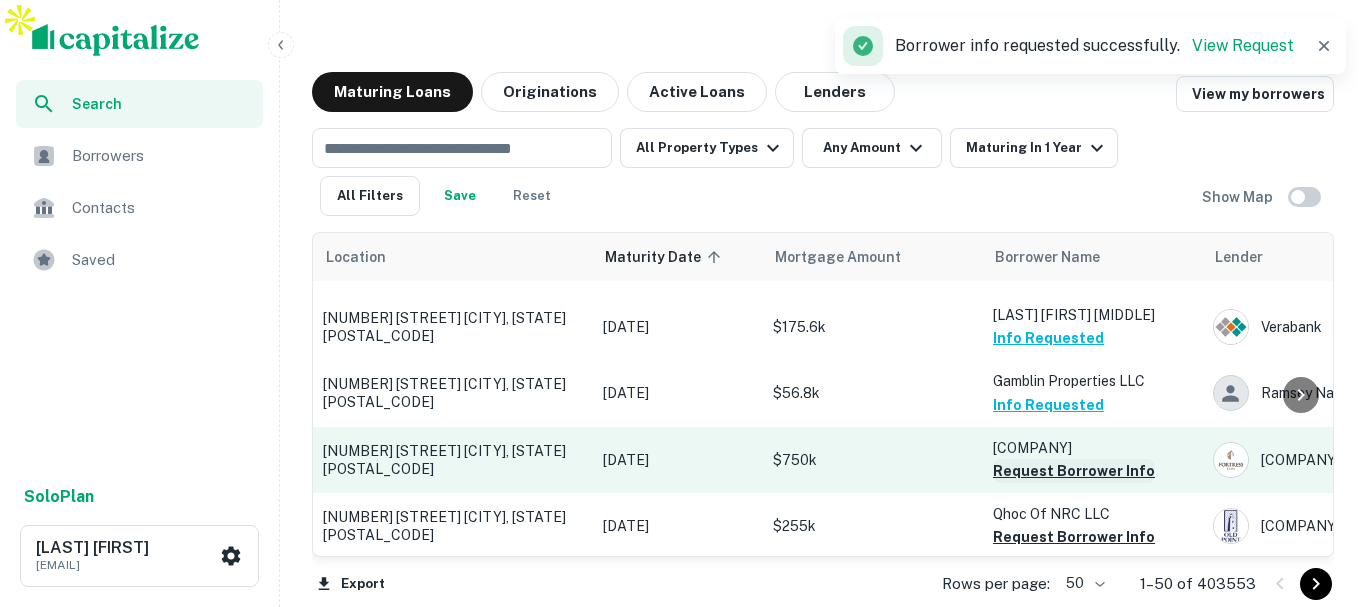 click on "Request Borrower Info" at bounding box center [1074, 471] 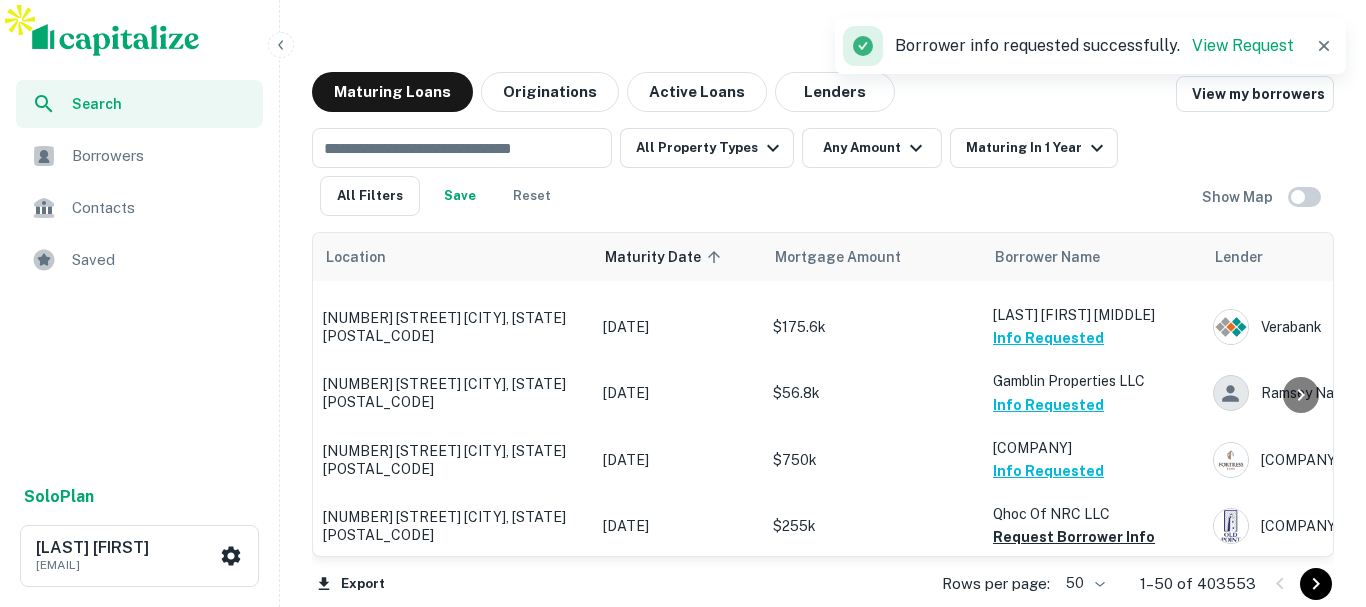 click on "View Request" at bounding box center (1243, 45) 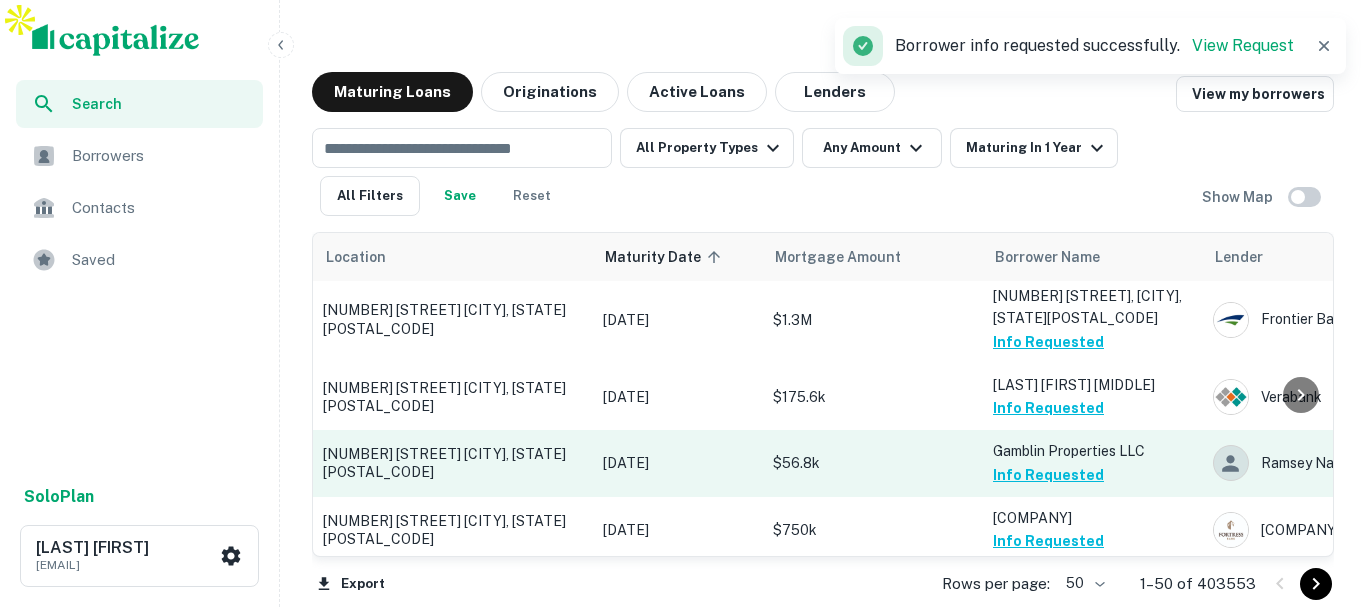 scroll, scrollTop: 1900, scrollLeft: 0, axis: vertical 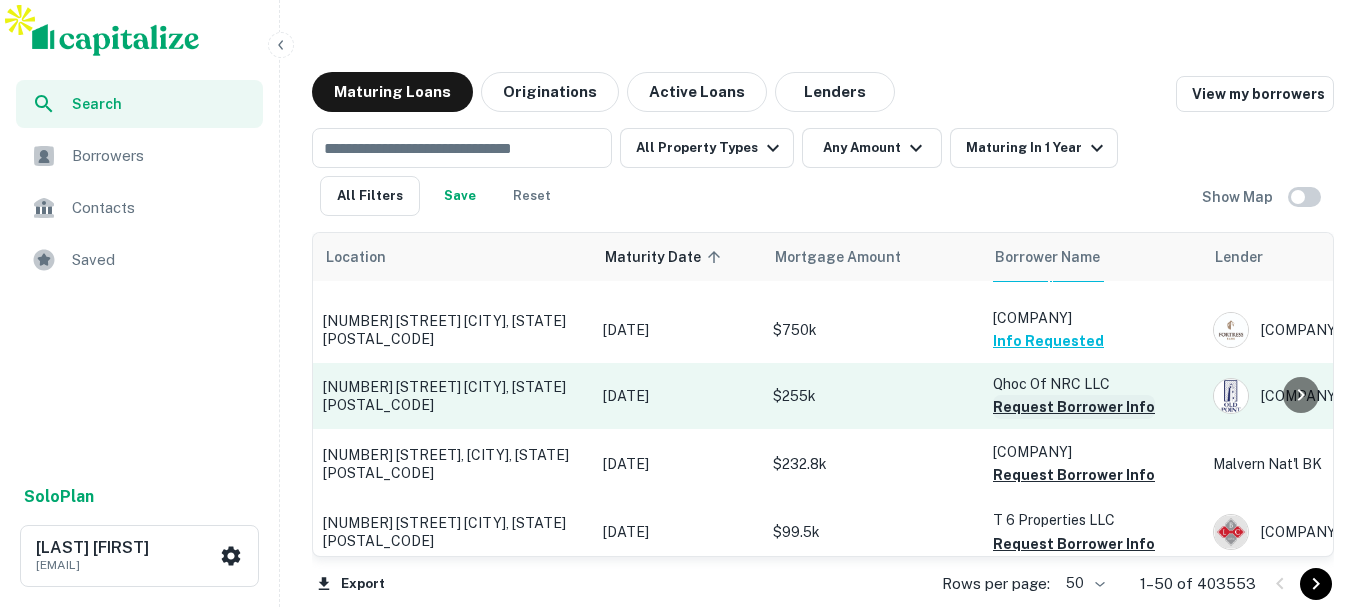 click on "Request Borrower Info" at bounding box center (1074, 407) 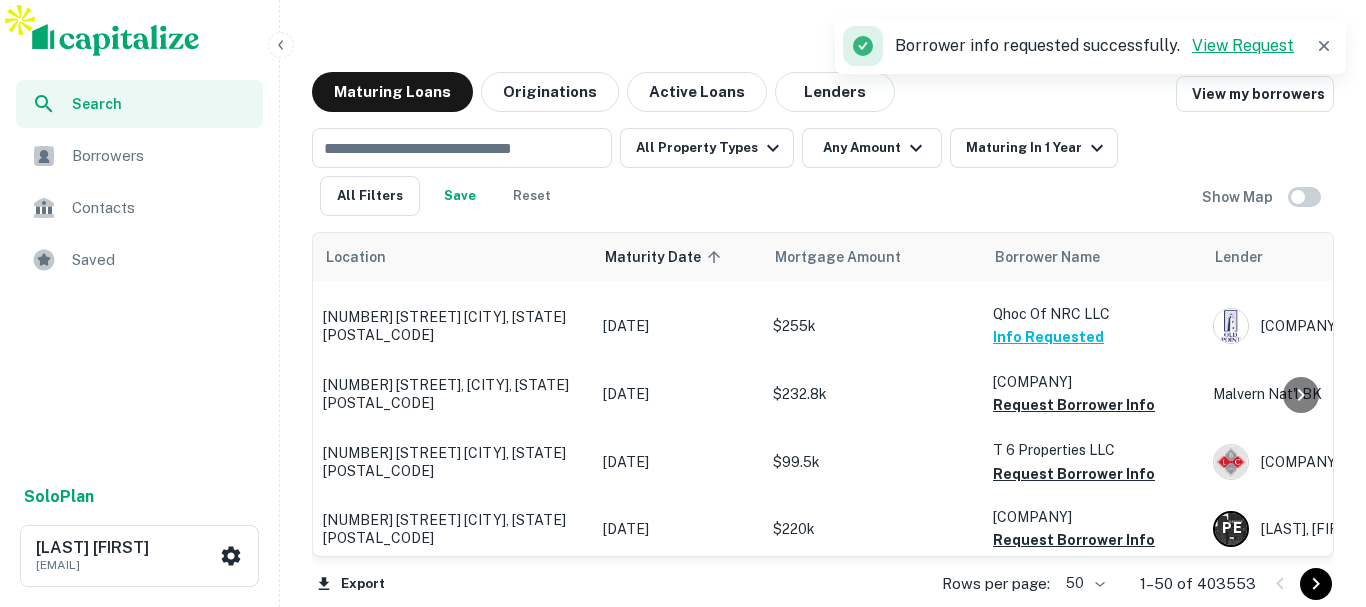 click on "View Request" at bounding box center (1243, 45) 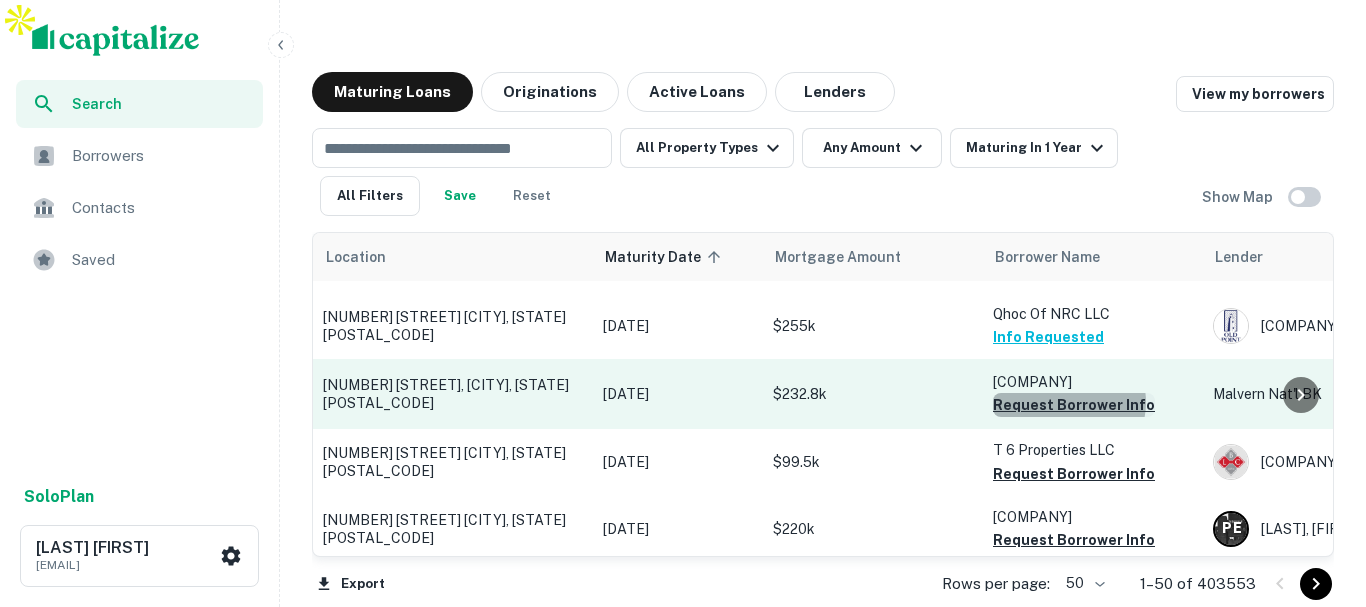 click on "Request Borrower Info" at bounding box center [1074, 426] 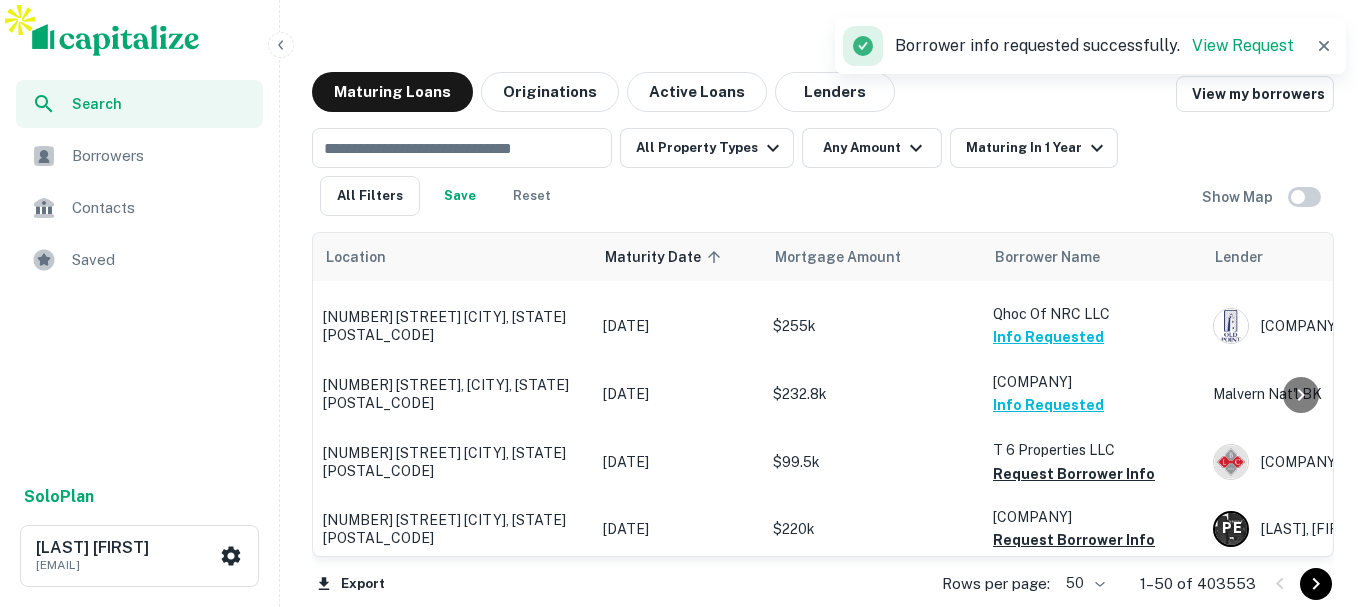 click on "View Request" at bounding box center (1243, 45) 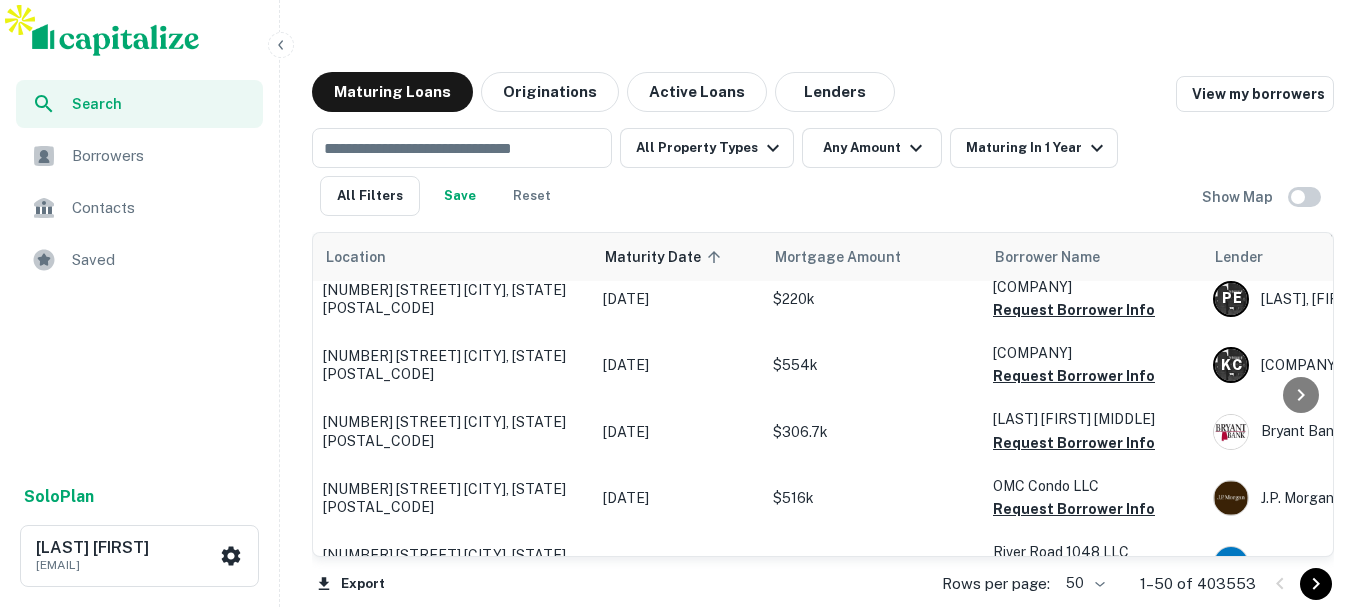 scroll, scrollTop: 2000, scrollLeft: 0, axis: vertical 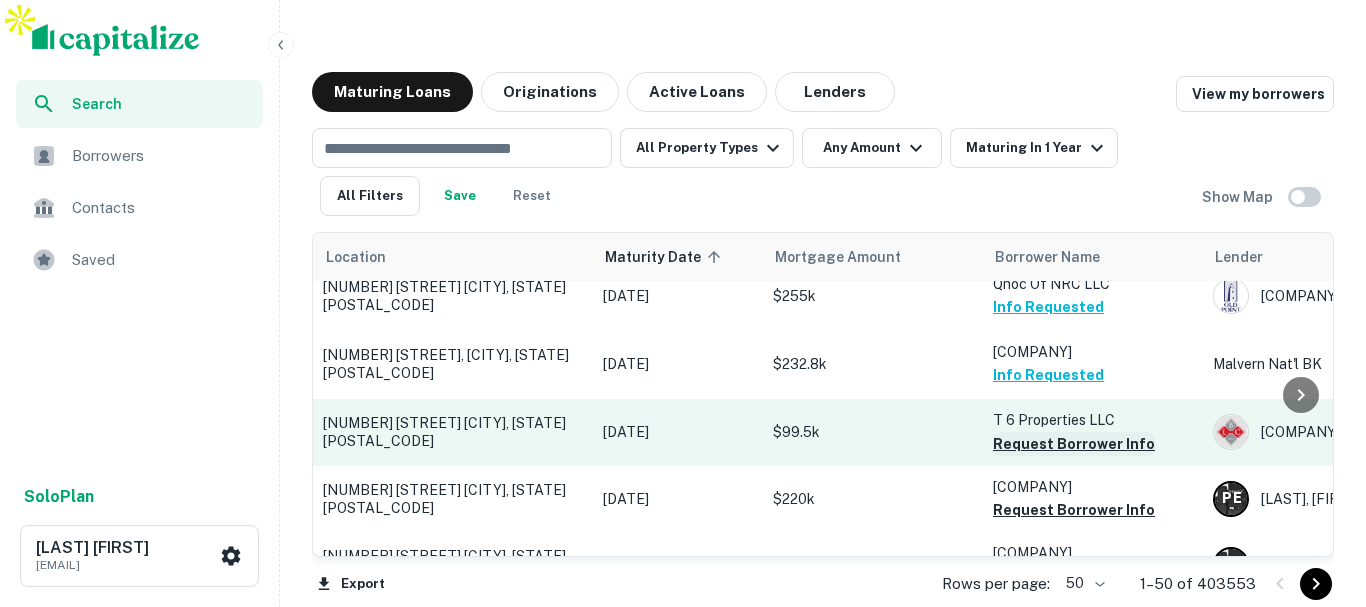 click on "Kartchner Homes INC Request Borrower Info" at bounding box center [1093, 583] 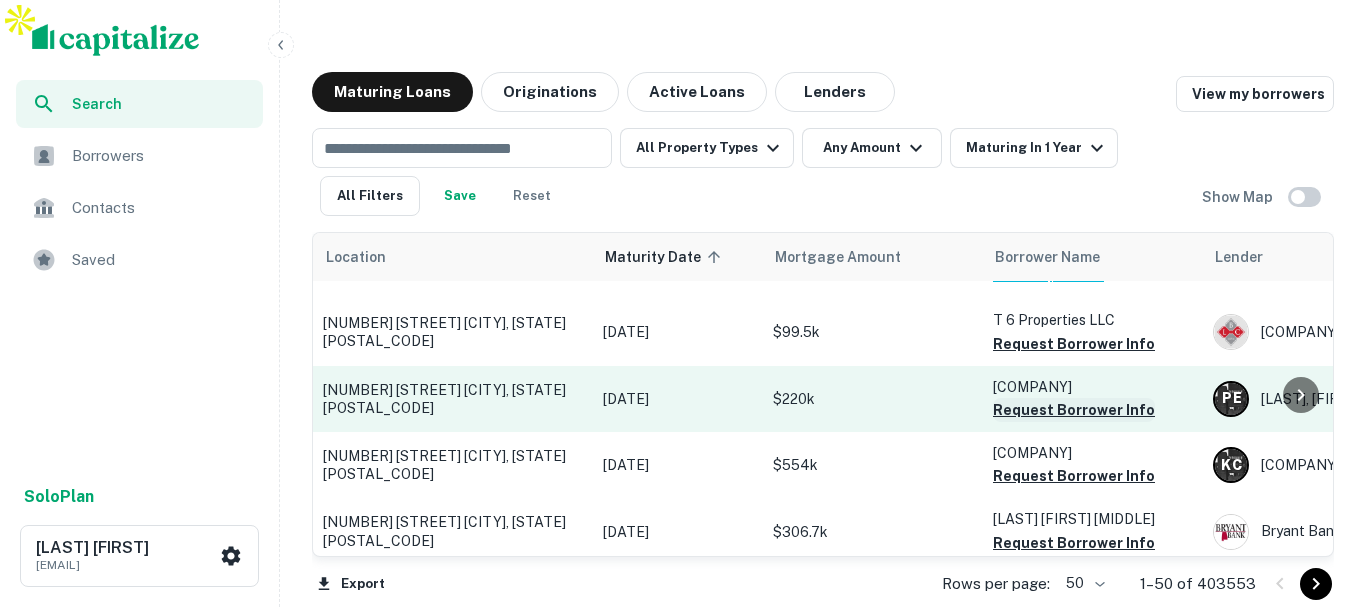 scroll, scrollTop: 2000, scrollLeft: 0, axis: vertical 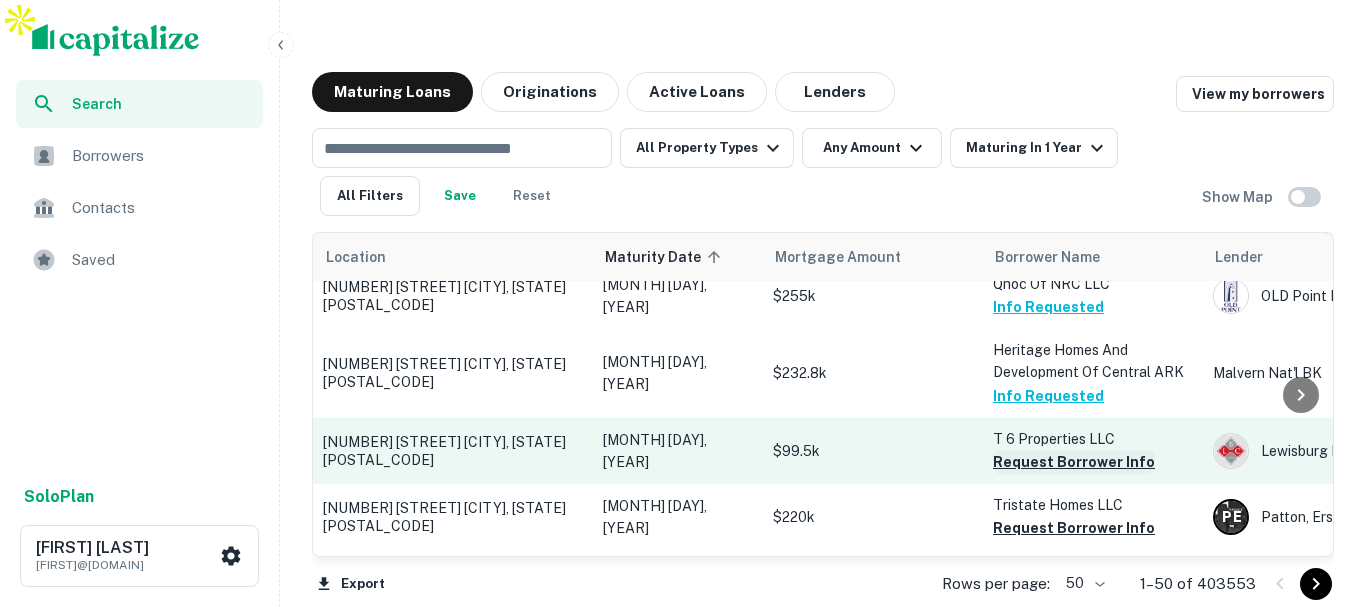 click on "Request Borrower Info" at bounding box center [1074, 462] 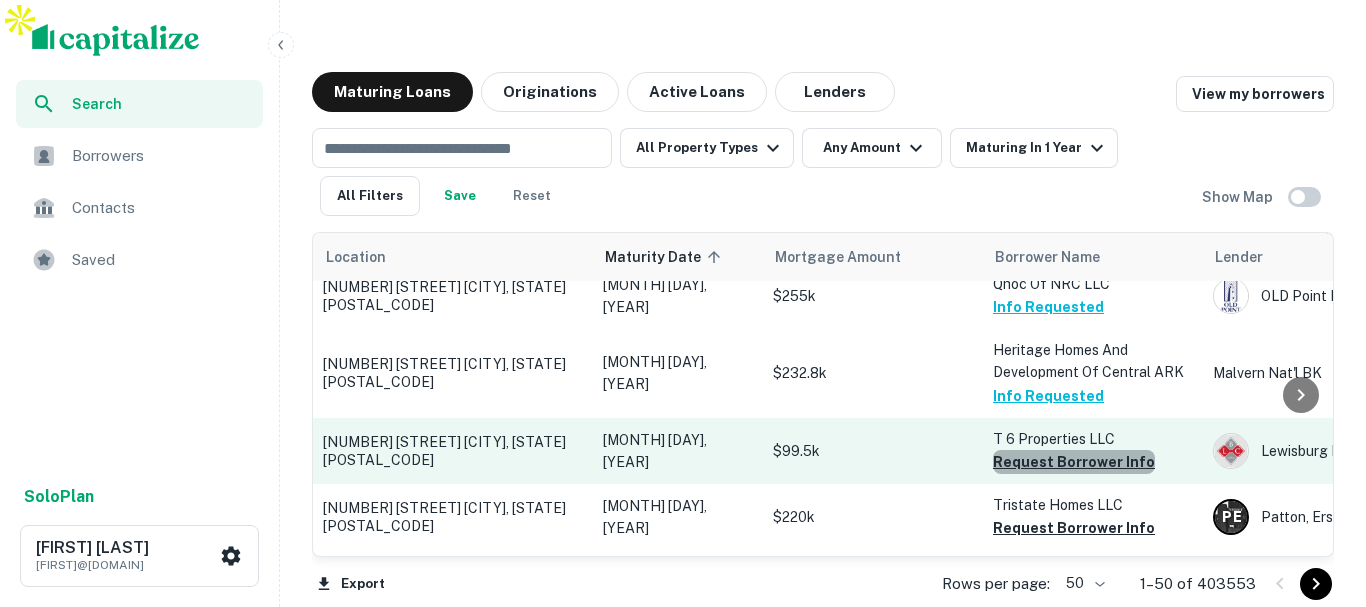 click on "Request Borrower Info" at bounding box center [1074, 462] 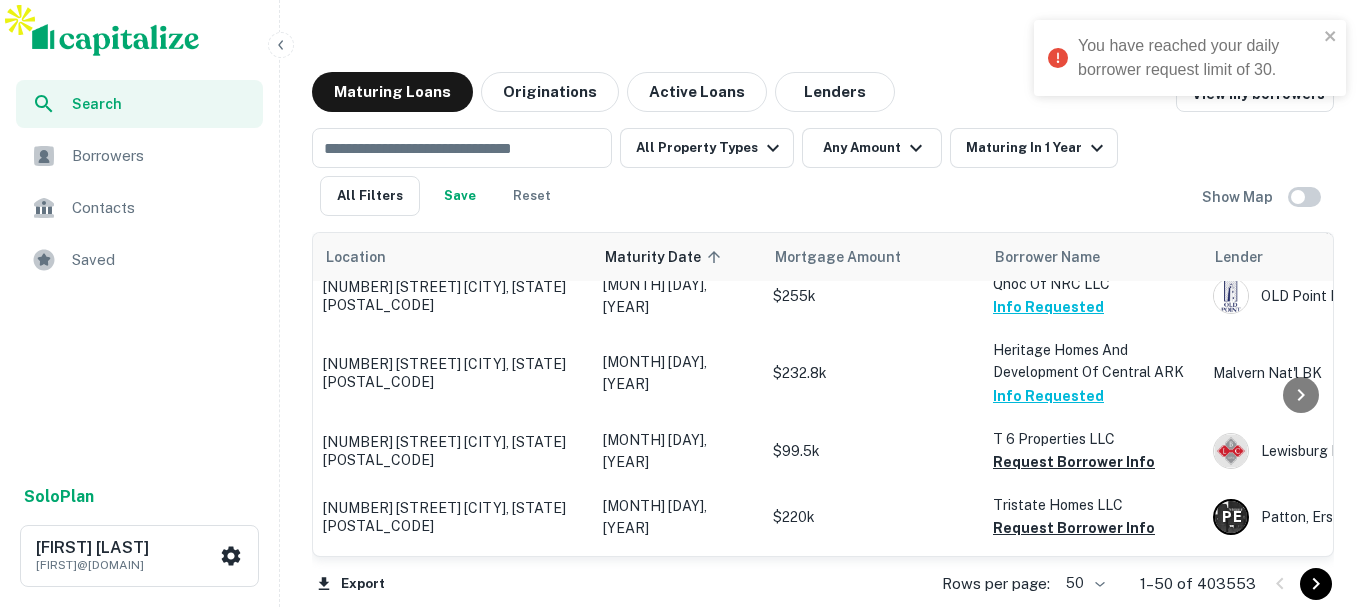 click on "You have reached your daily borrower request limit of 30." at bounding box center (1190, 58) 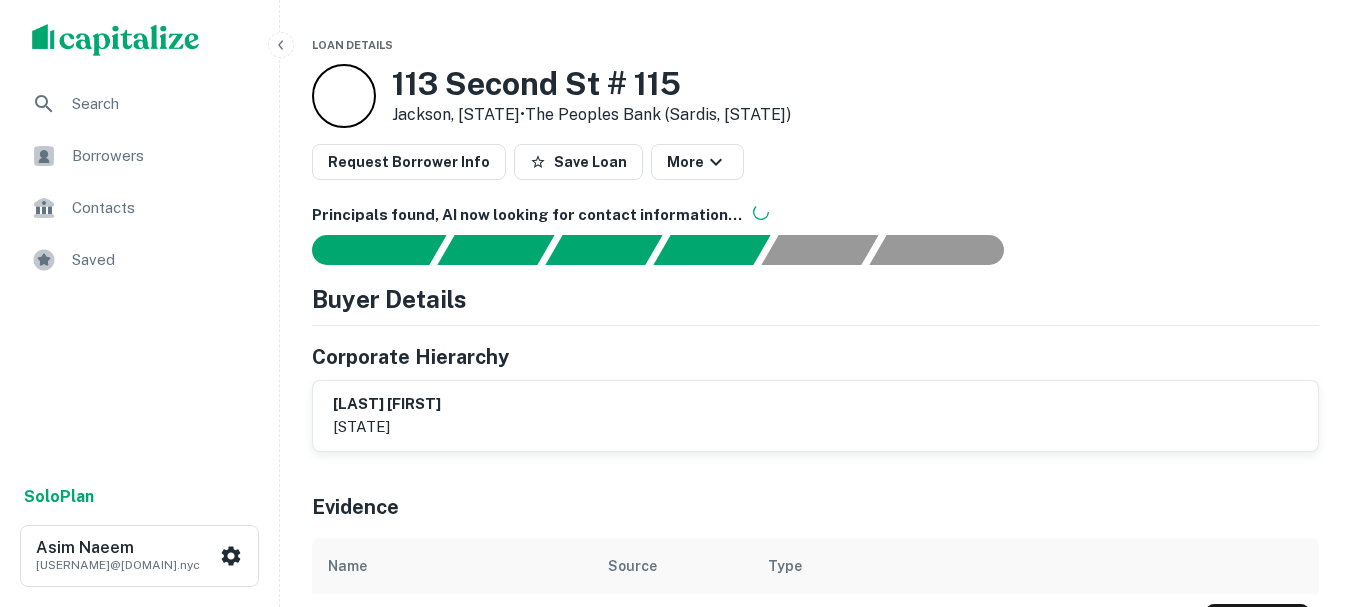 scroll, scrollTop: 0, scrollLeft: 0, axis: both 